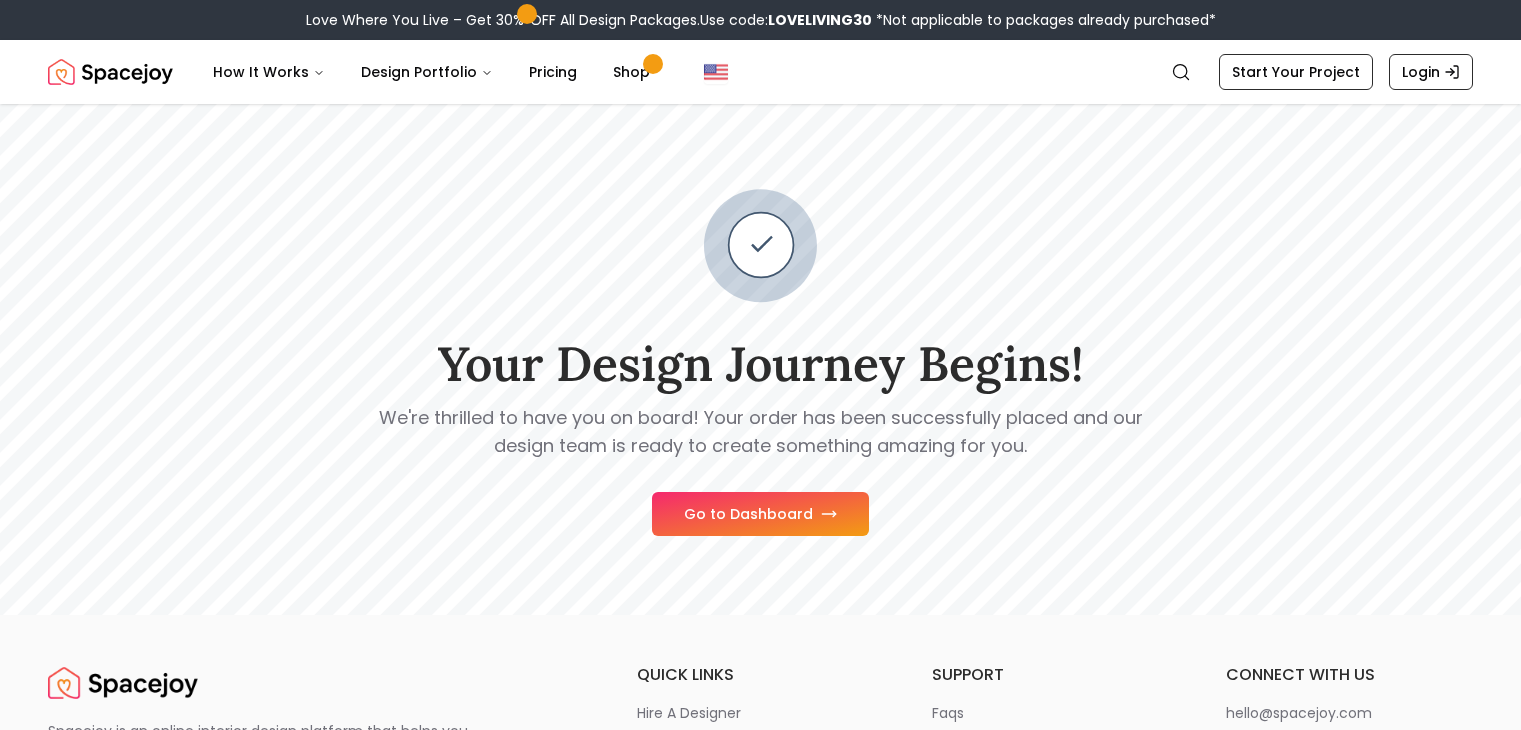 scroll, scrollTop: 0, scrollLeft: 0, axis: both 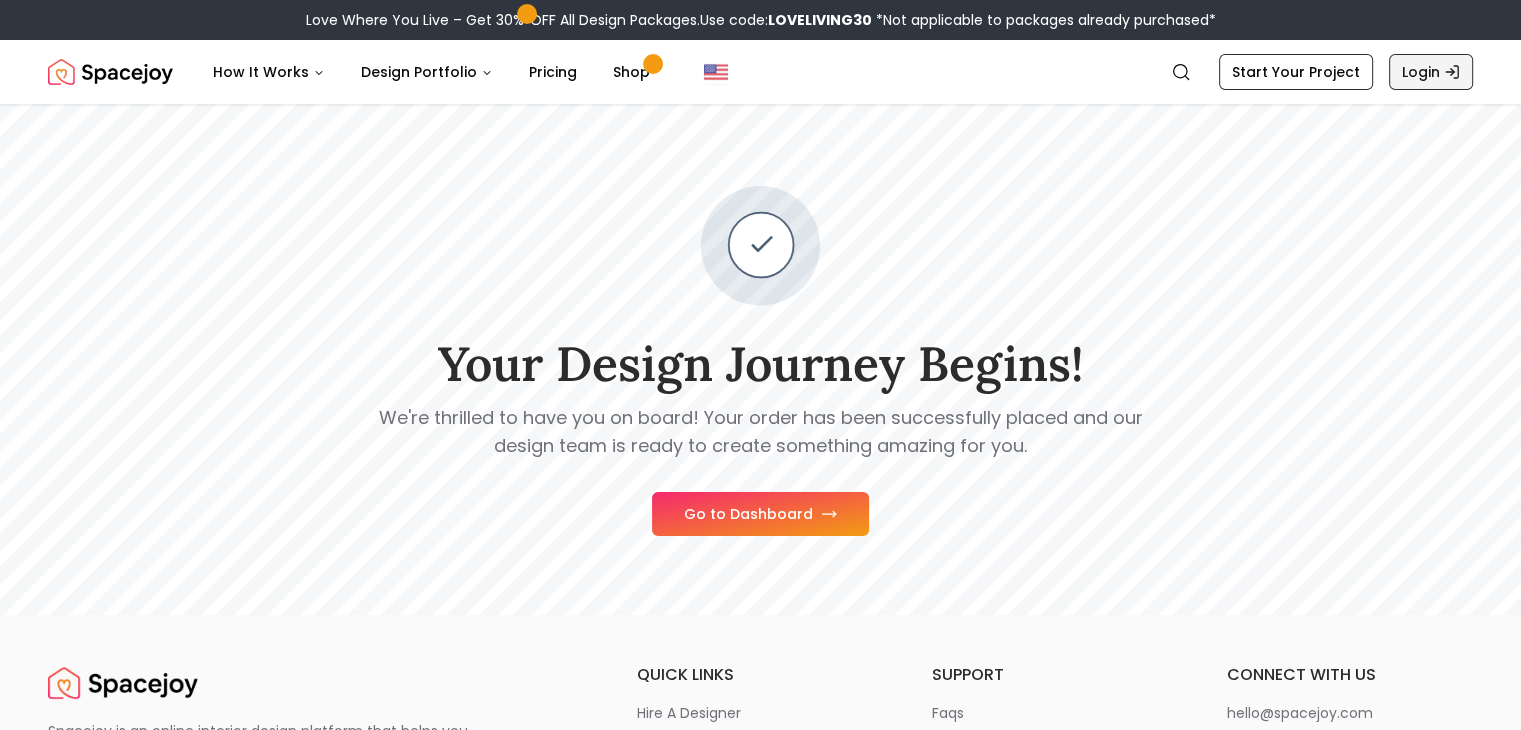 click on "Login" at bounding box center (1431, 72) 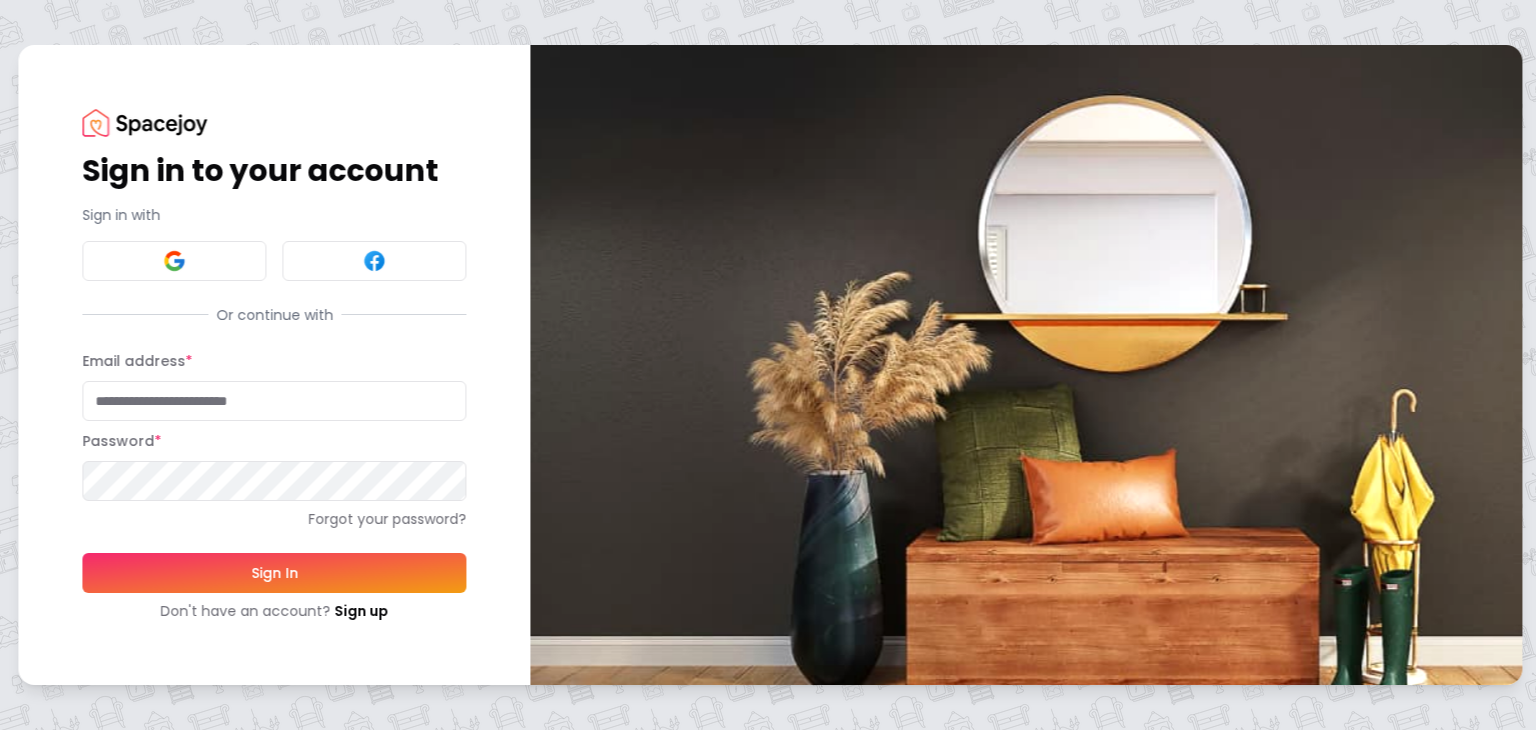 type on "**********" 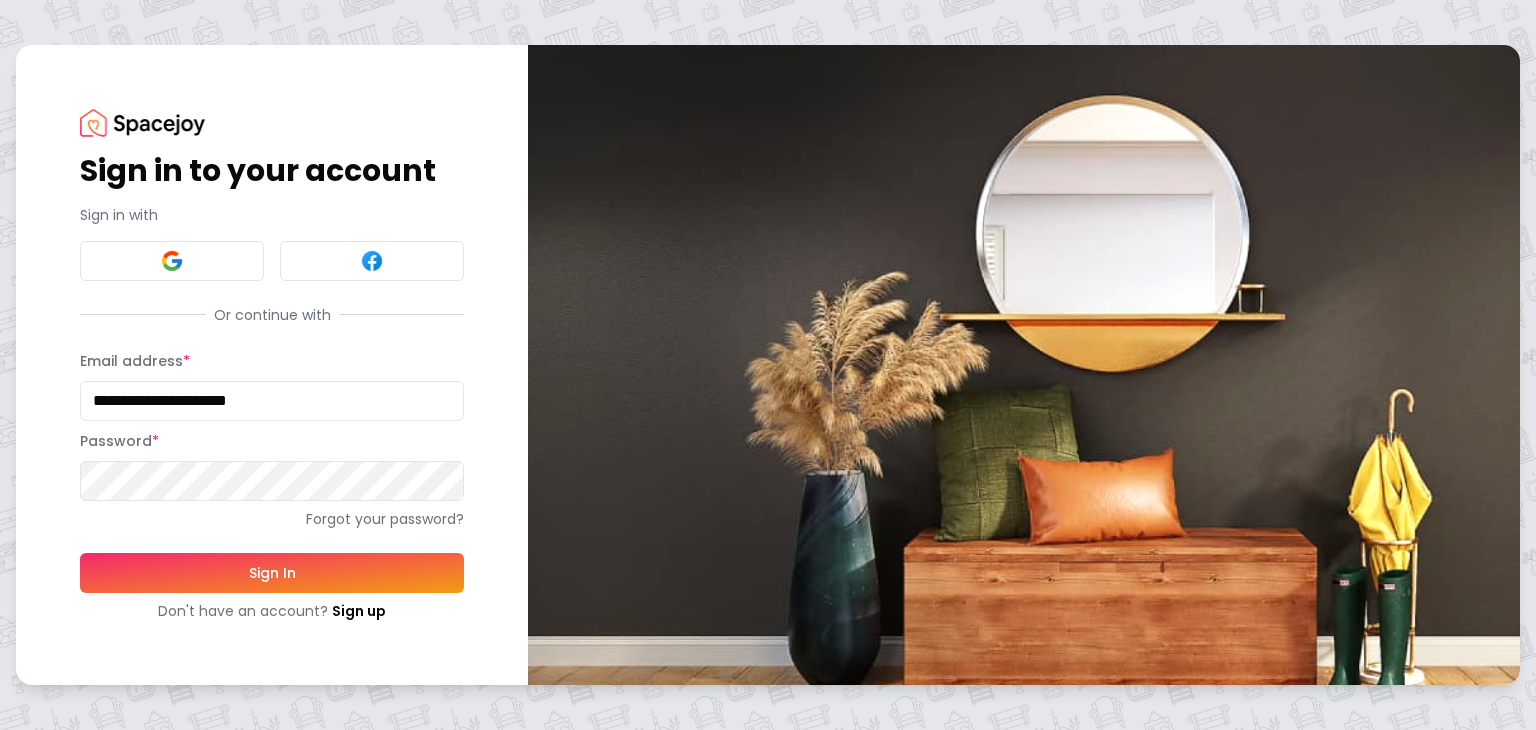click on "Sign In" at bounding box center (272, 573) 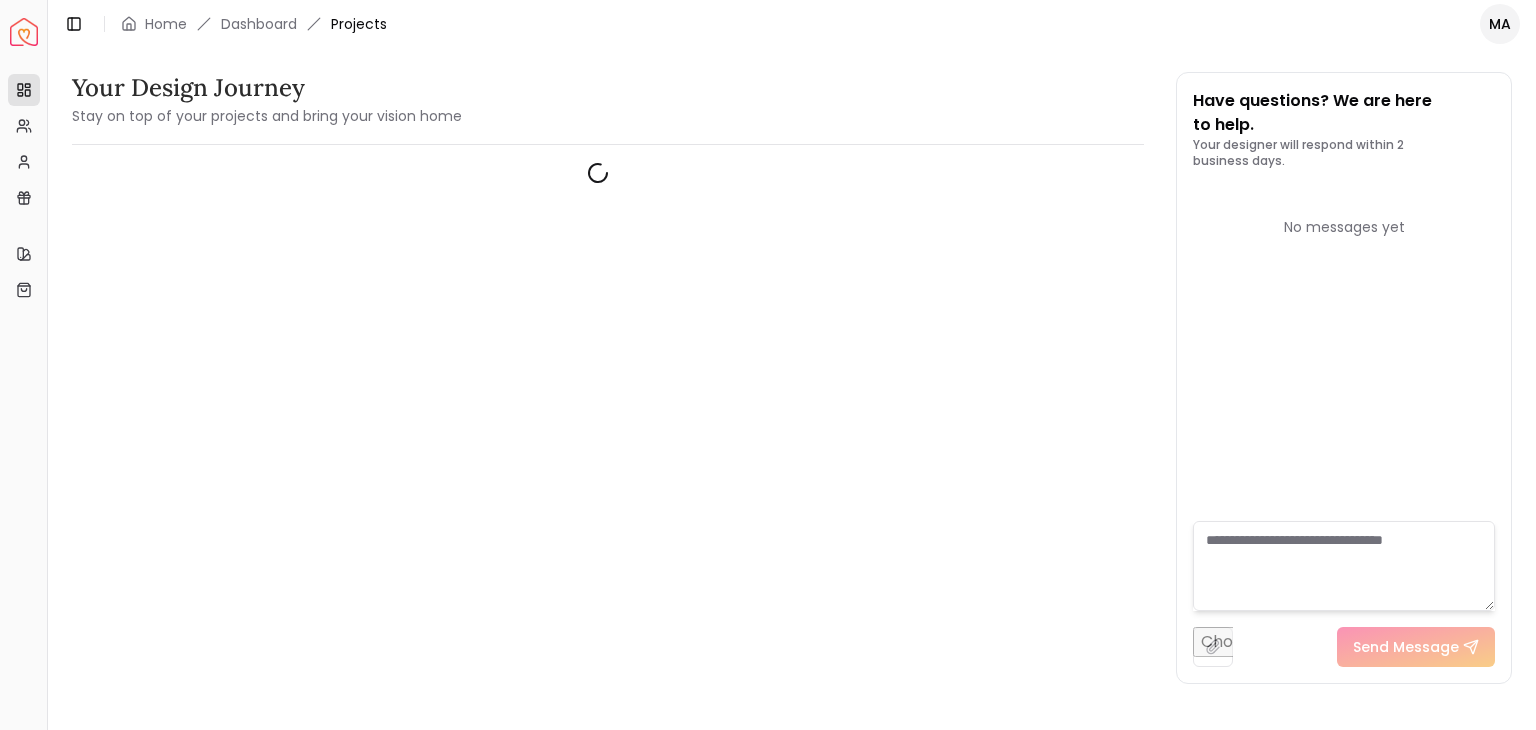 scroll, scrollTop: 0, scrollLeft: 0, axis: both 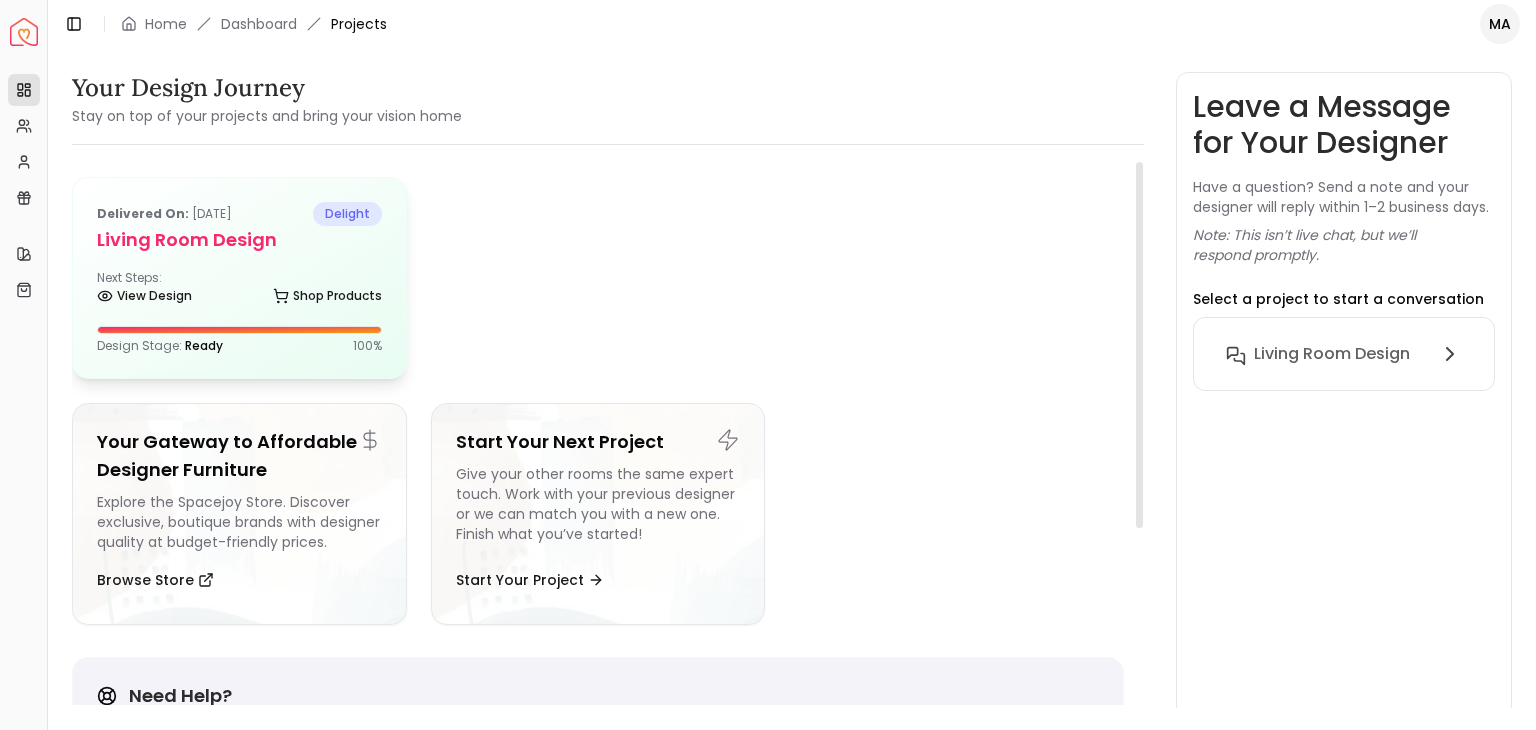 click on "View Design Shop Products" at bounding box center (239, 300) 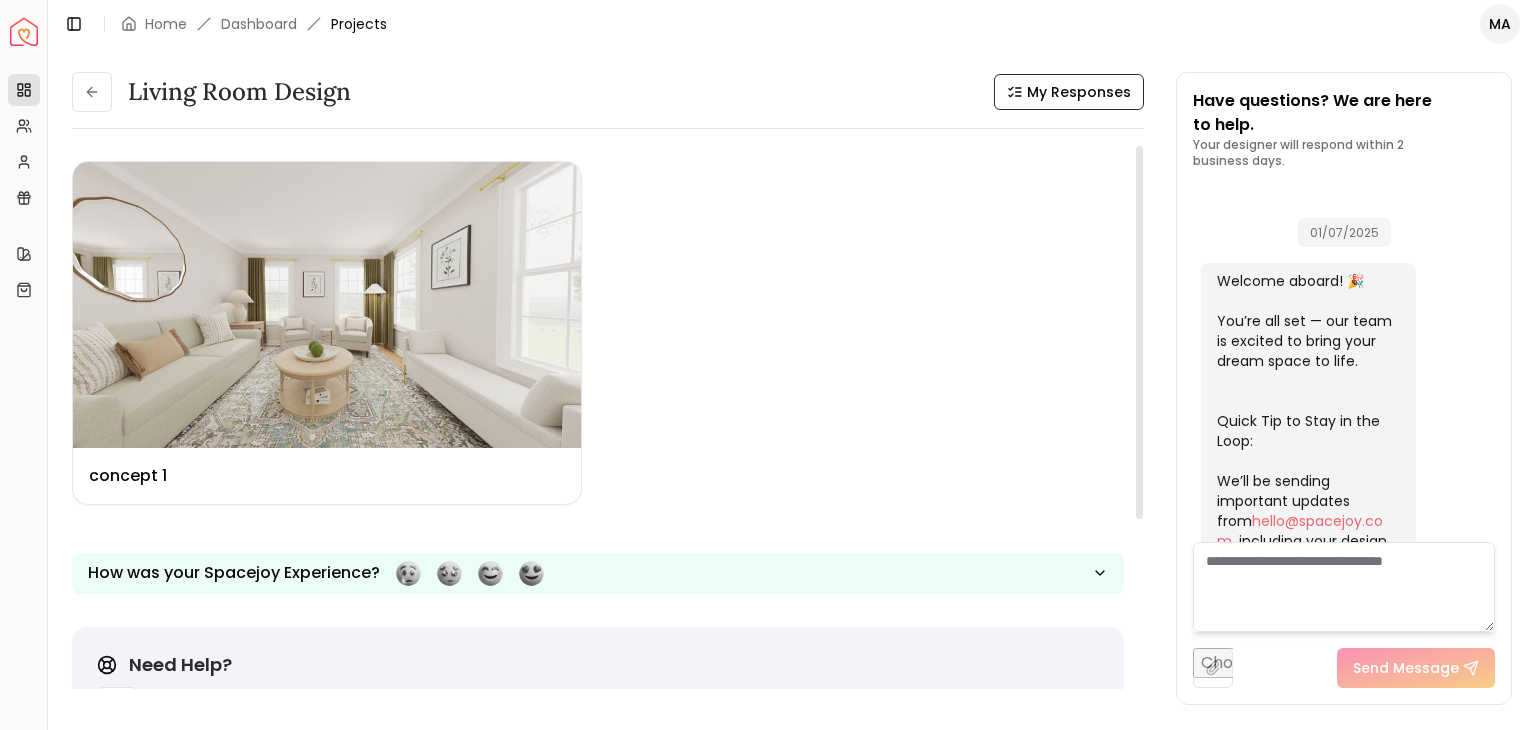 scroll, scrollTop: 1347, scrollLeft: 0, axis: vertical 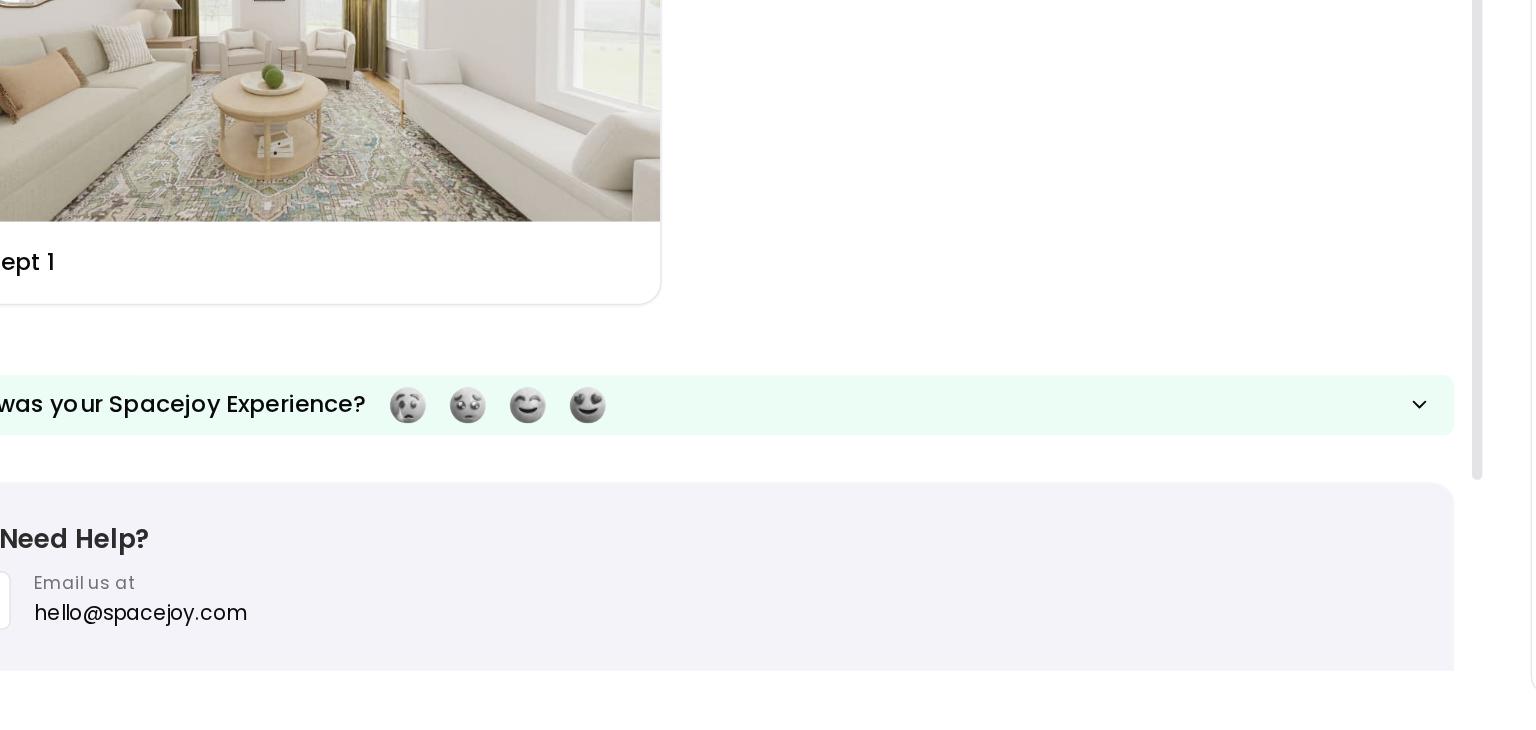 click on "Design Name concept 1 How was your Spacejoy Experience?" at bounding box center [598, 319] 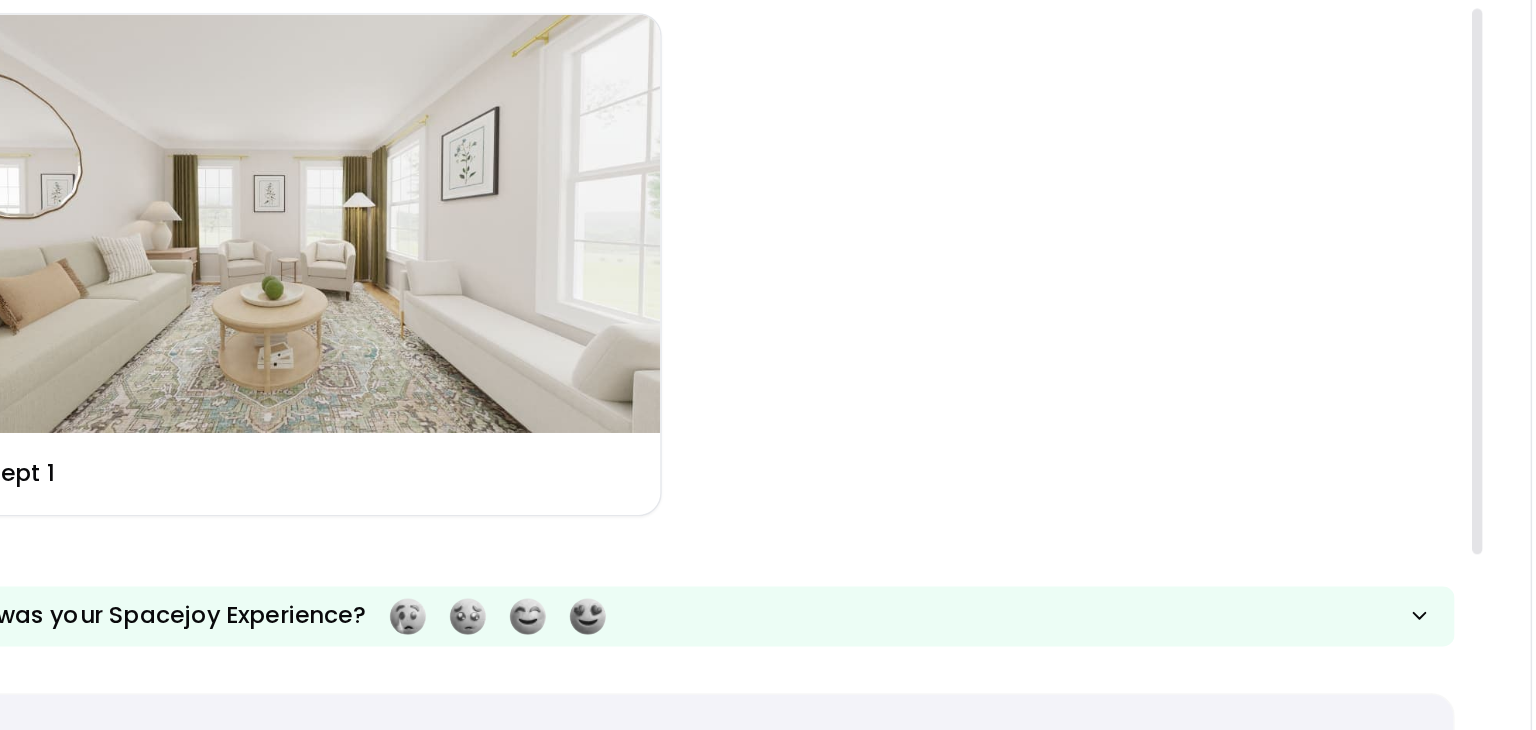 scroll, scrollTop: 0, scrollLeft: 0, axis: both 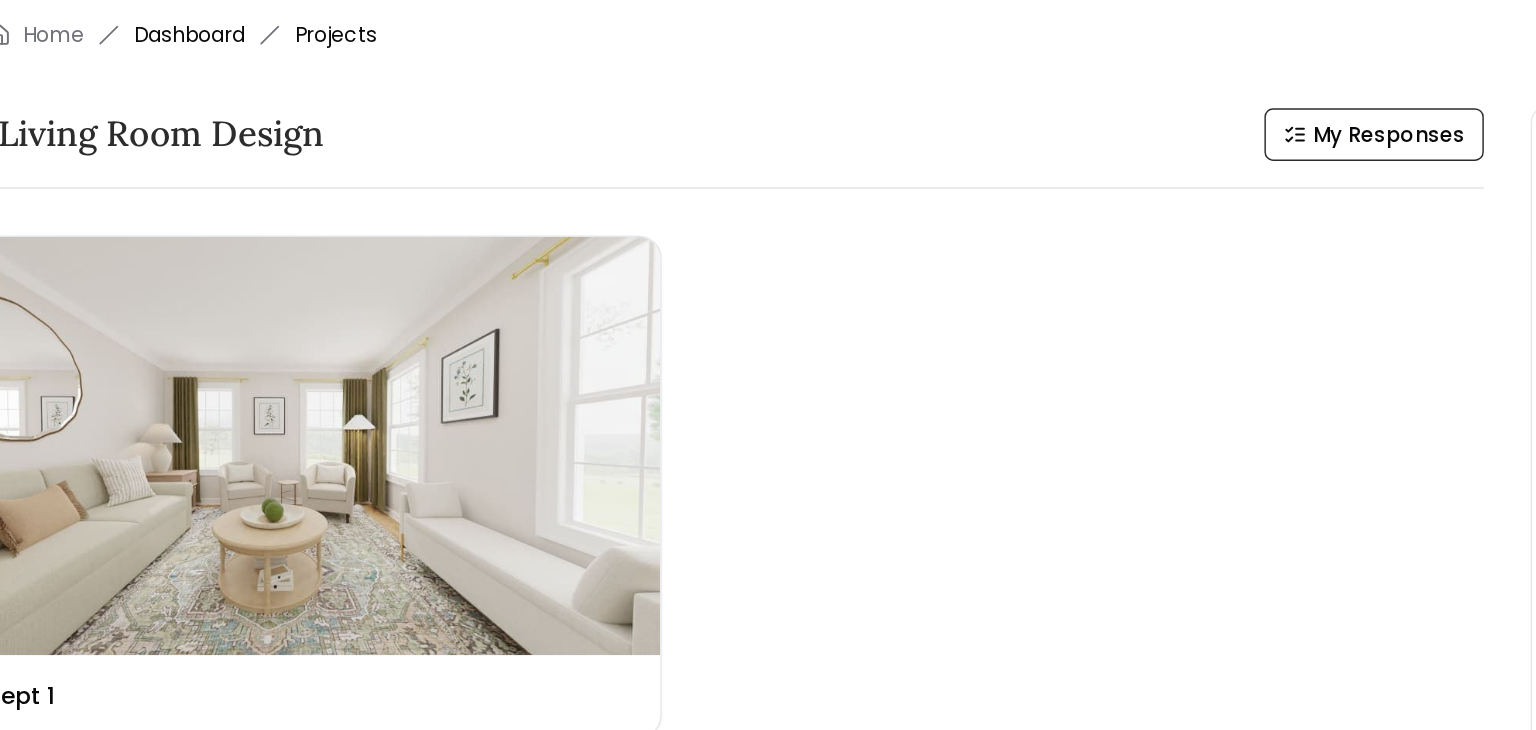 click on "Dashboard" at bounding box center (259, 24) 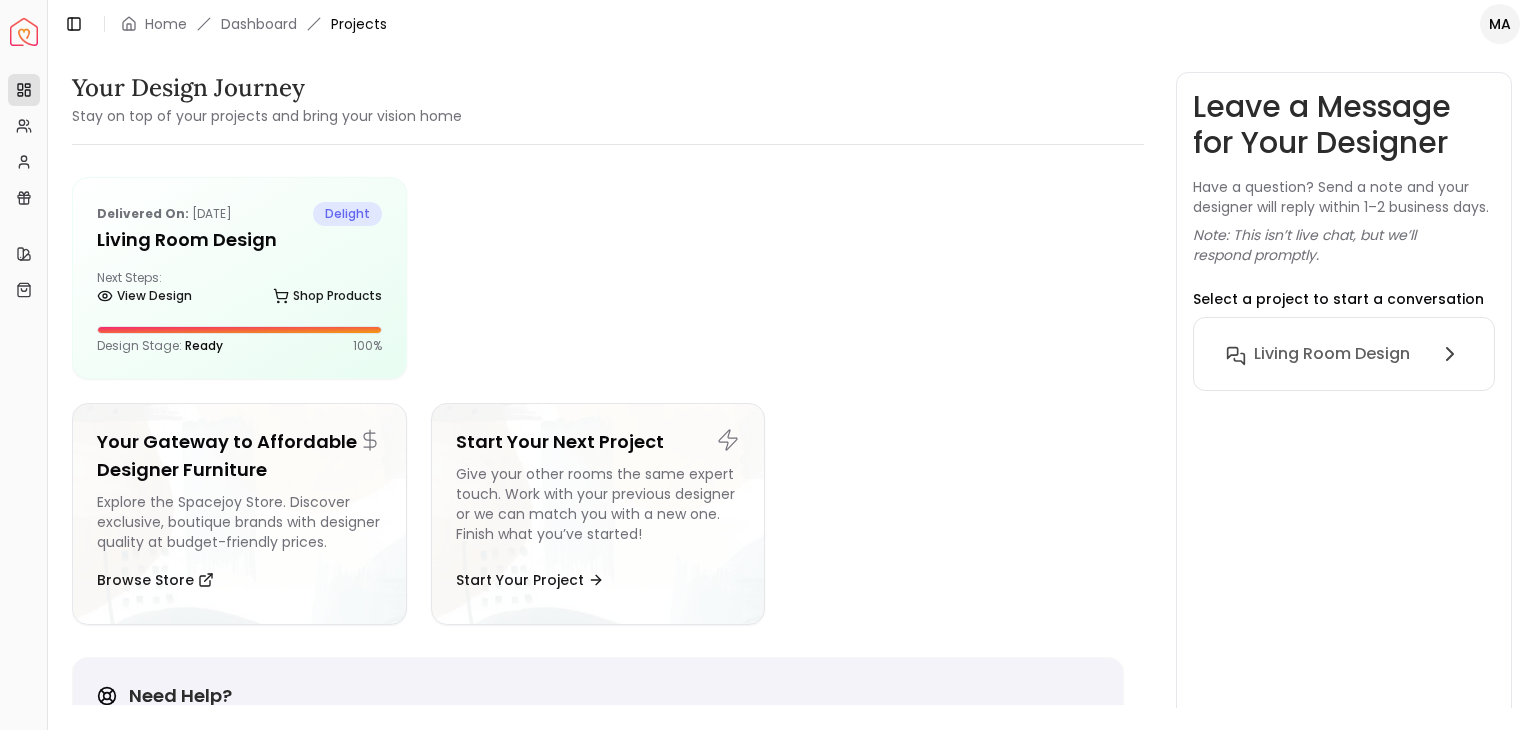click on "Projects" at bounding box center [359, 24] 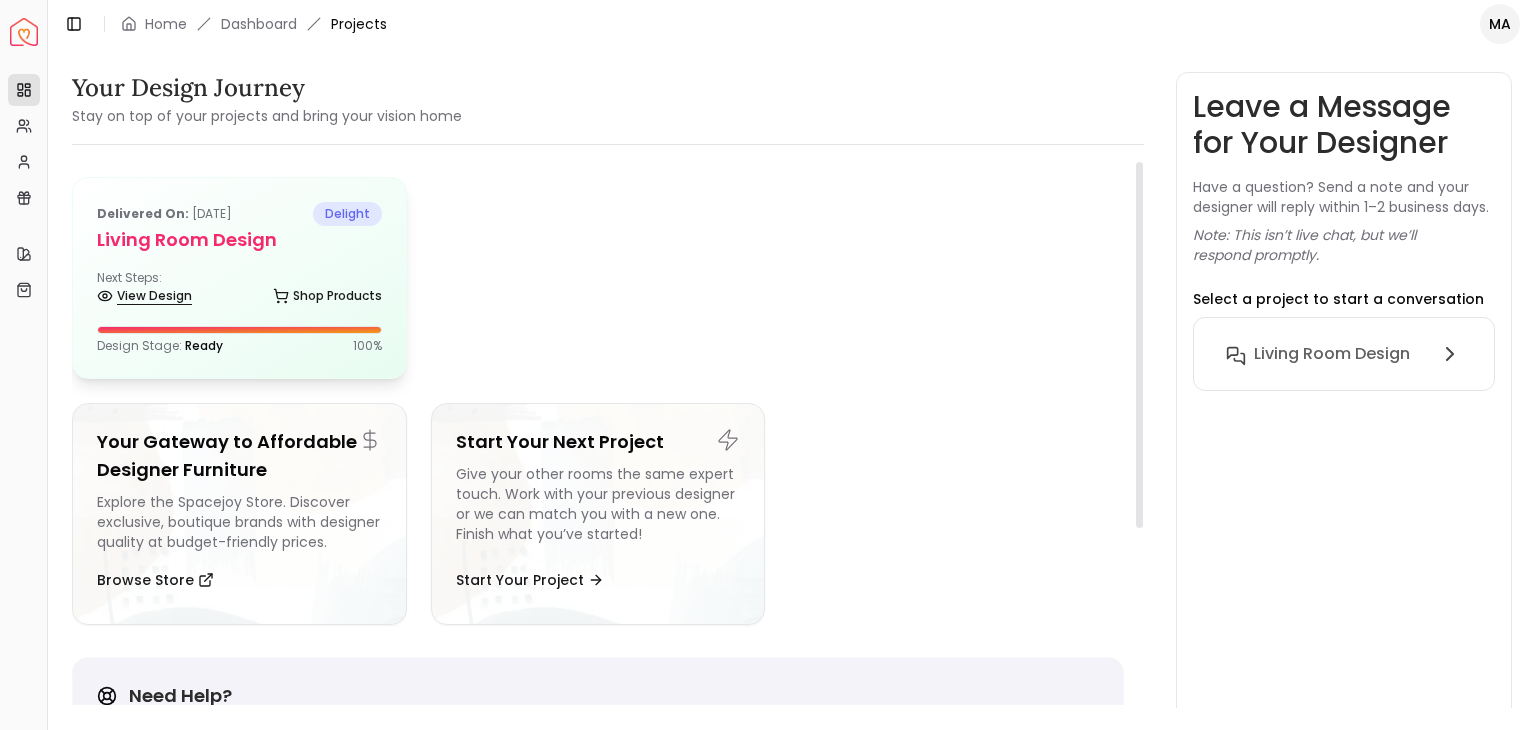 click on "View Design" at bounding box center (144, 296) 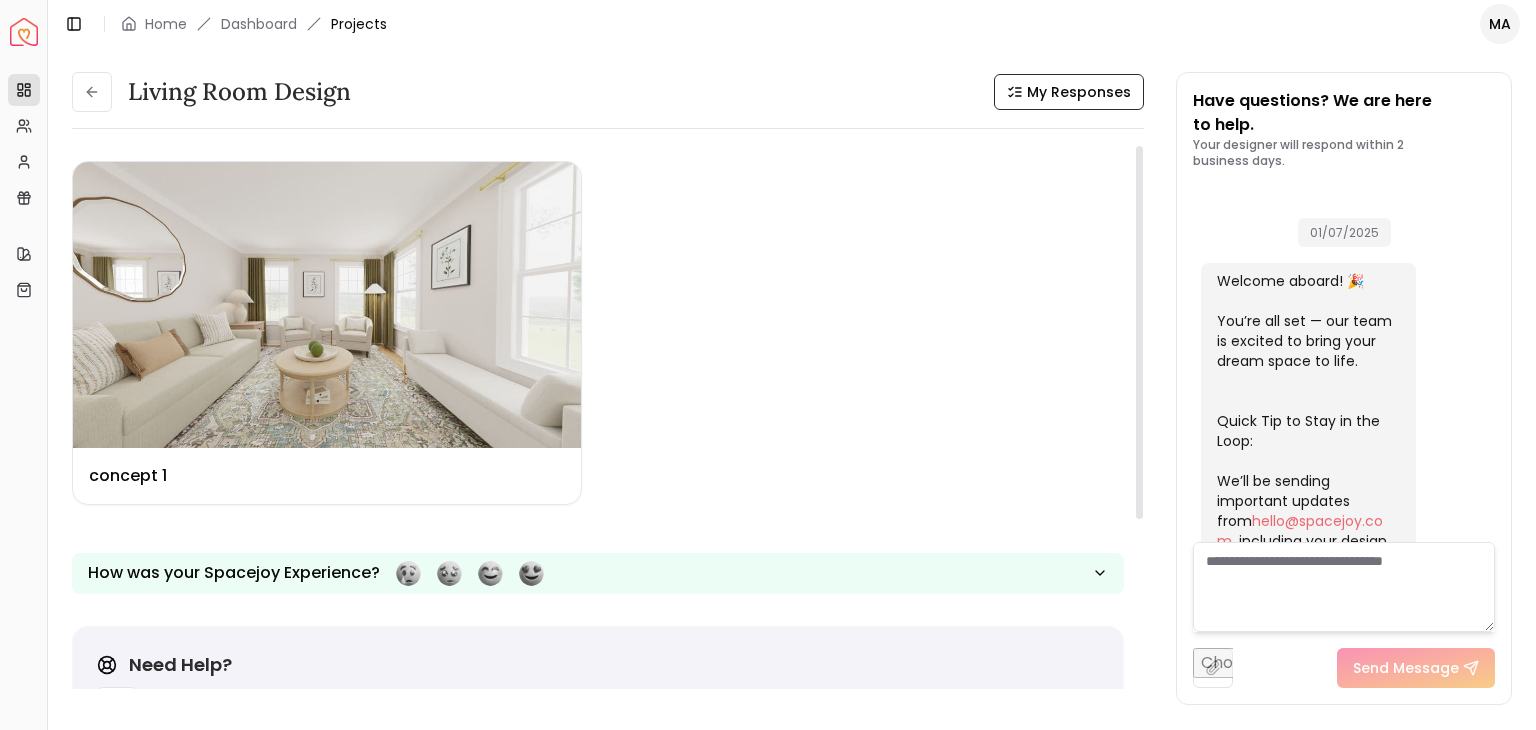 scroll, scrollTop: 1347, scrollLeft: 0, axis: vertical 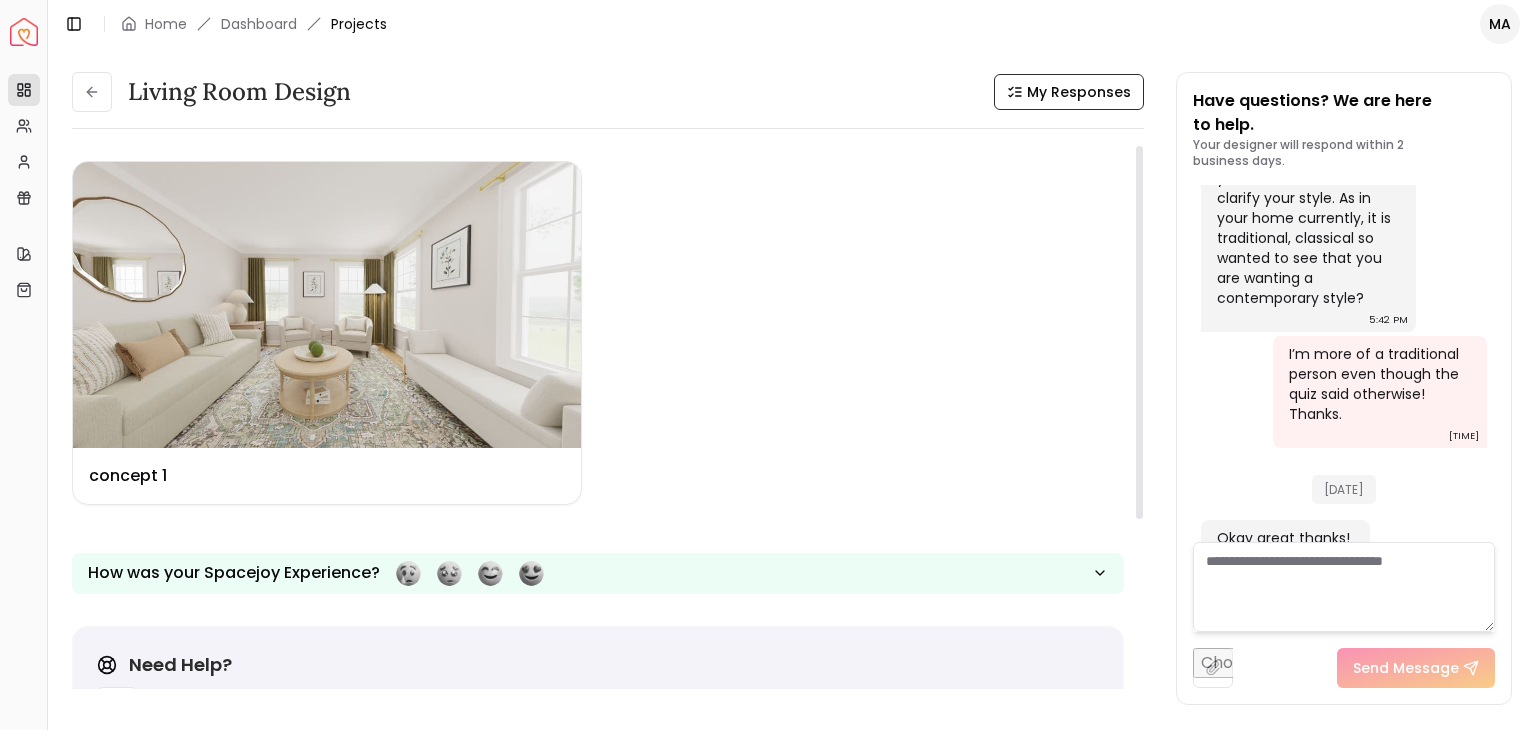 click on "Design Name concept 1" at bounding box center [598, 333] 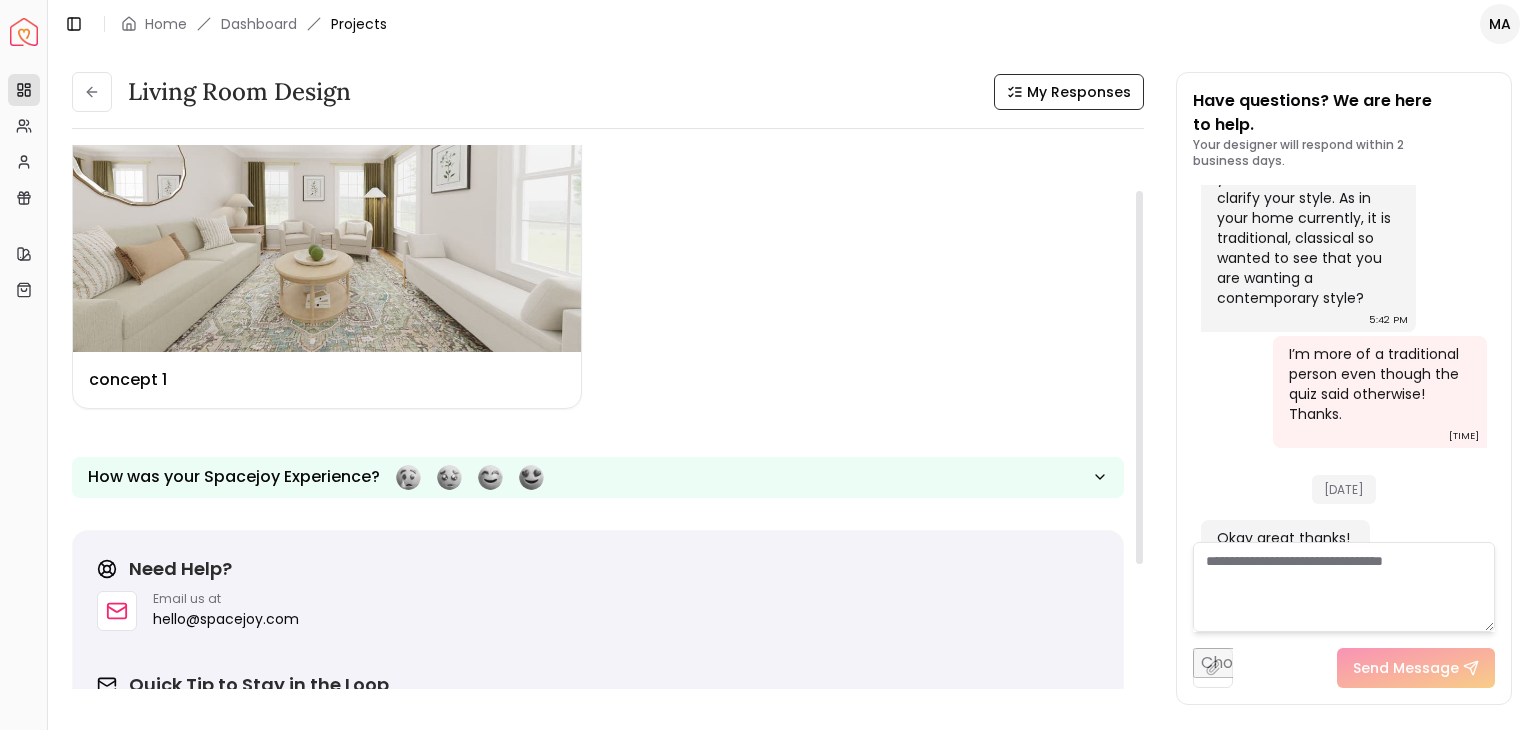 scroll, scrollTop: 0, scrollLeft: 0, axis: both 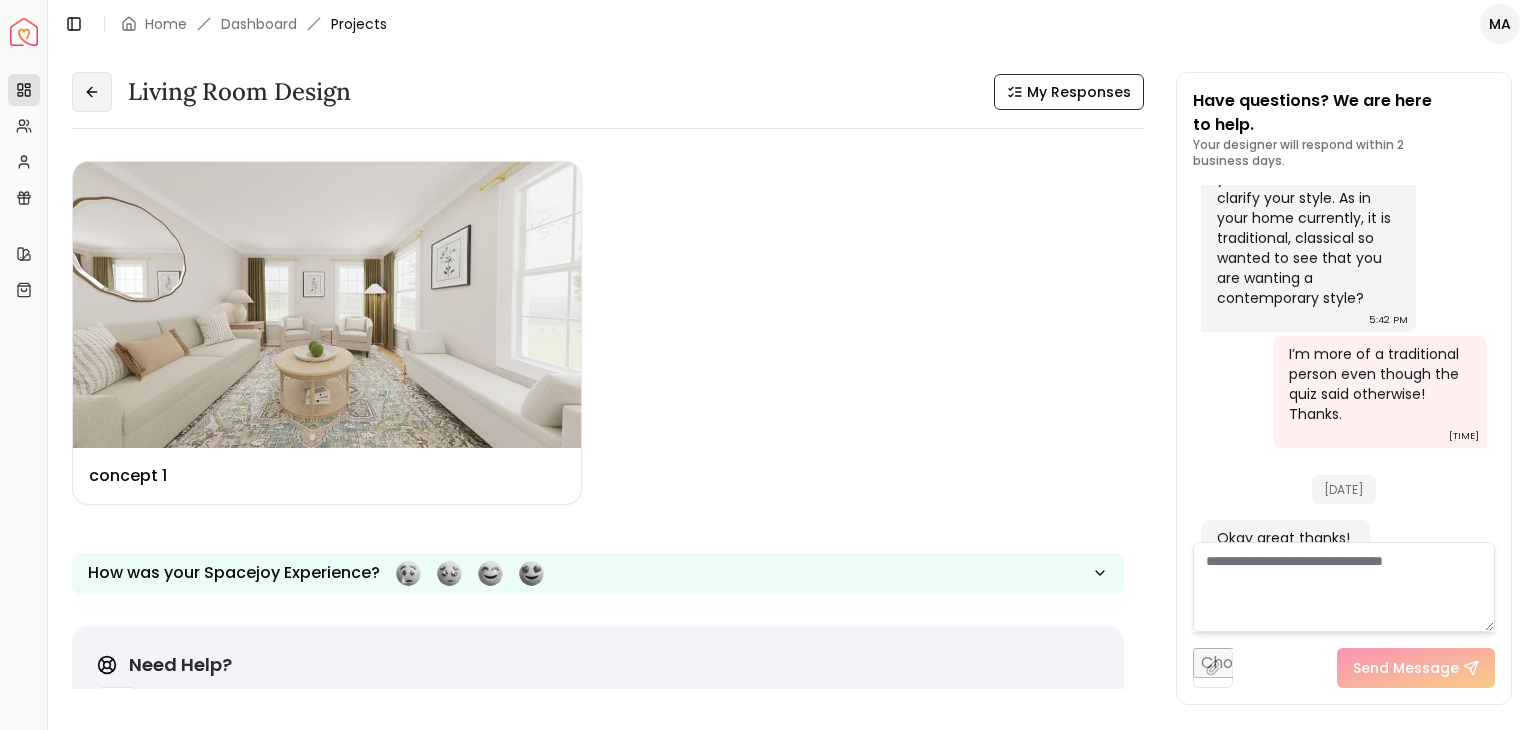 click 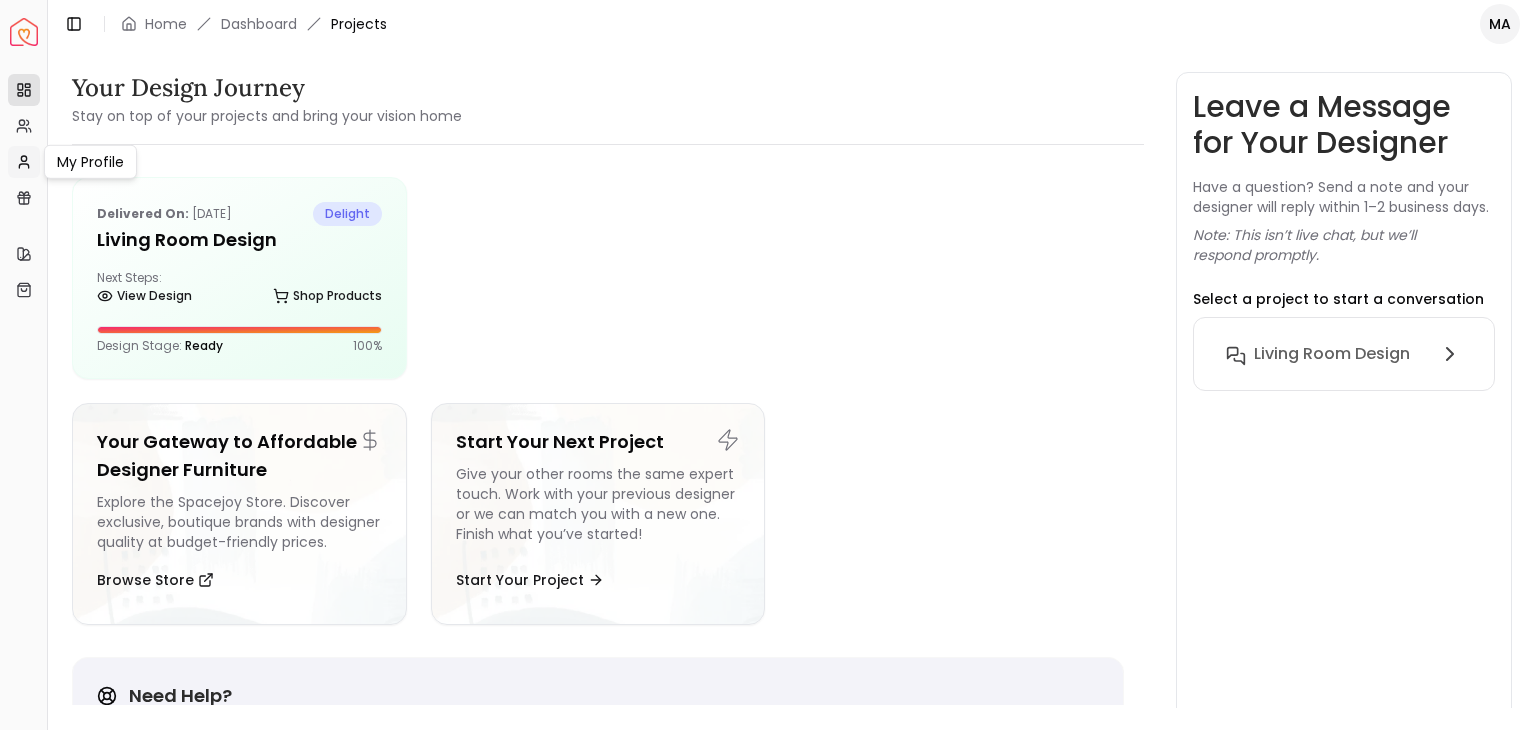click 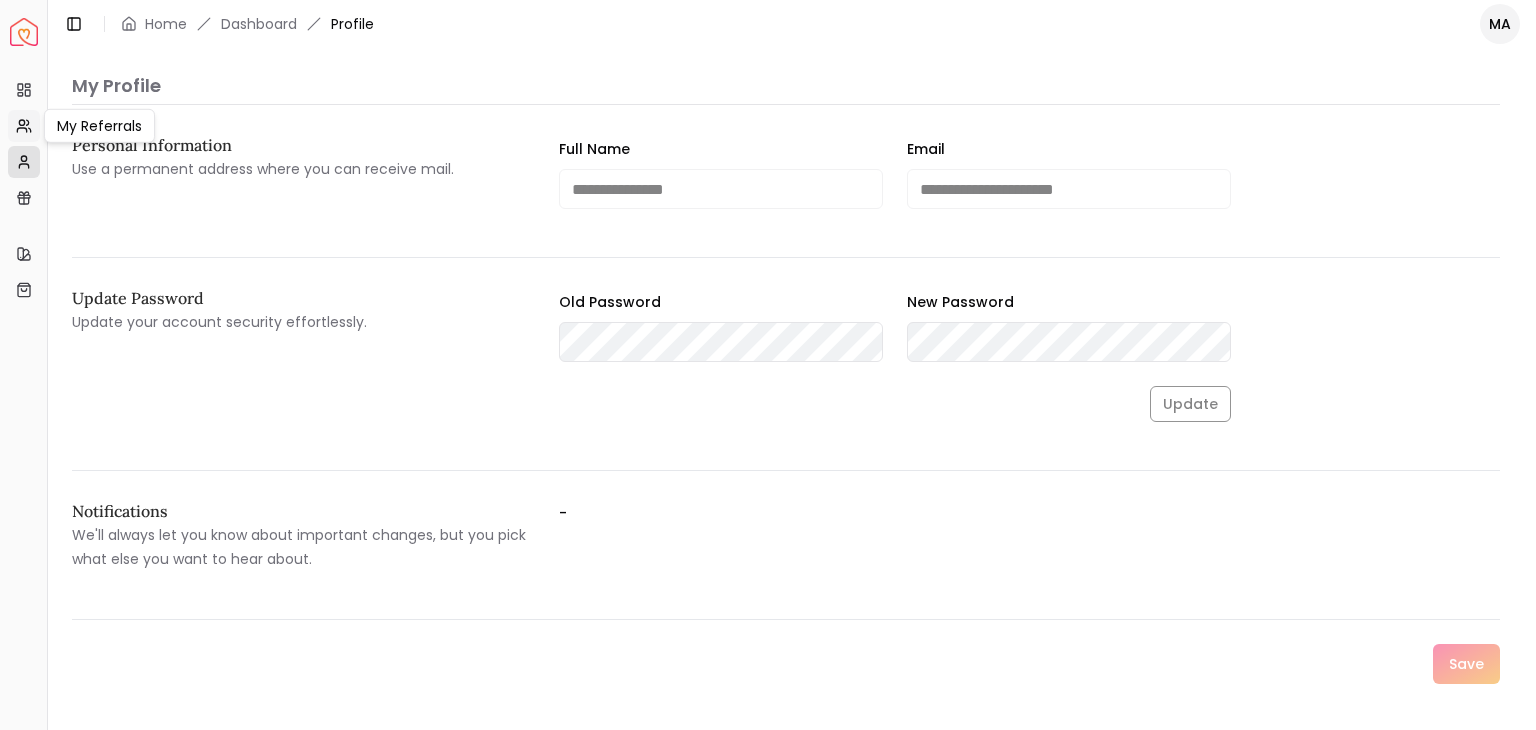 click on "My Referrals" at bounding box center [24, 126] 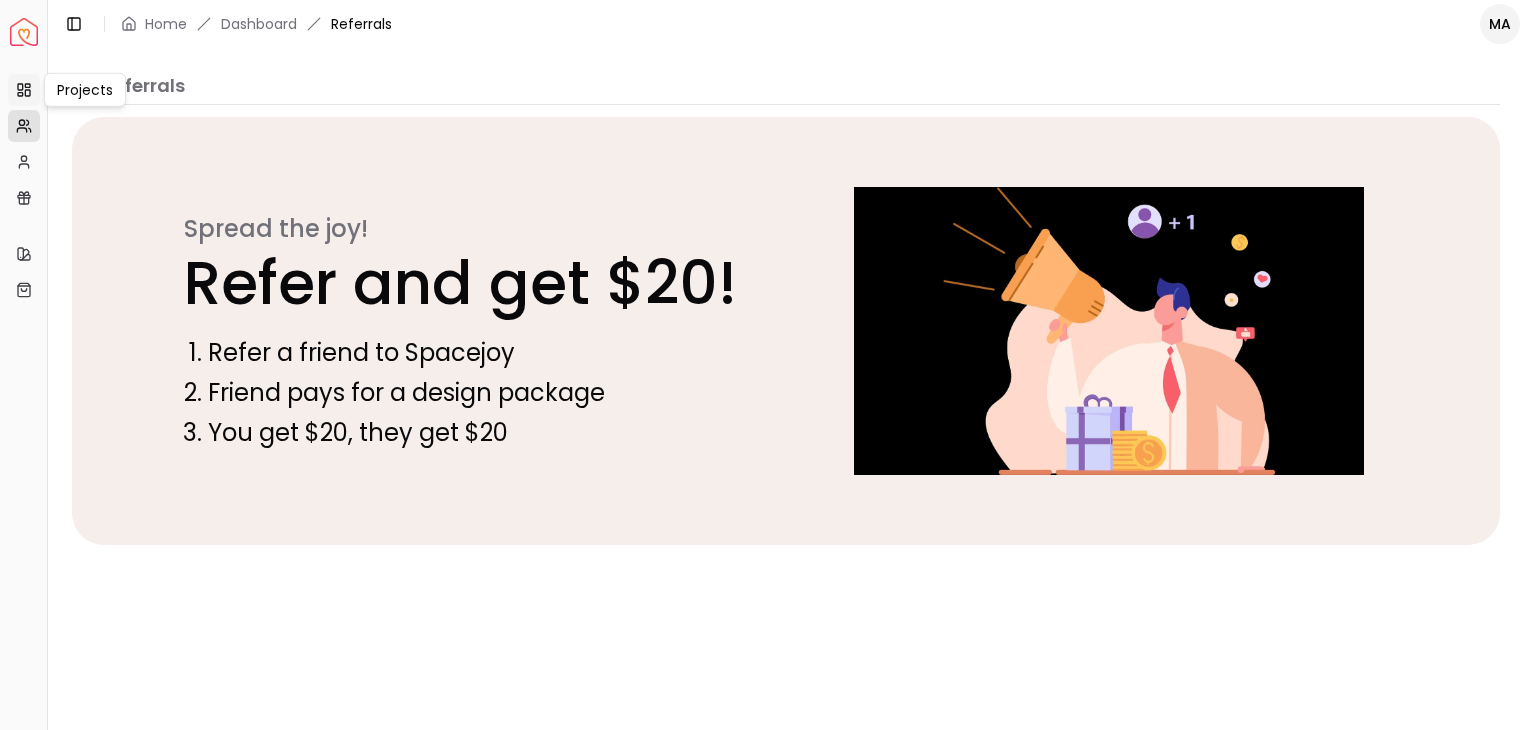 click 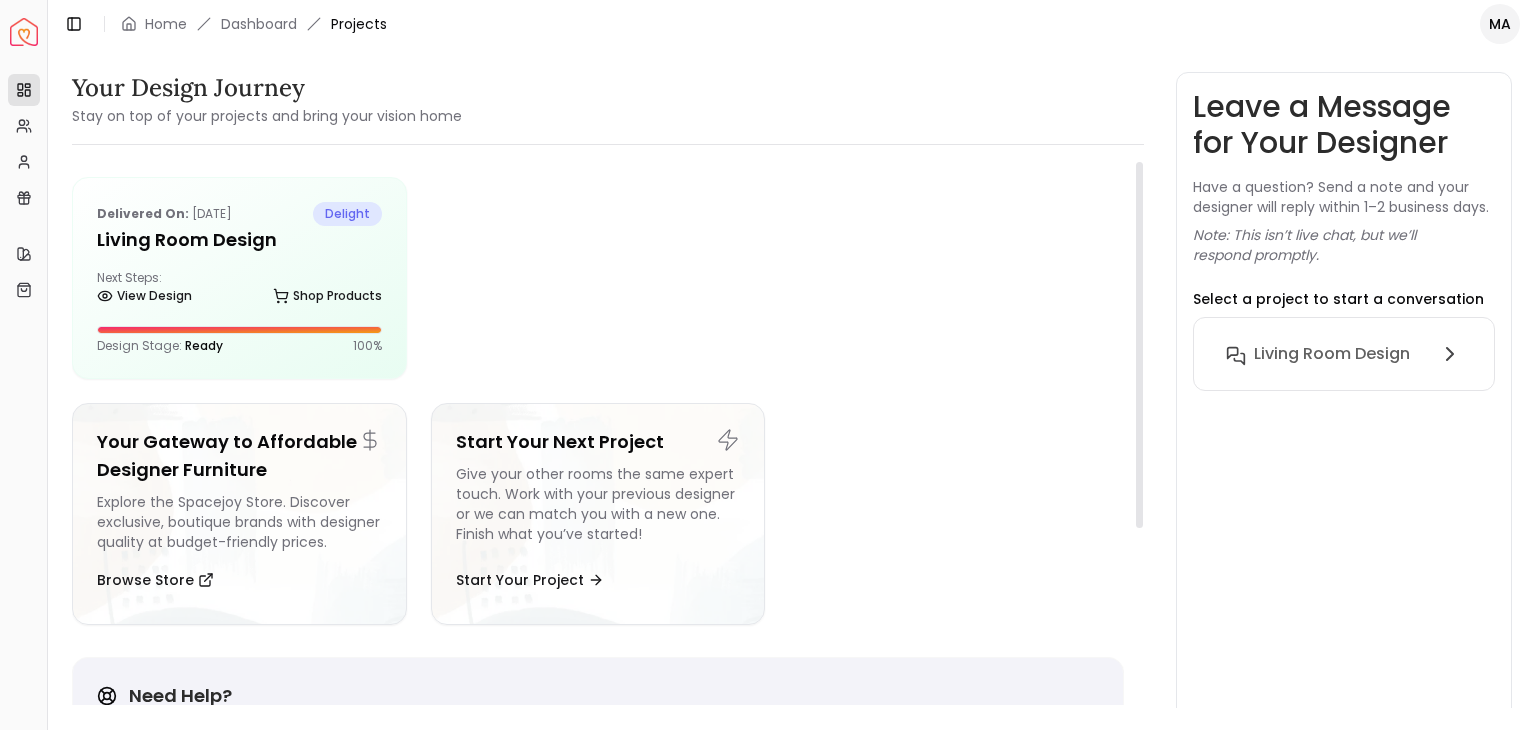 click at bounding box center [777, 278] 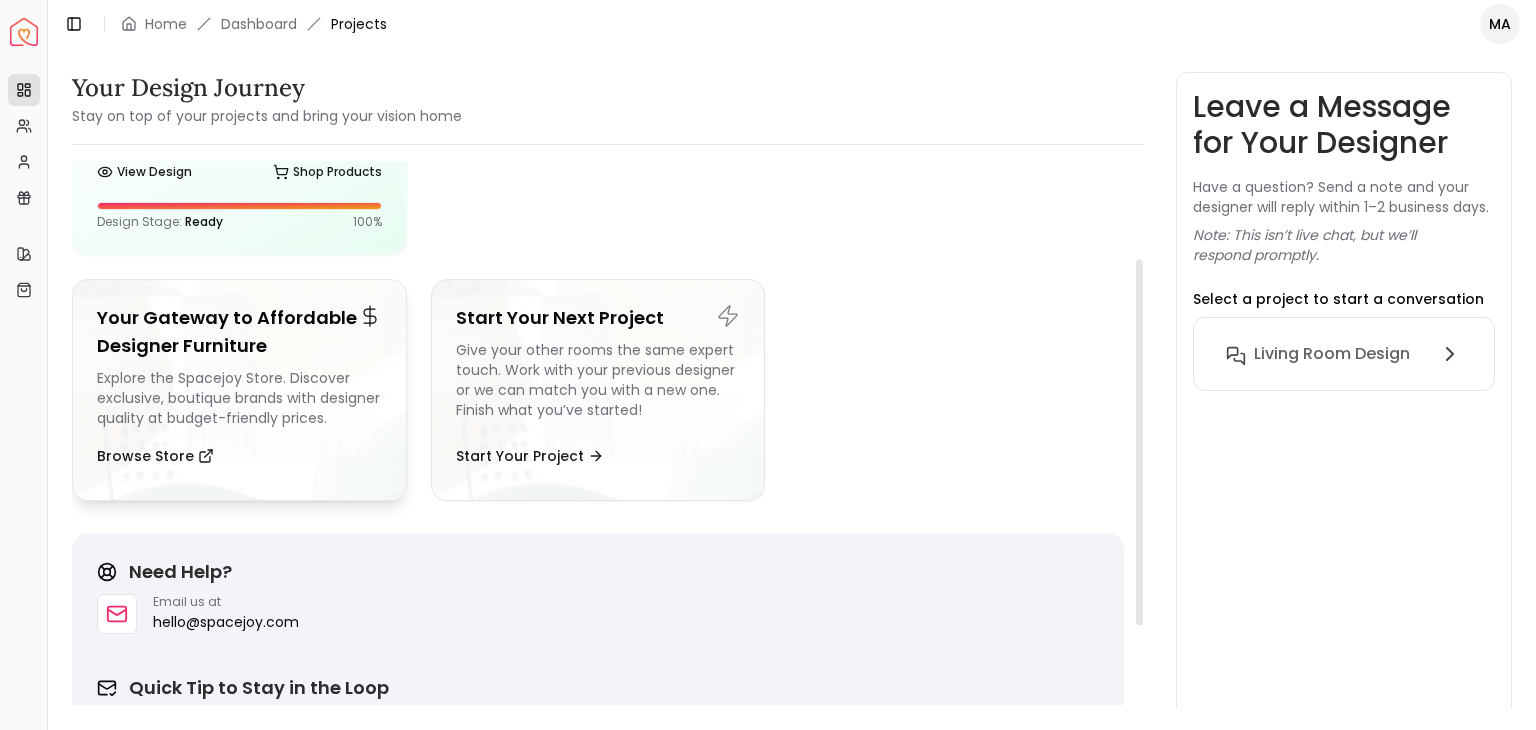 scroll, scrollTop: 0, scrollLeft: 0, axis: both 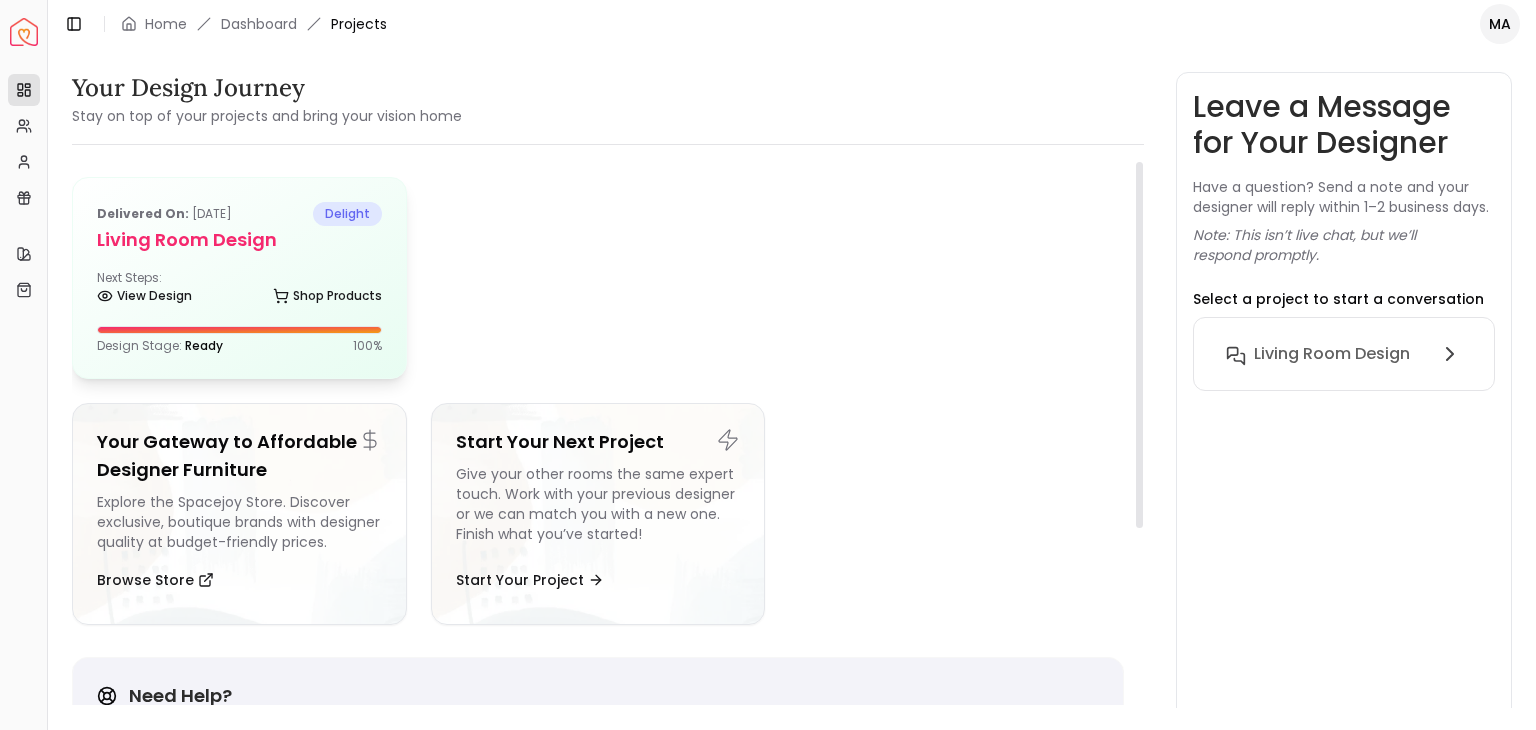 click on "Delivered on:   [DATE] delight Living Room design Next Steps: View Design Shop Products Design Stage:   Ready 100 %" at bounding box center [239, 278] 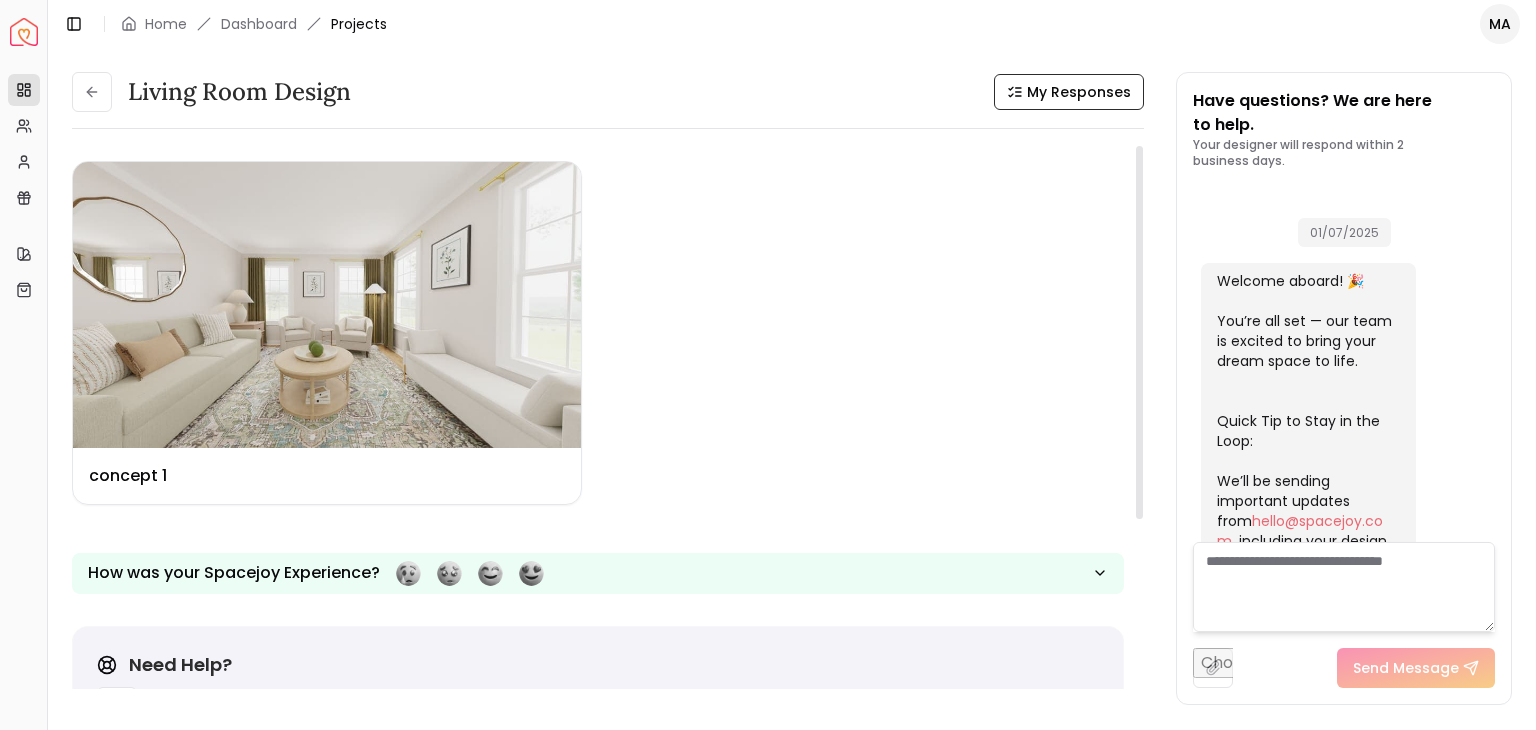 scroll, scrollTop: 1347, scrollLeft: 0, axis: vertical 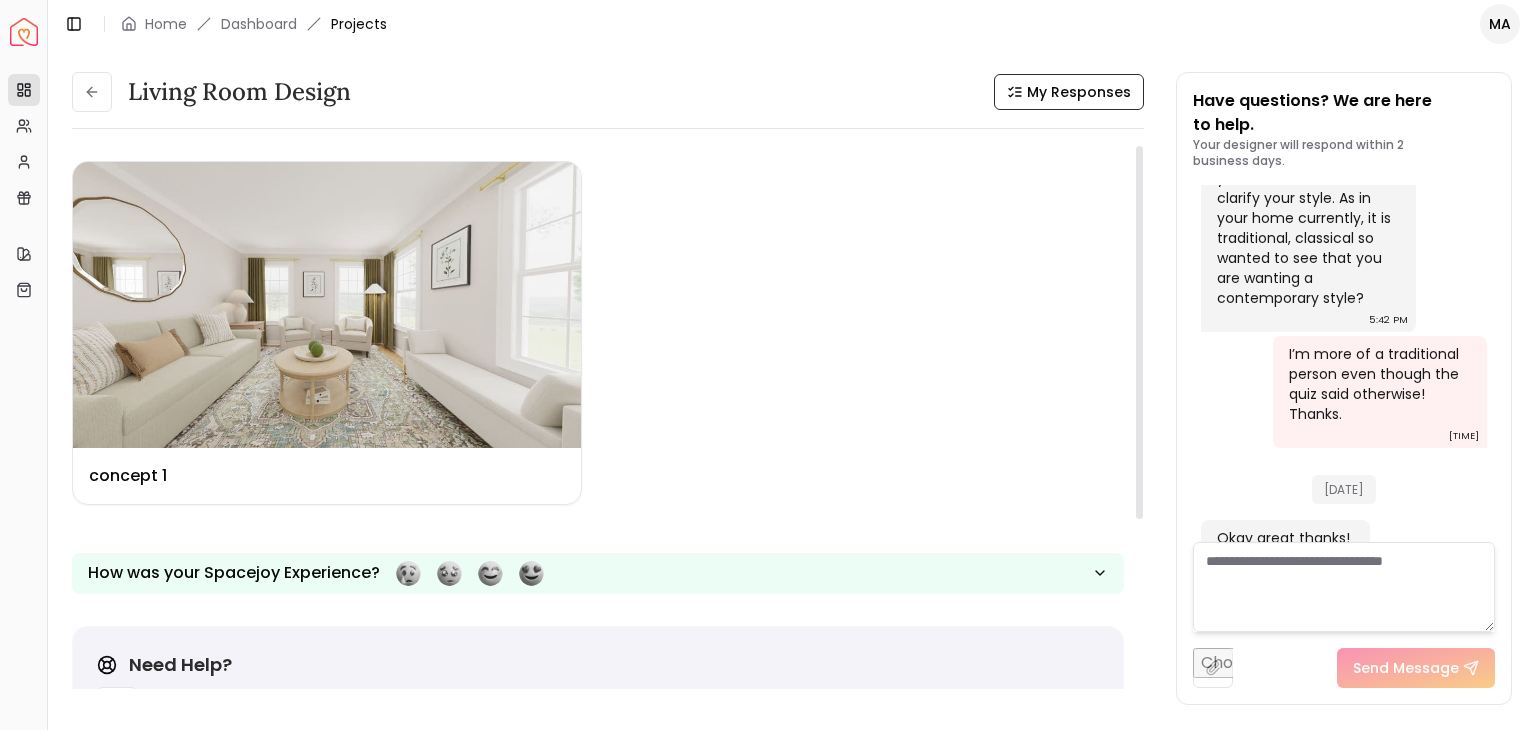 click on "Design Name concept 1" at bounding box center (598, 333) 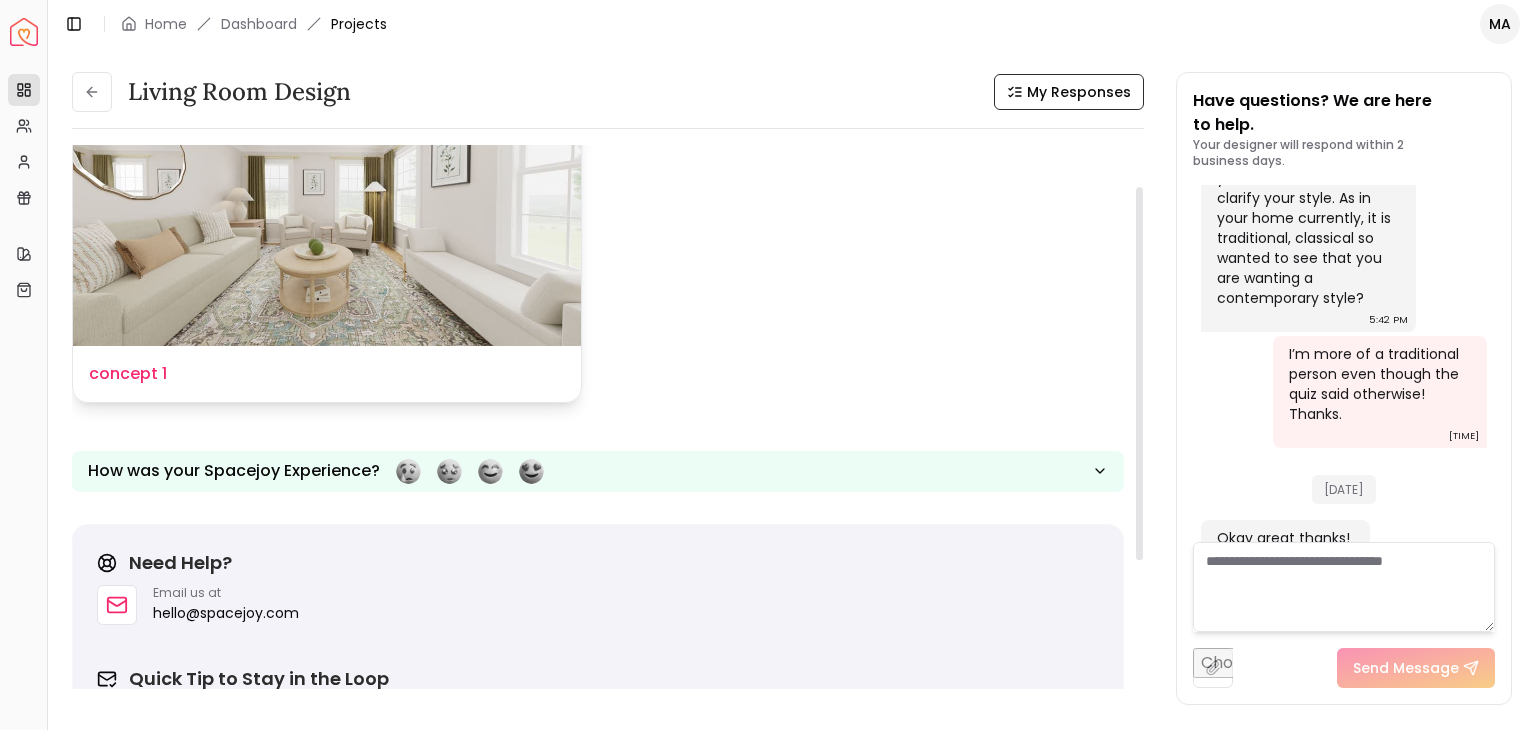 scroll, scrollTop: 0, scrollLeft: 0, axis: both 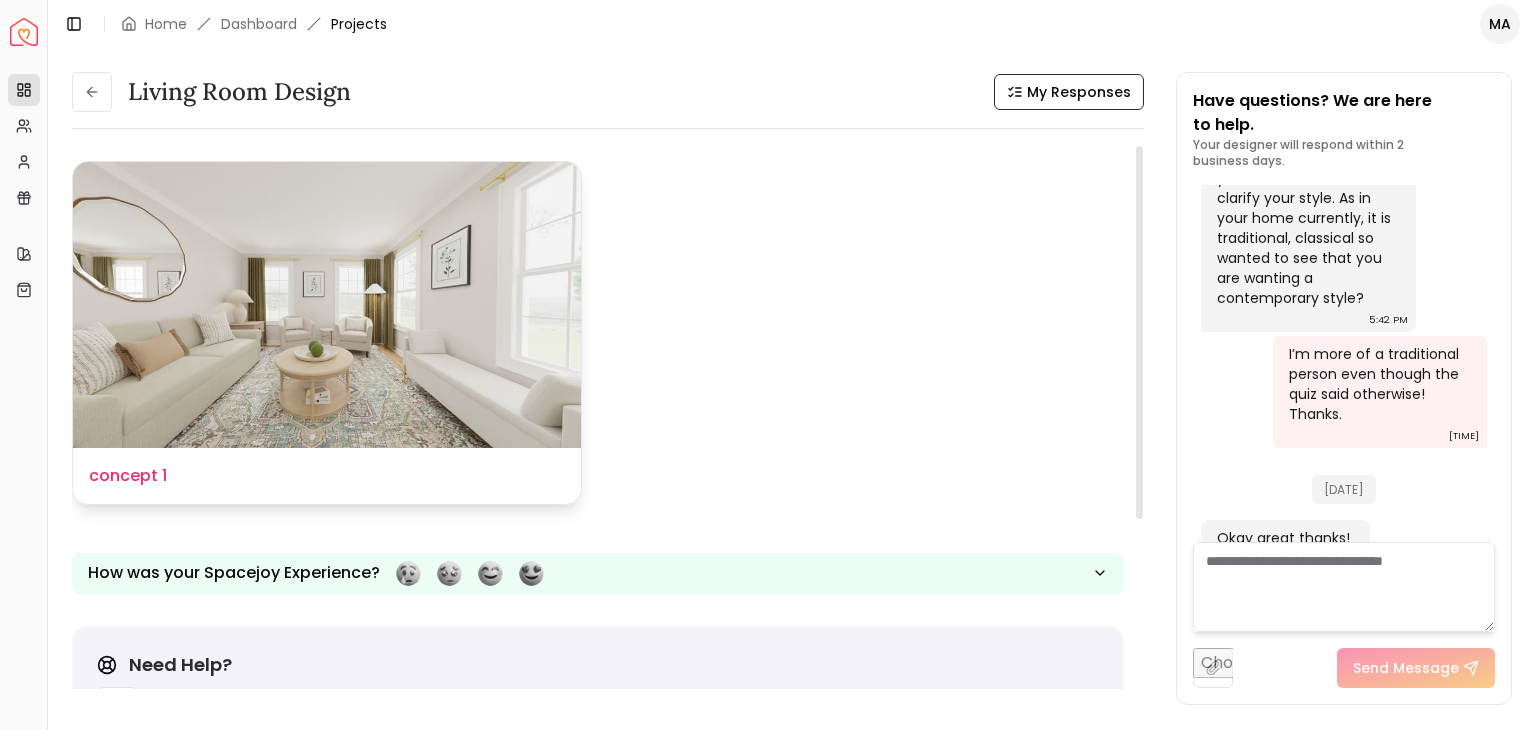 click on "Design Name concept 1" at bounding box center (327, 476) 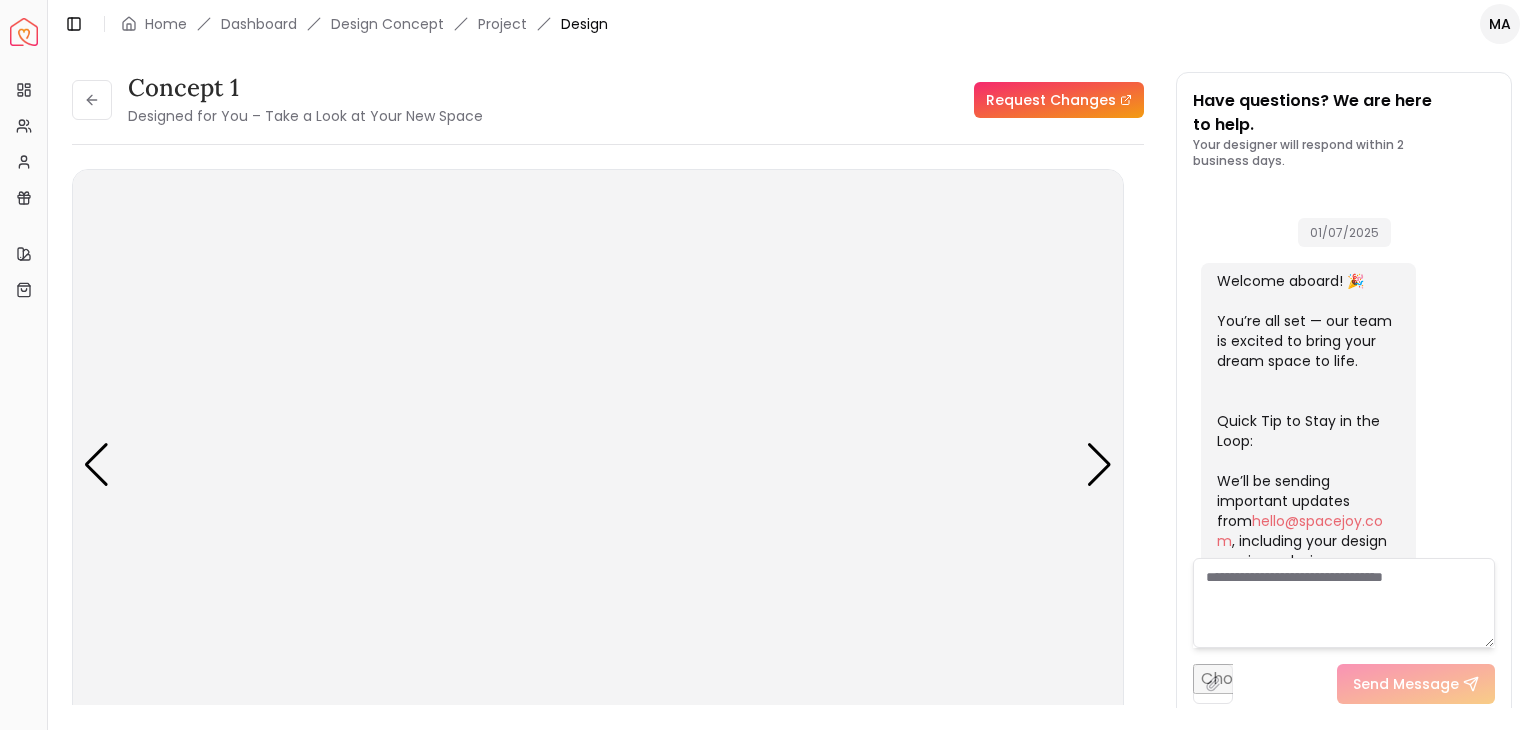 scroll, scrollTop: 1331, scrollLeft: 0, axis: vertical 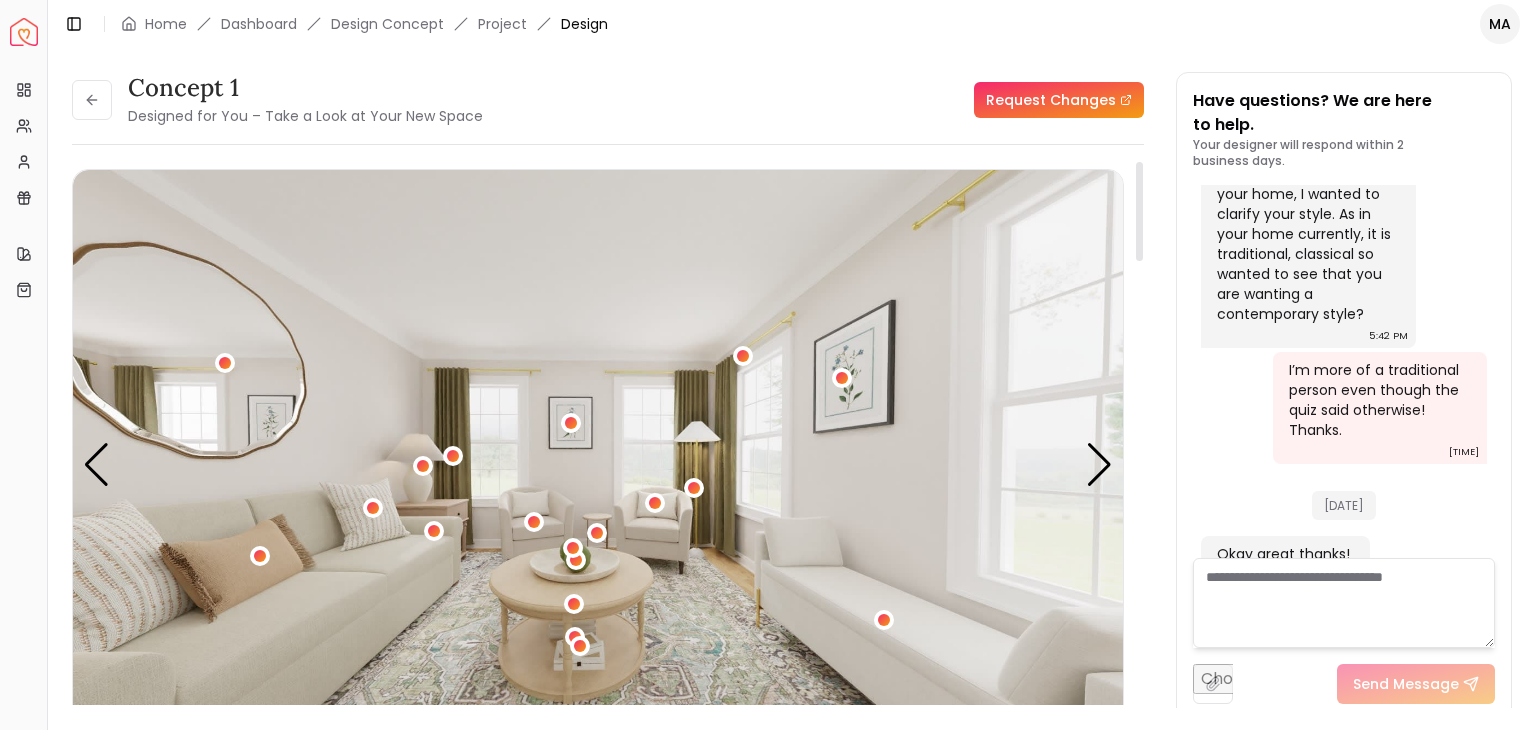 click at bounding box center (598, 465) 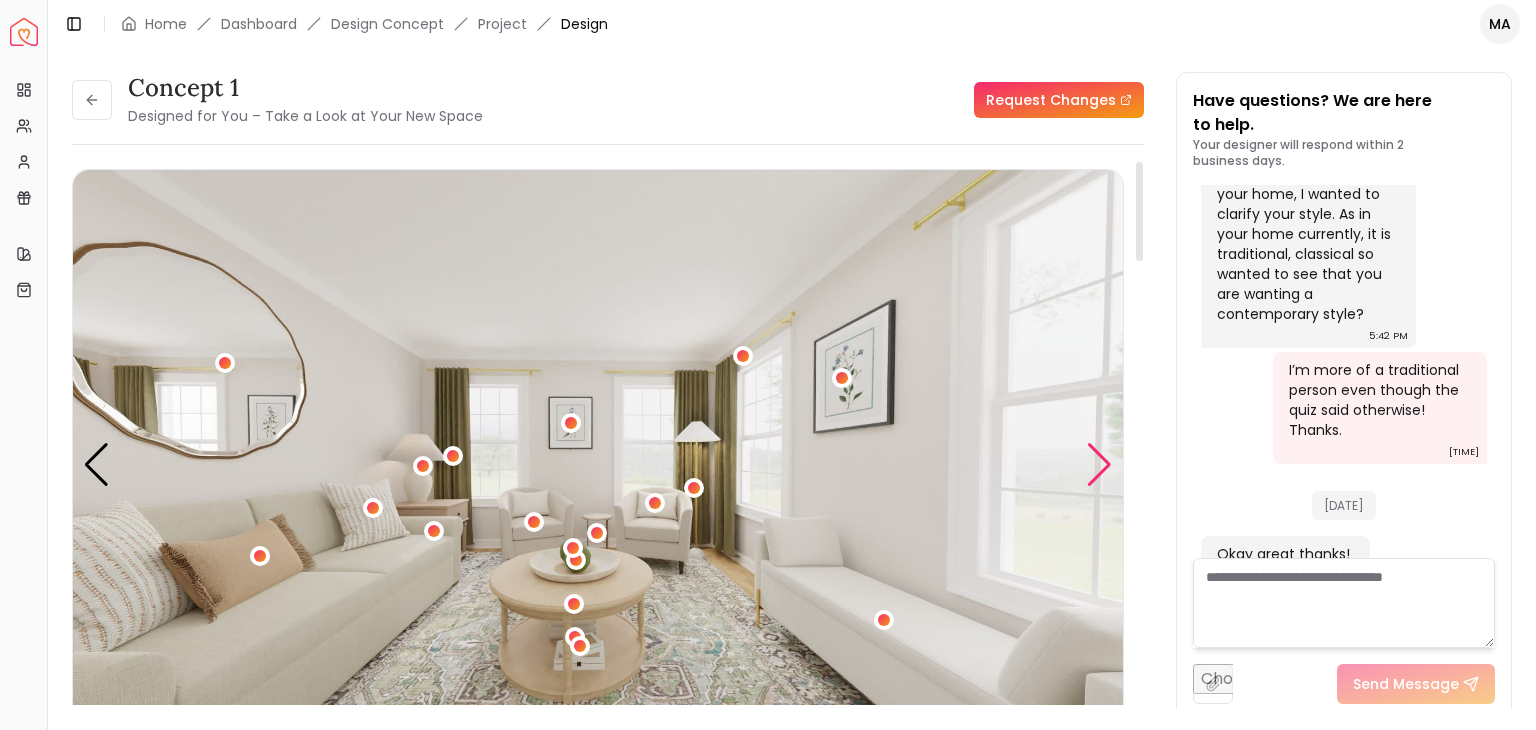 click at bounding box center [1099, 465] 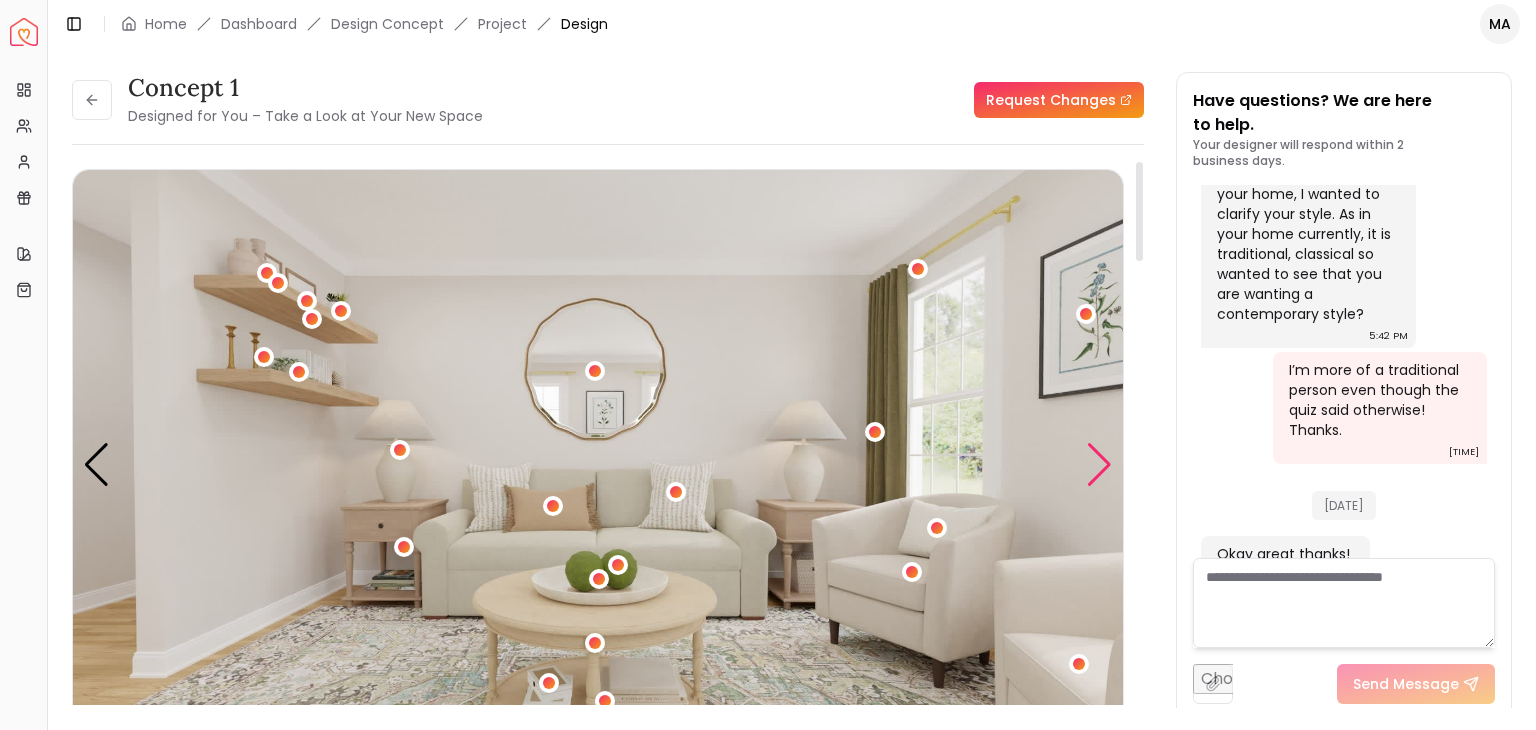 click at bounding box center (1099, 465) 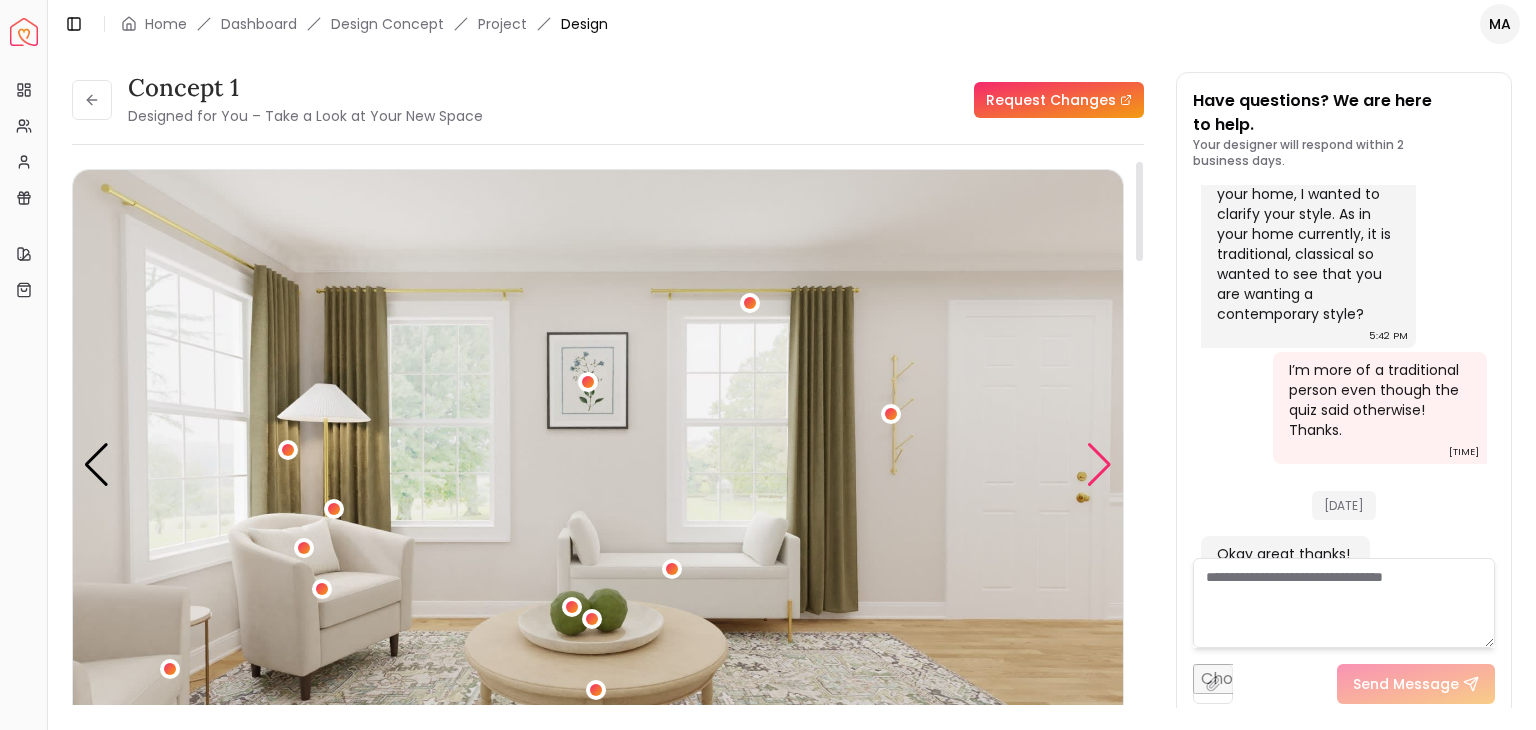 click at bounding box center (1099, 465) 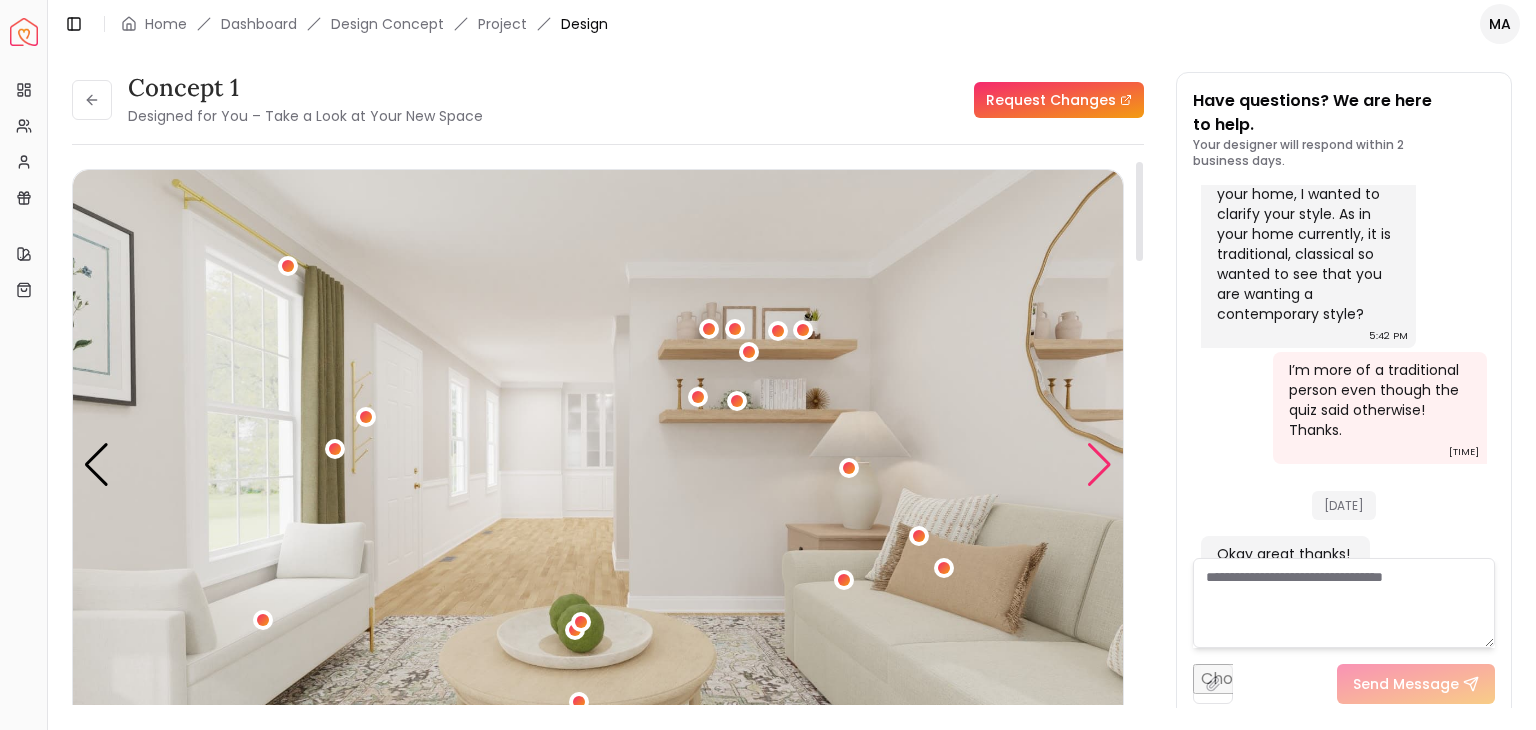 click at bounding box center [1099, 465] 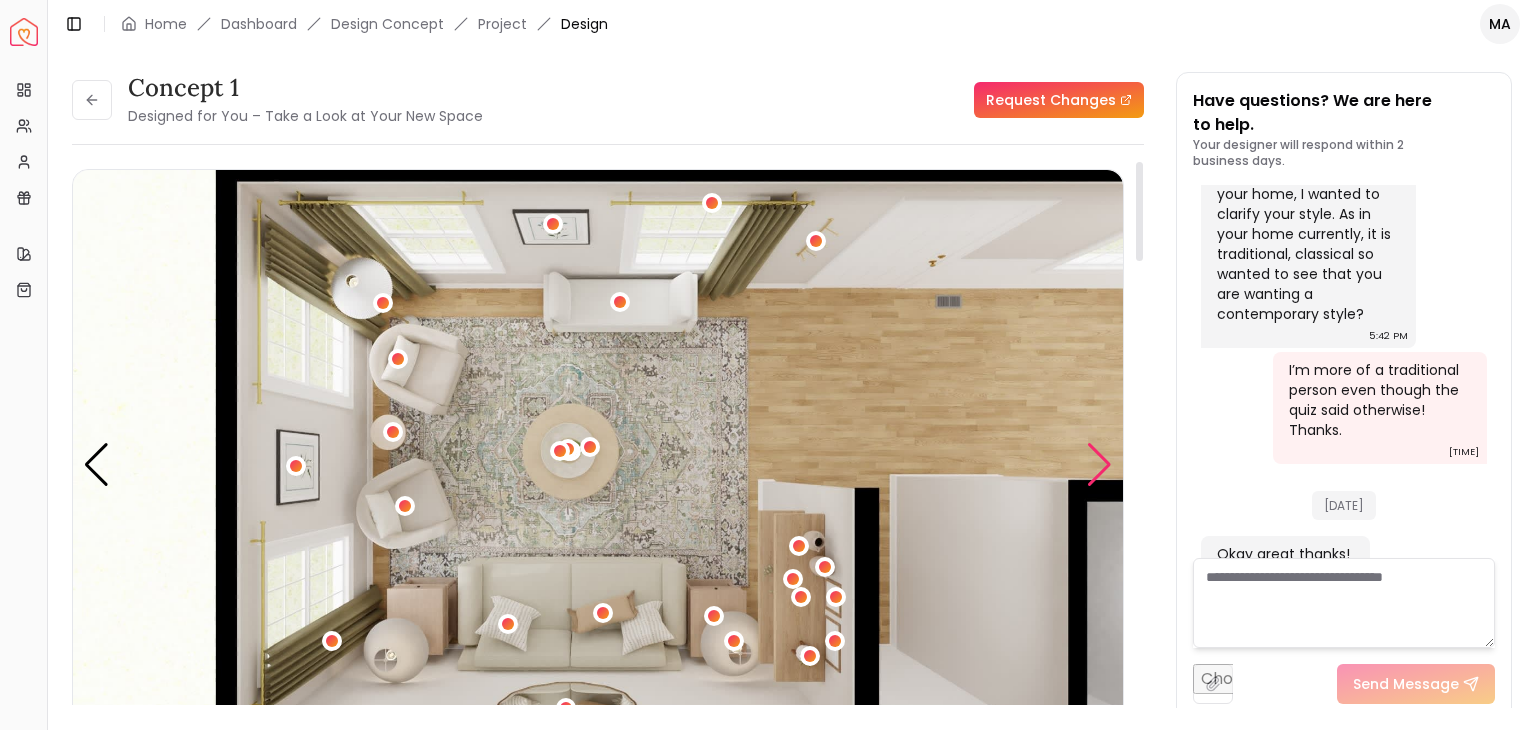 click at bounding box center [1099, 465] 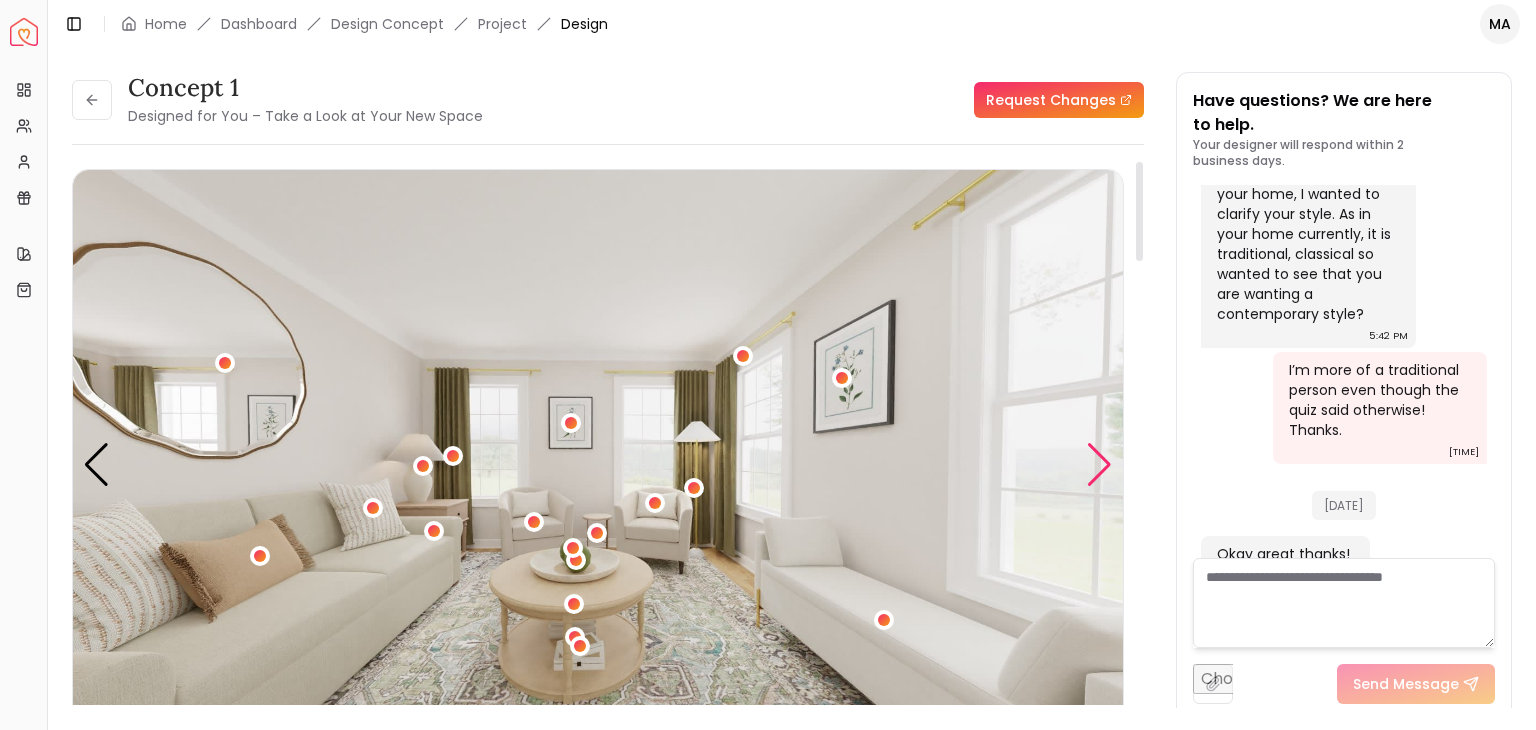 click at bounding box center [1099, 465] 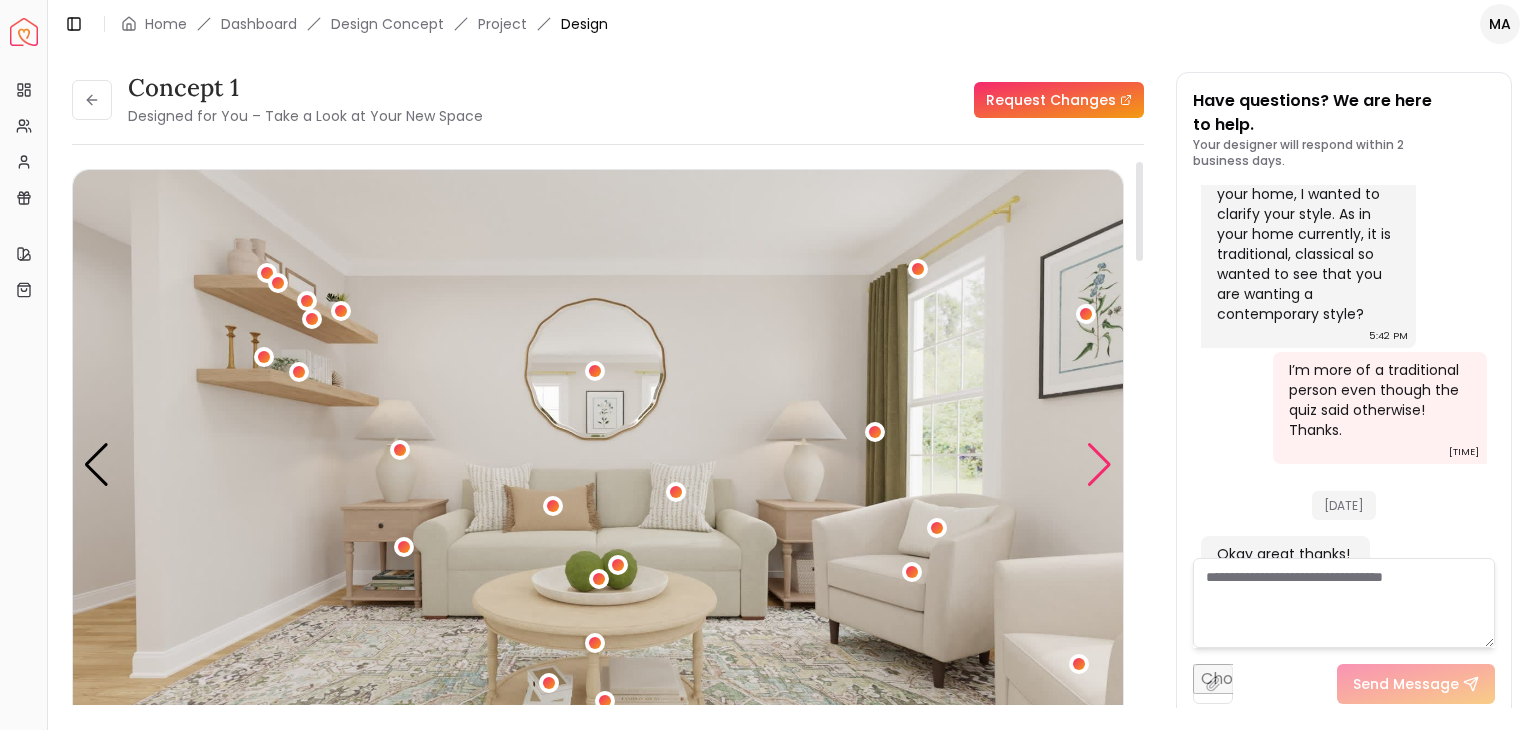 click at bounding box center [1099, 465] 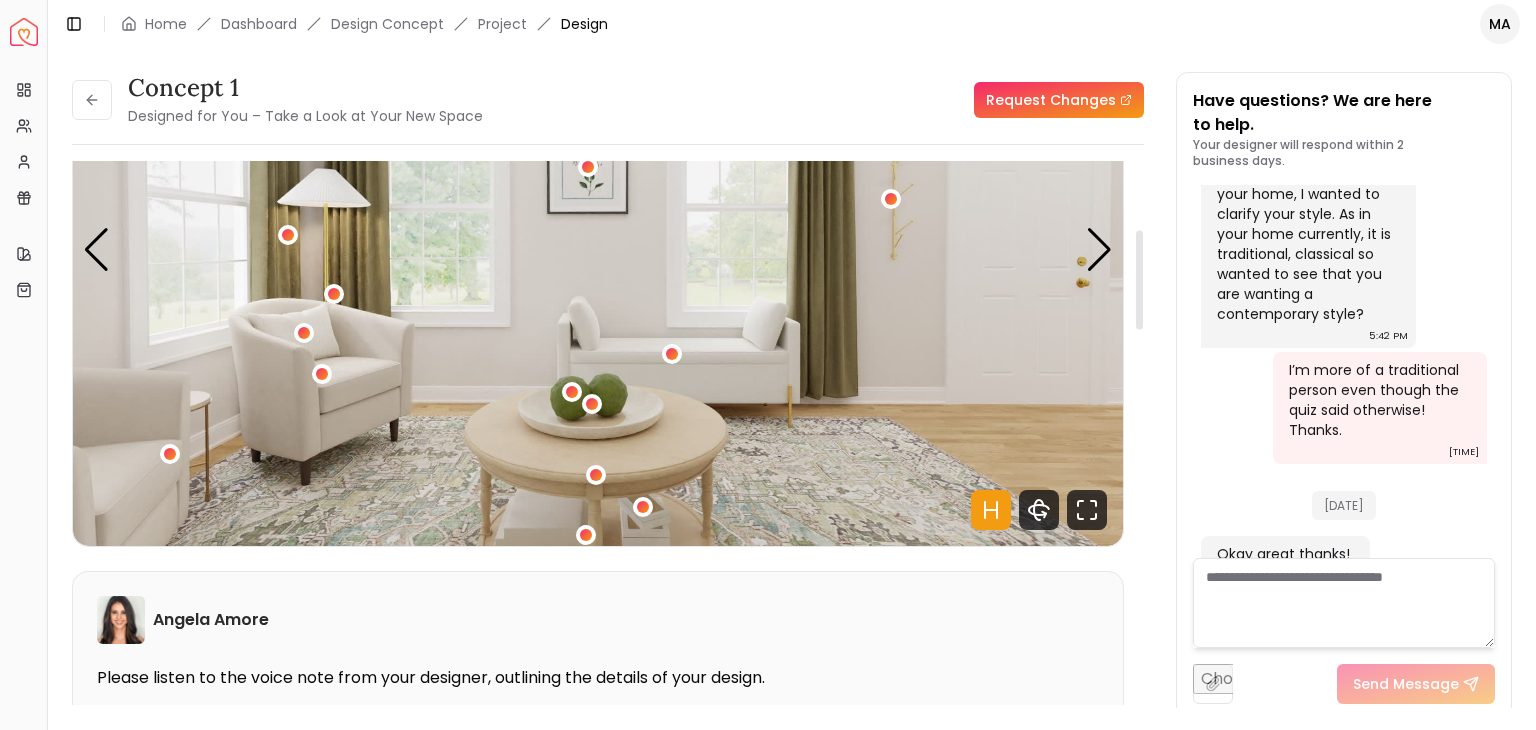 scroll, scrollTop: 200, scrollLeft: 0, axis: vertical 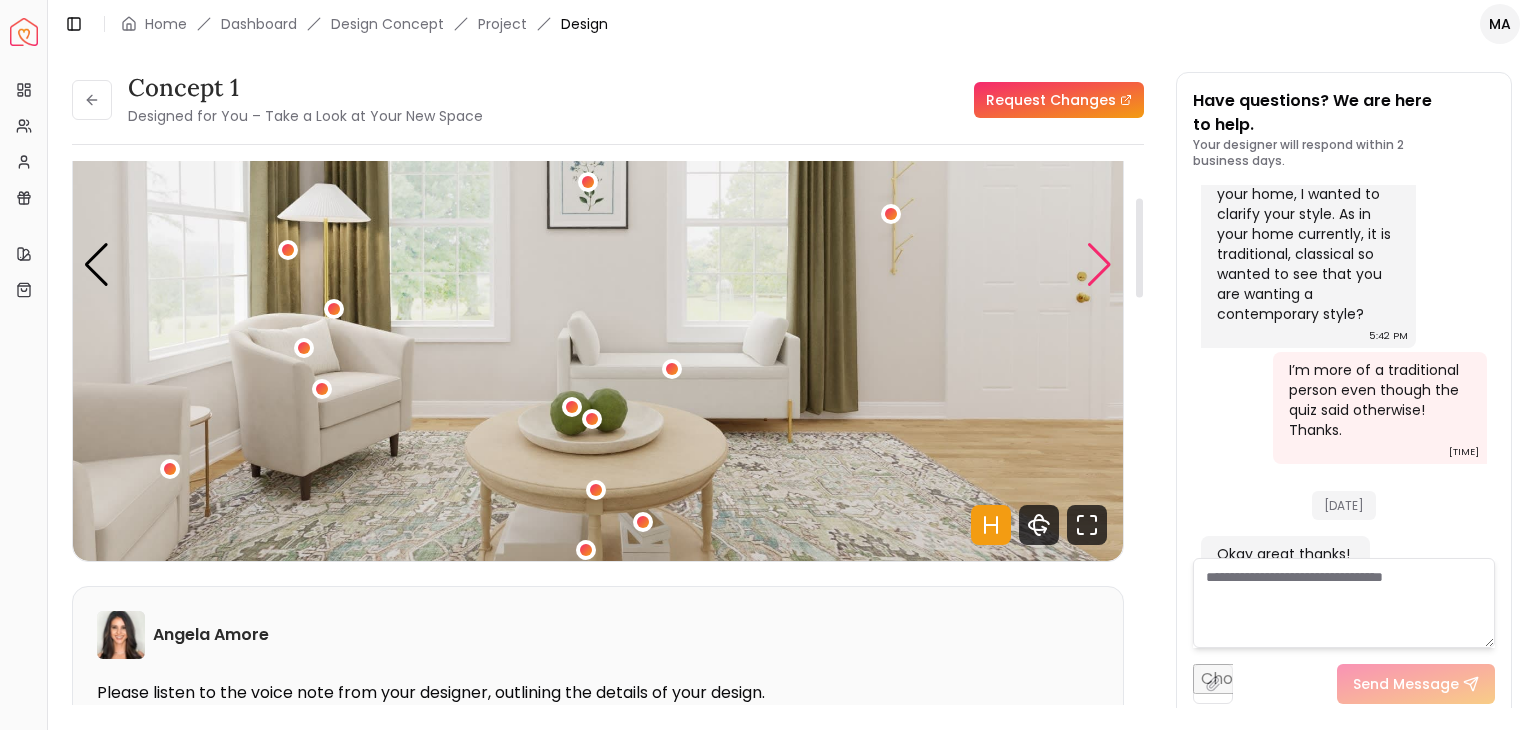 click at bounding box center (1099, 265) 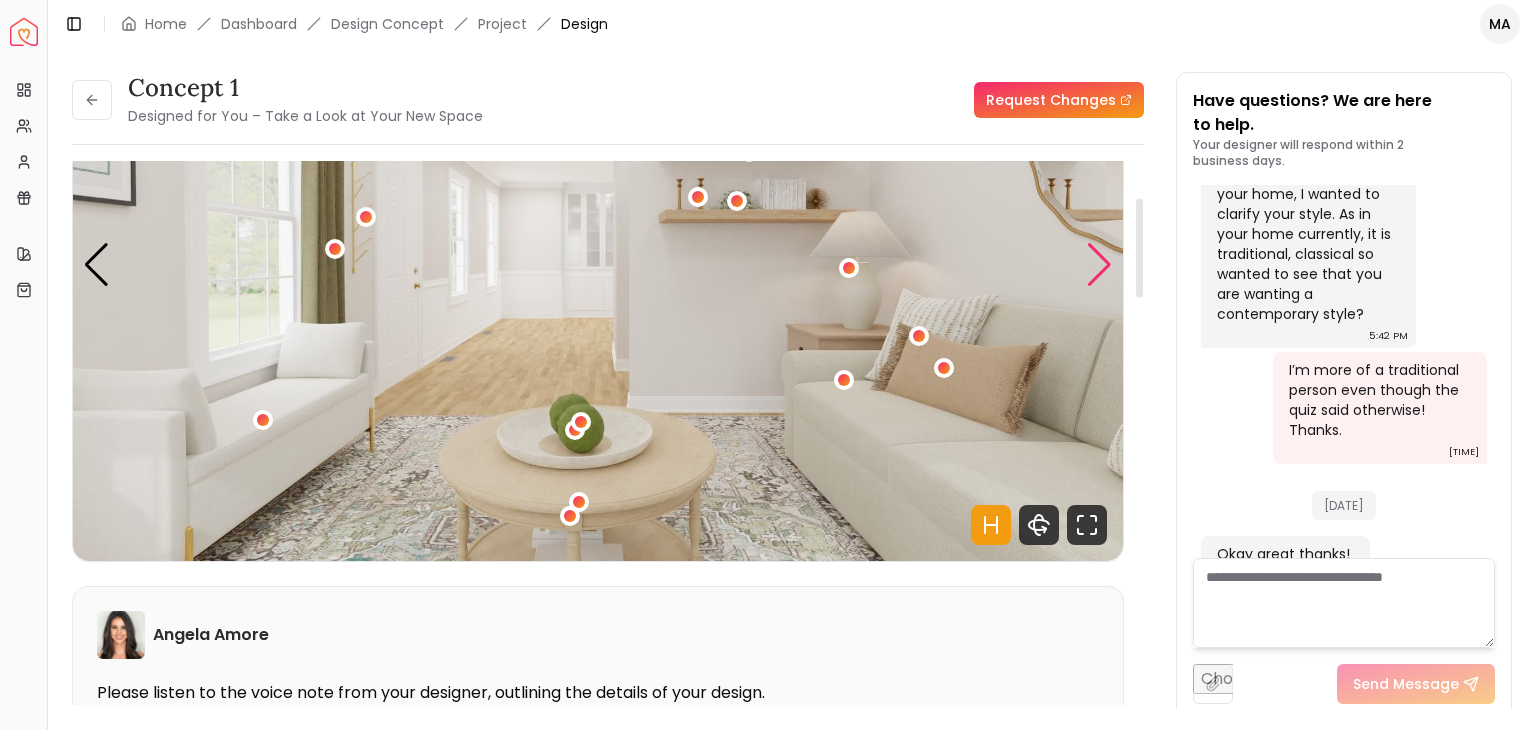 click at bounding box center [1099, 265] 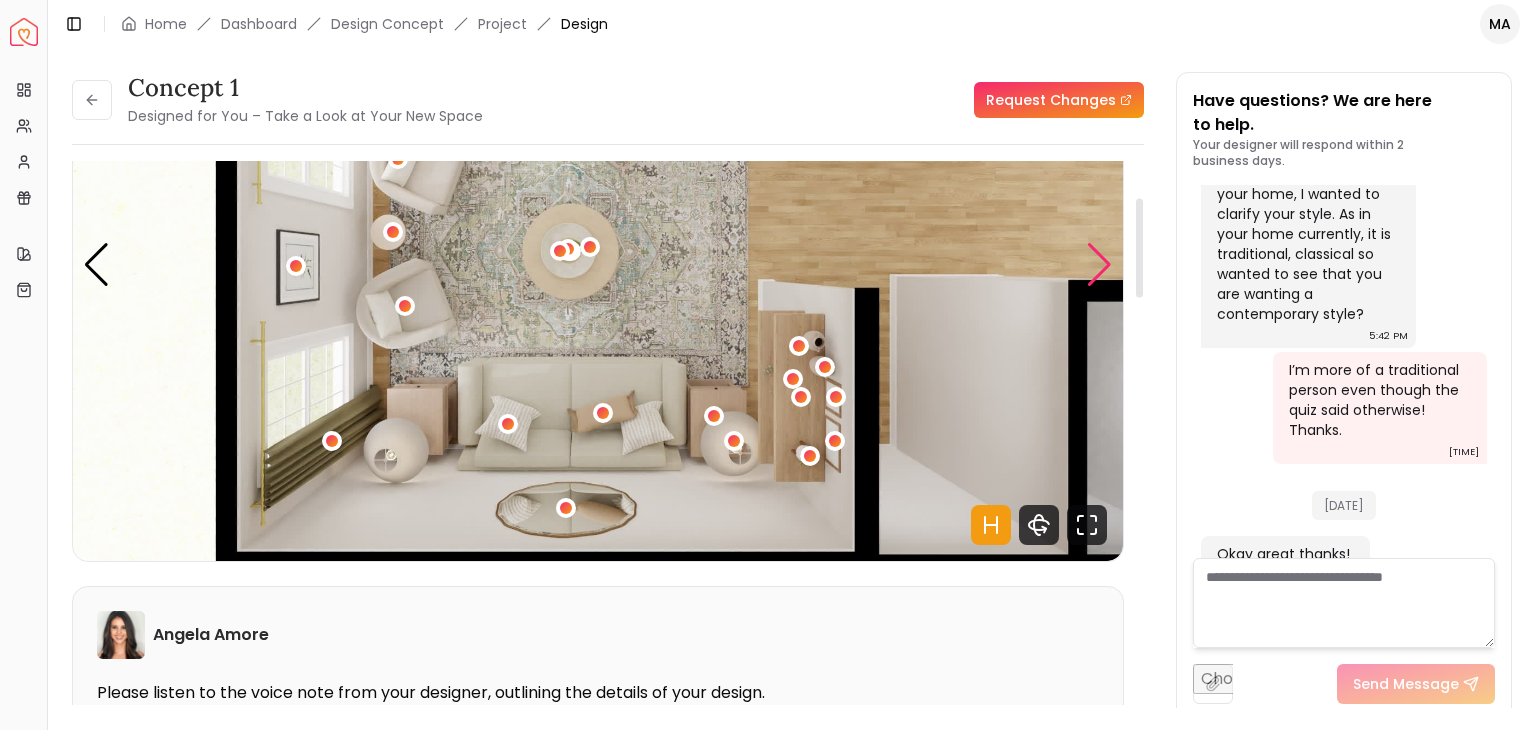 click at bounding box center [1099, 265] 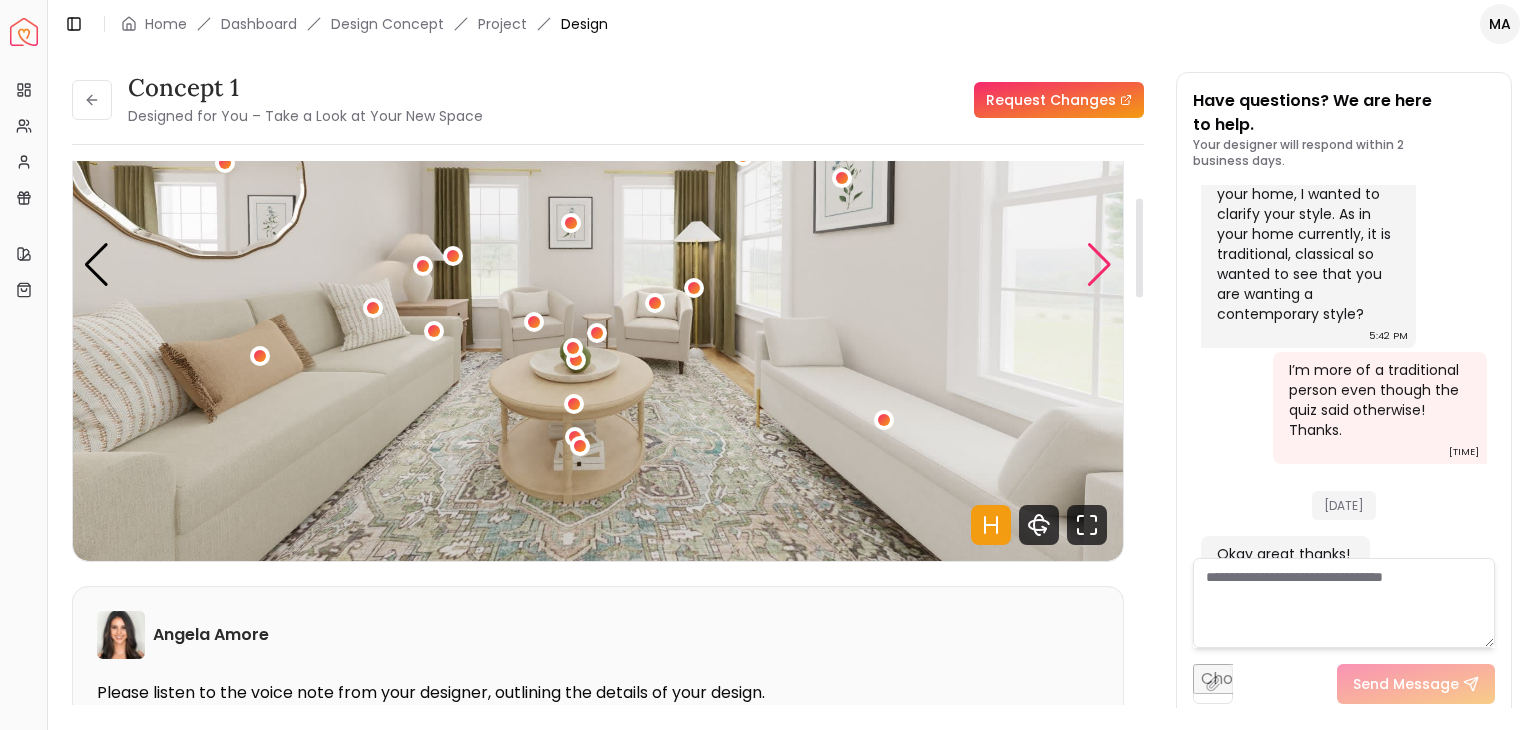 click at bounding box center [1099, 265] 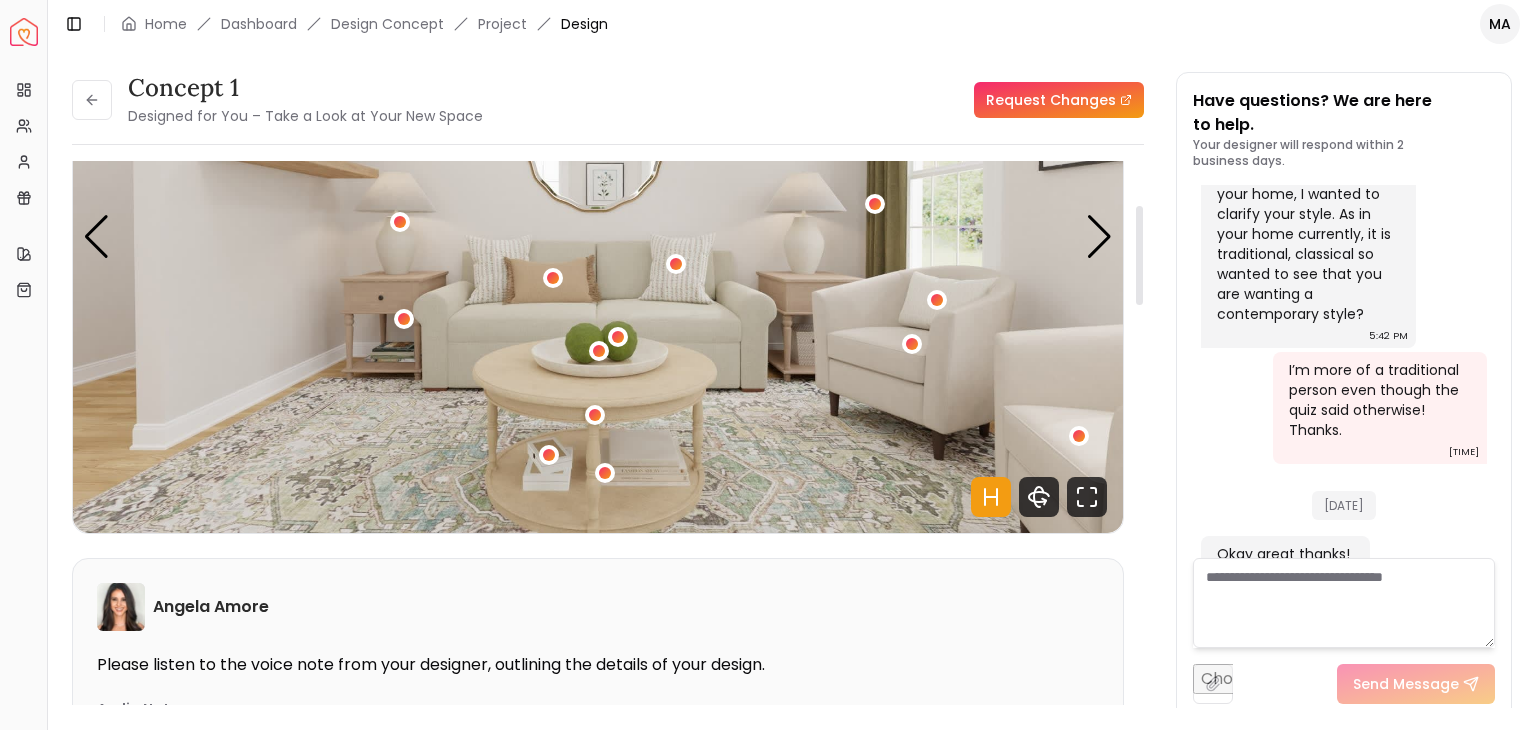 scroll, scrollTop: 240, scrollLeft: 0, axis: vertical 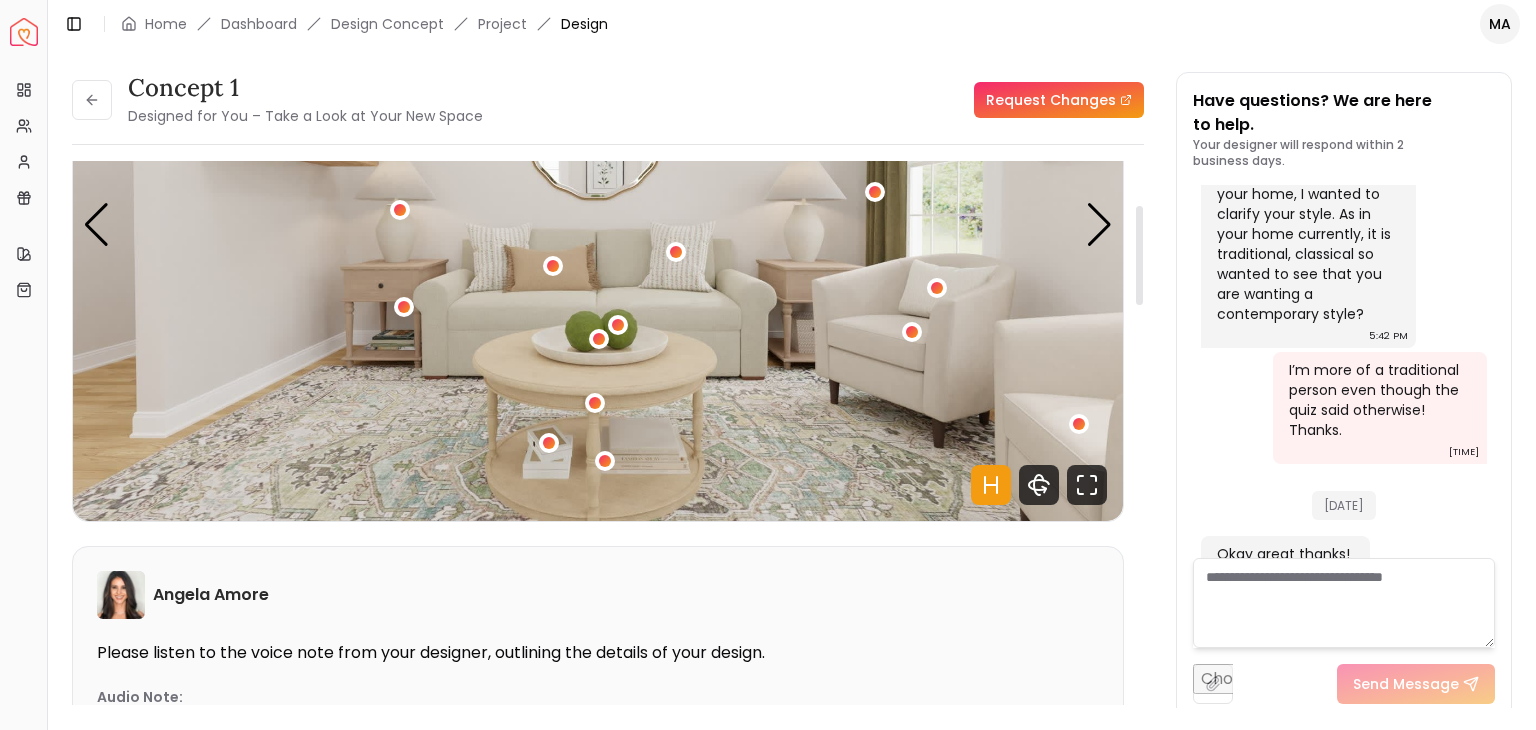 click at bounding box center (595, 403) 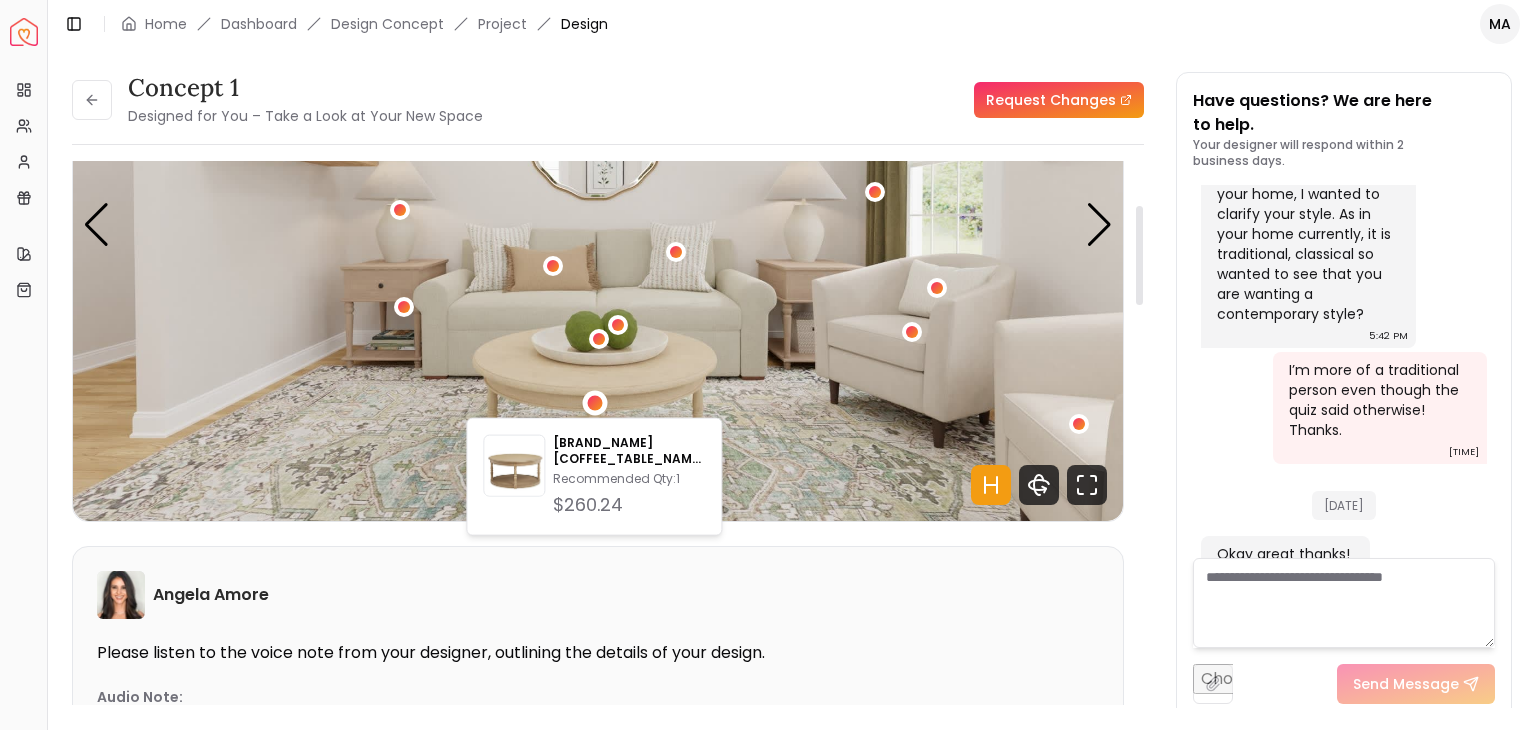 click on "Angela Amore" at bounding box center [598, 595] 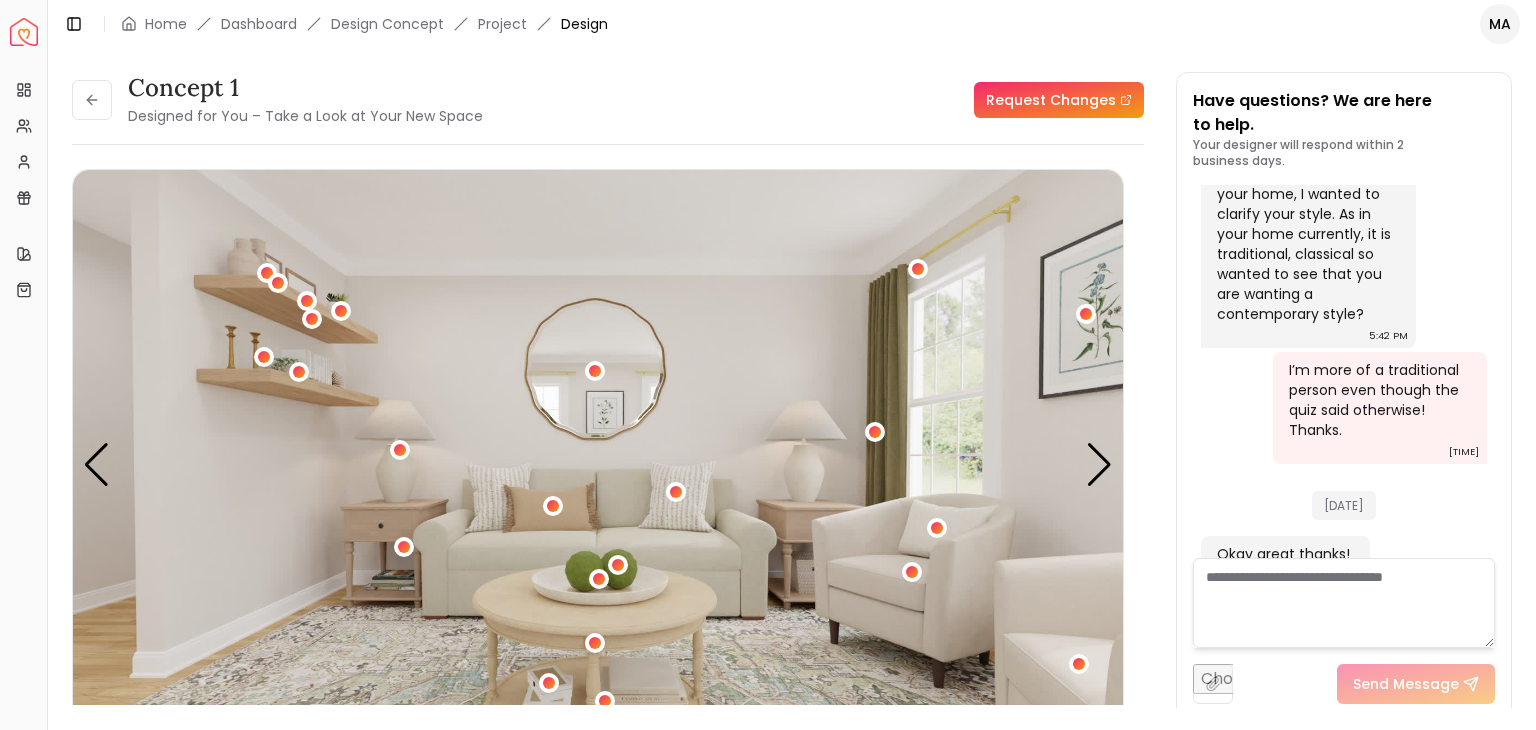scroll, scrollTop: 0, scrollLeft: 0, axis: both 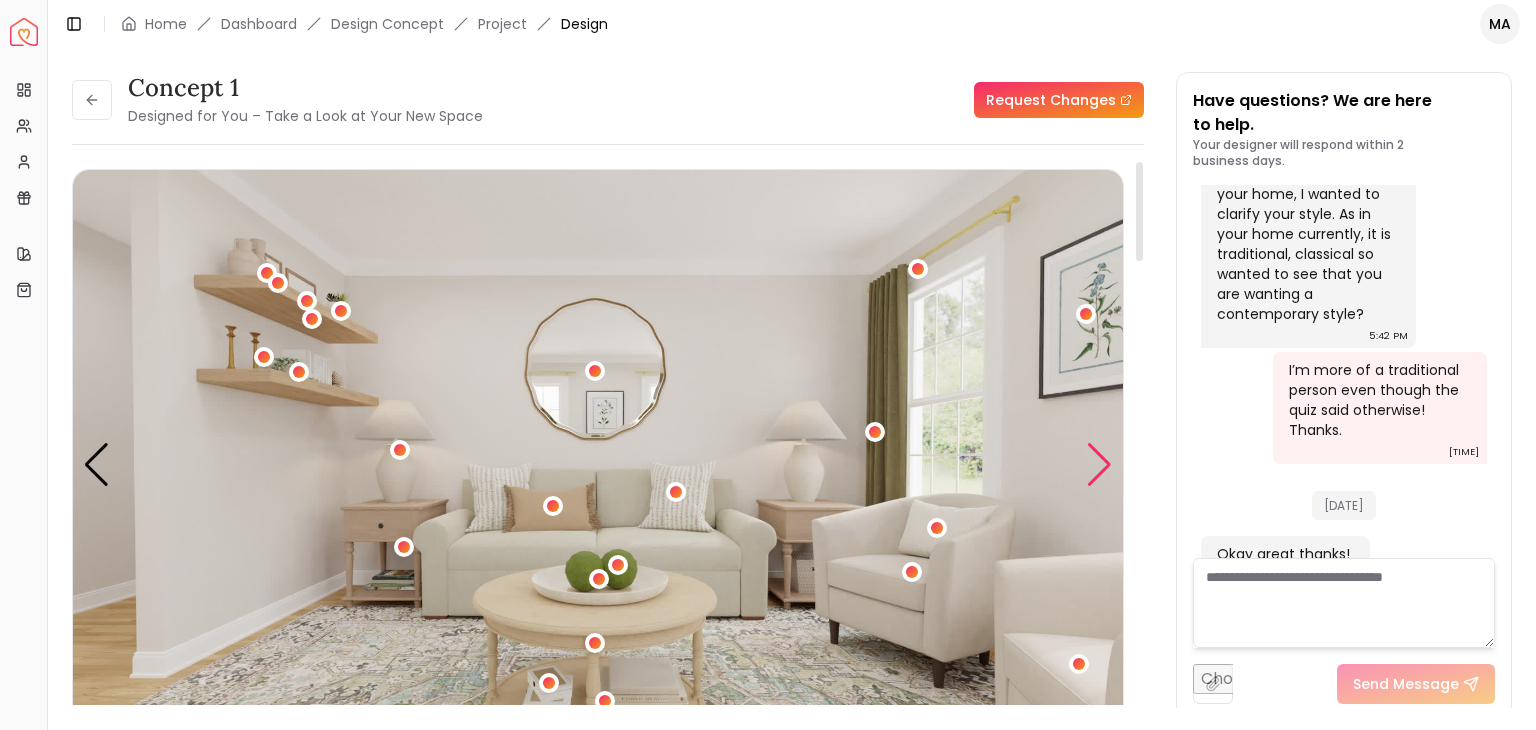 click at bounding box center [1099, 465] 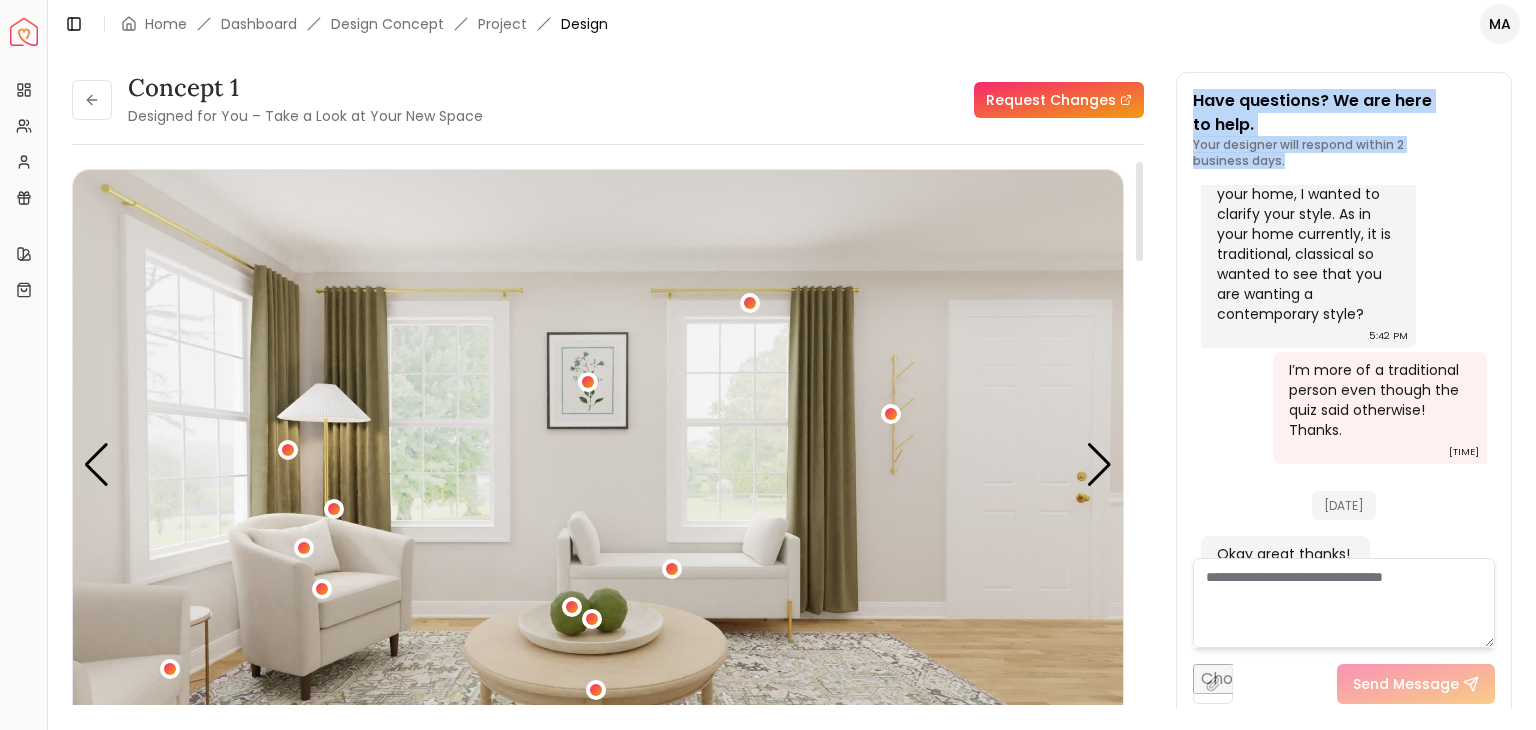 drag, startPoint x: 1162, startPoint y: 556, endPoint x: 1143, endPoint y: 457, distance: 100.80675 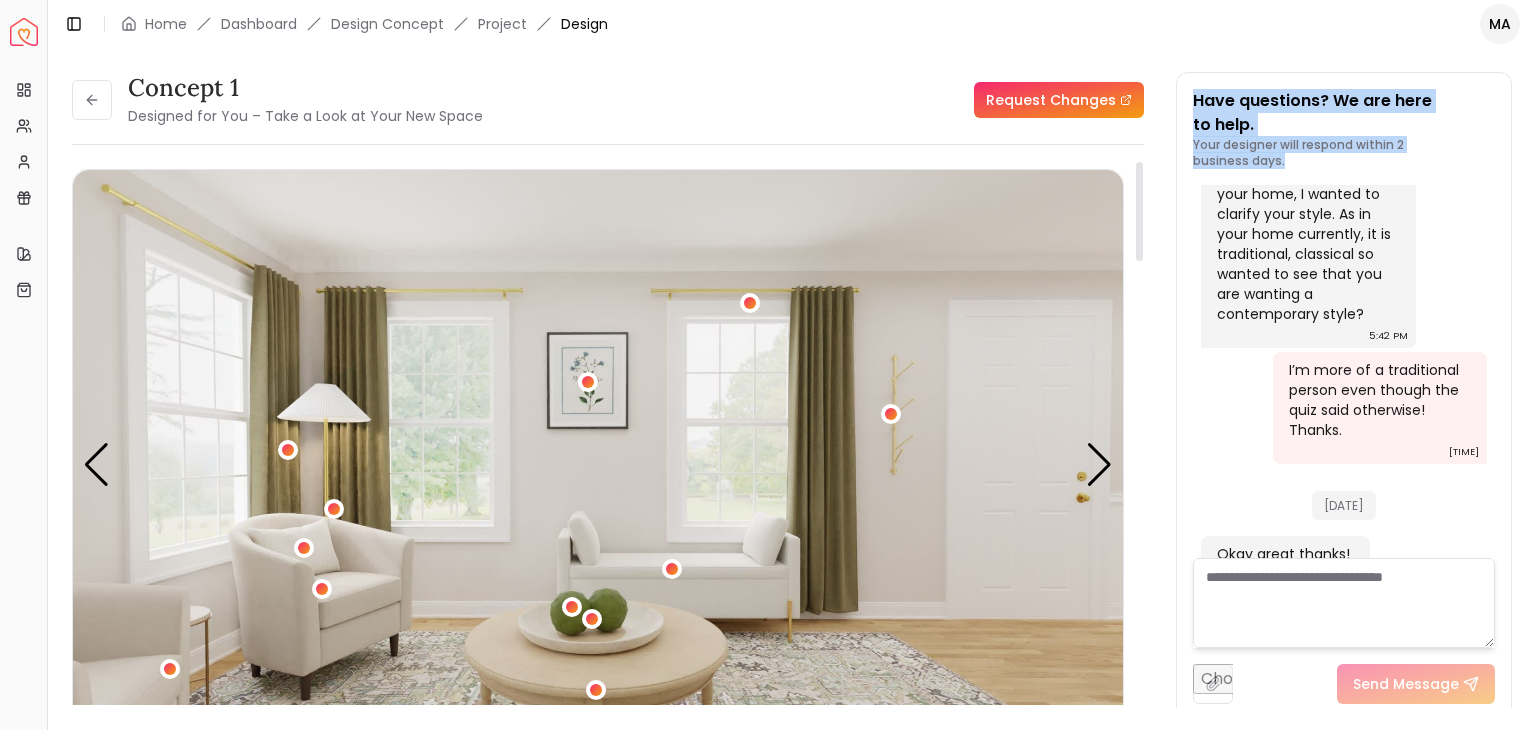 click on "Start [FIRST] [LAST] Please listen to the voice note from your designer, outlining the details of your design. Audio Note: Audio Note  1 0:00  /  0:42 Transcript:  For your living room design, you're going to see a serene and inviting spa... Read more Wall Paints Featured in Your Design Benjamin Moore Cloudy Gray Why Shop with Spacejoy? Shopping through Spacejoy isn’t just convenient — it’s smarter. Here’s why: One Cart, All Brands Our concierge places your orders across all retailers—no juggling multiple accounts. Track Everything, In One Place Monitor all your orders from different brands in your Spacejoy dashboard. Returns? Refunds? Relax. We manage returns and refunds with retailers so you don’t have to. Price Match Guarantee Deals Done Right Exclusive Discounts Out of Stock? We’ve Got You (" at bounding box center (792, 378) 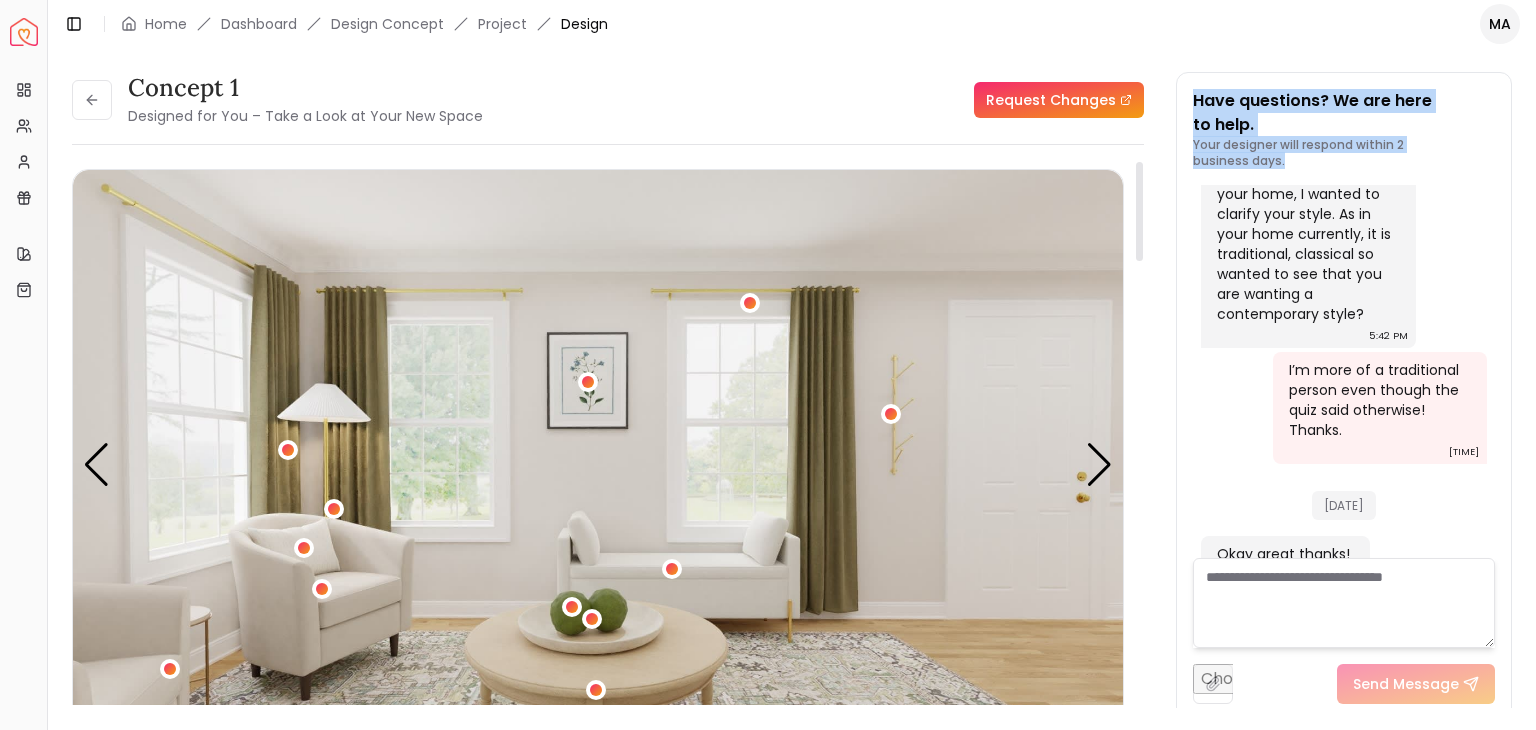 click at bounding box center (598, 465) 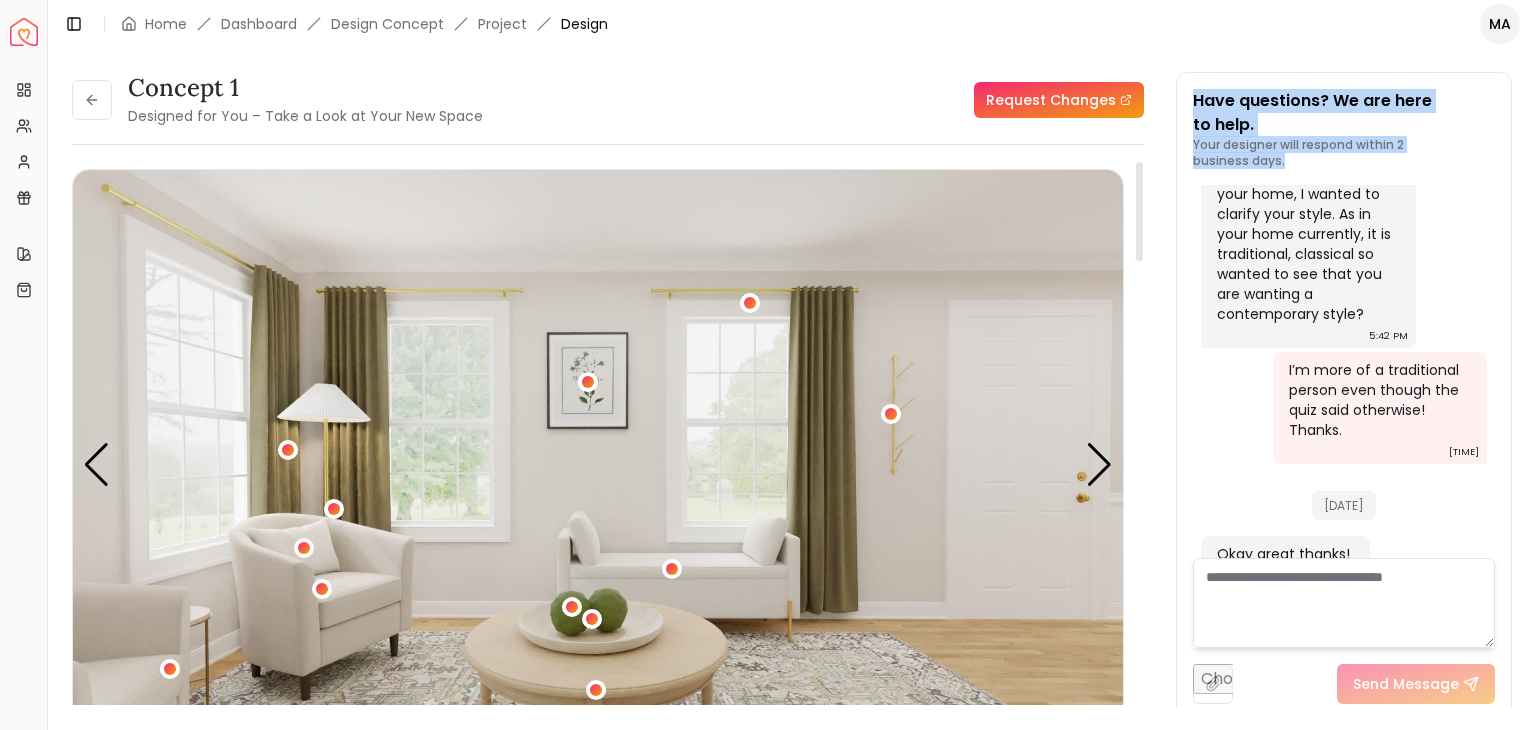 click at bounding box center [598, 465] 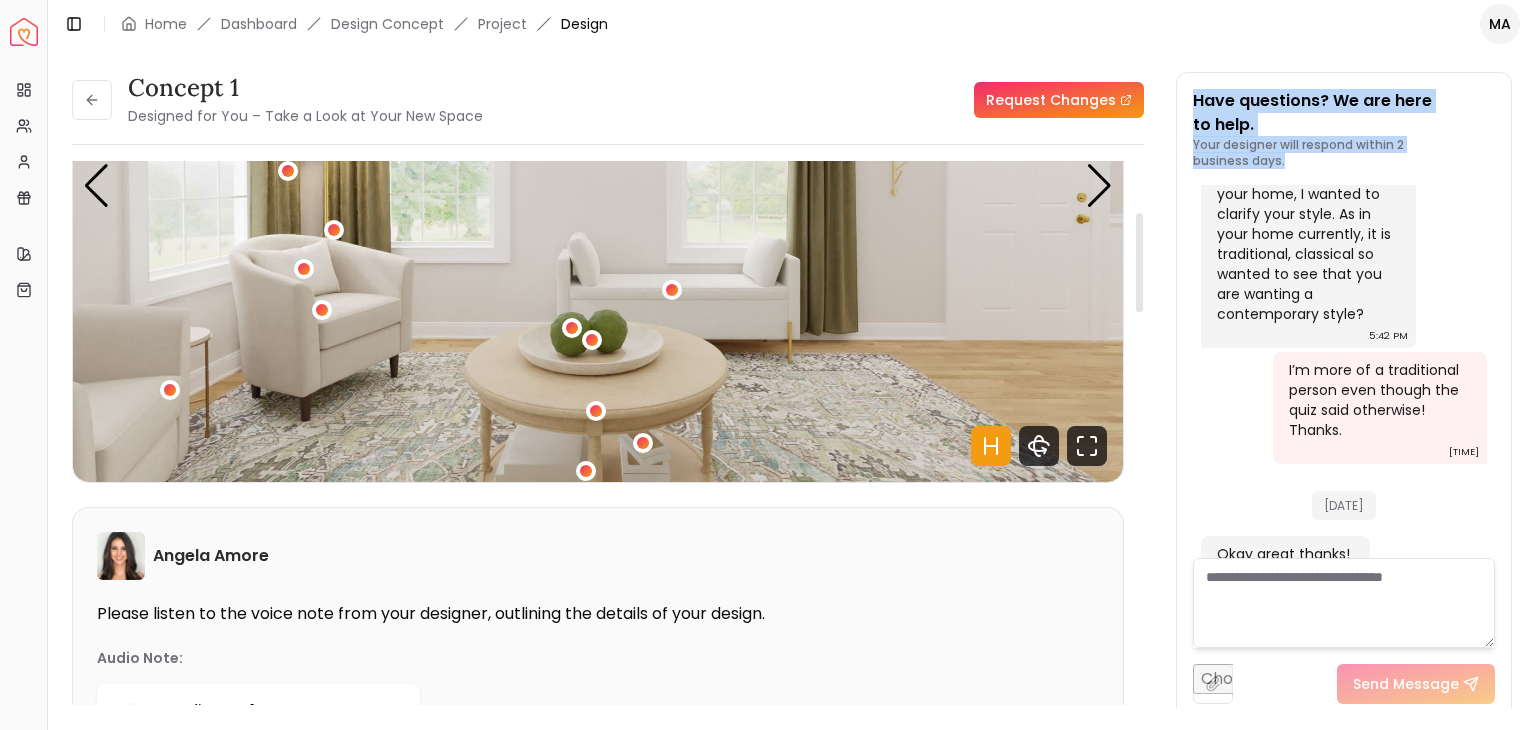 scroll, scrollTop: 280, scrollLeft: 0, axis: vertical 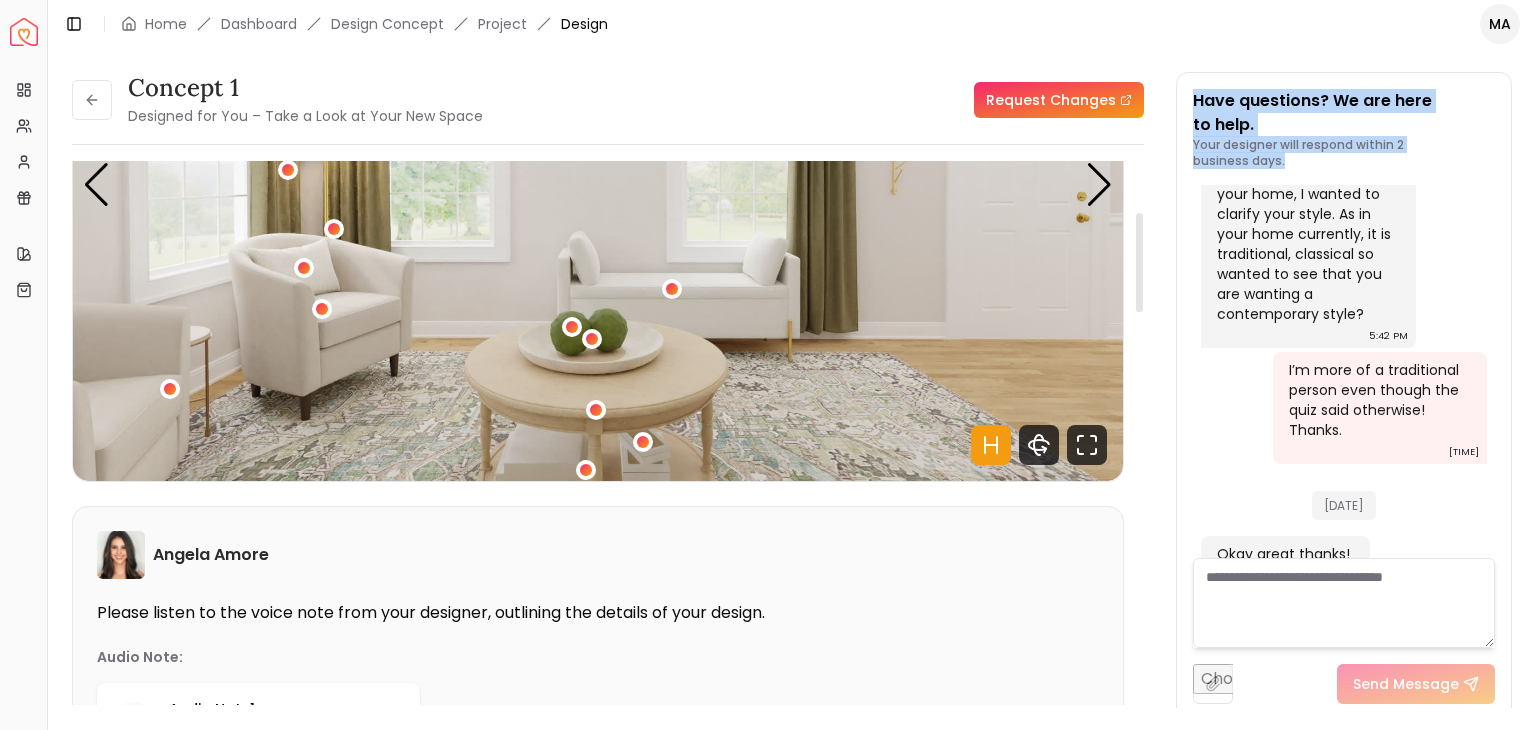 click at bounding box center (598, 185) 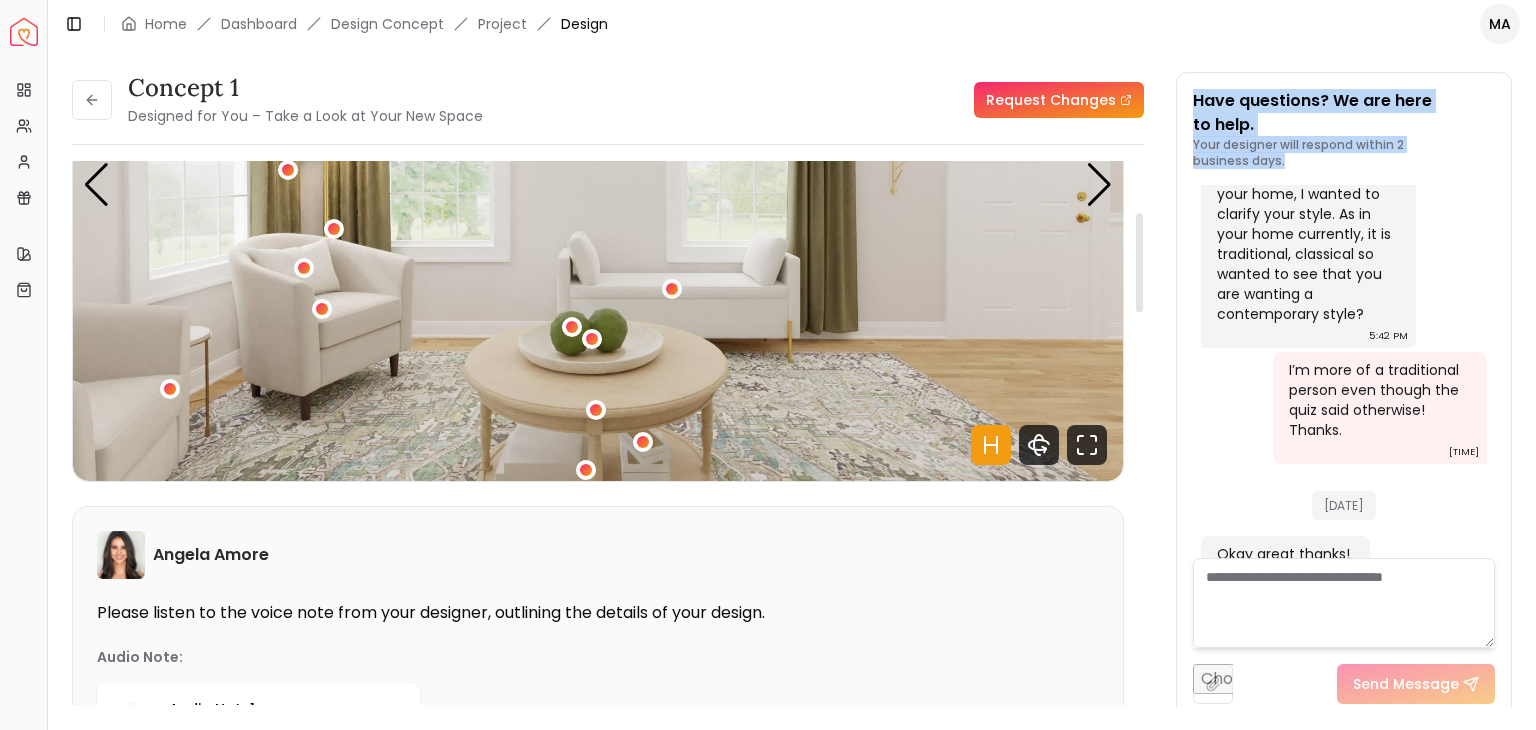click at bounding box center (598, 185) 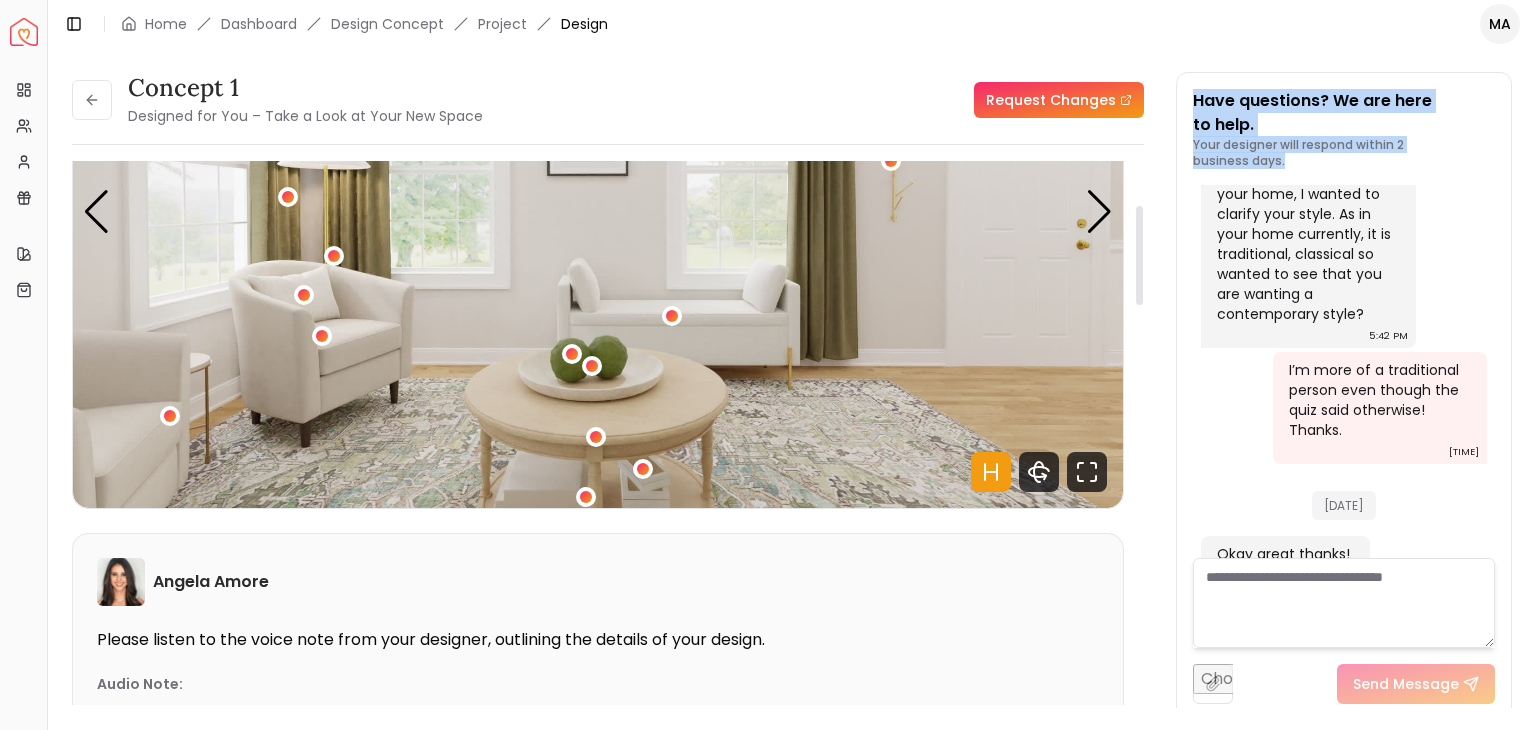 scroll, scrollTop: 240, scrollLeft: 0, axis: vertical 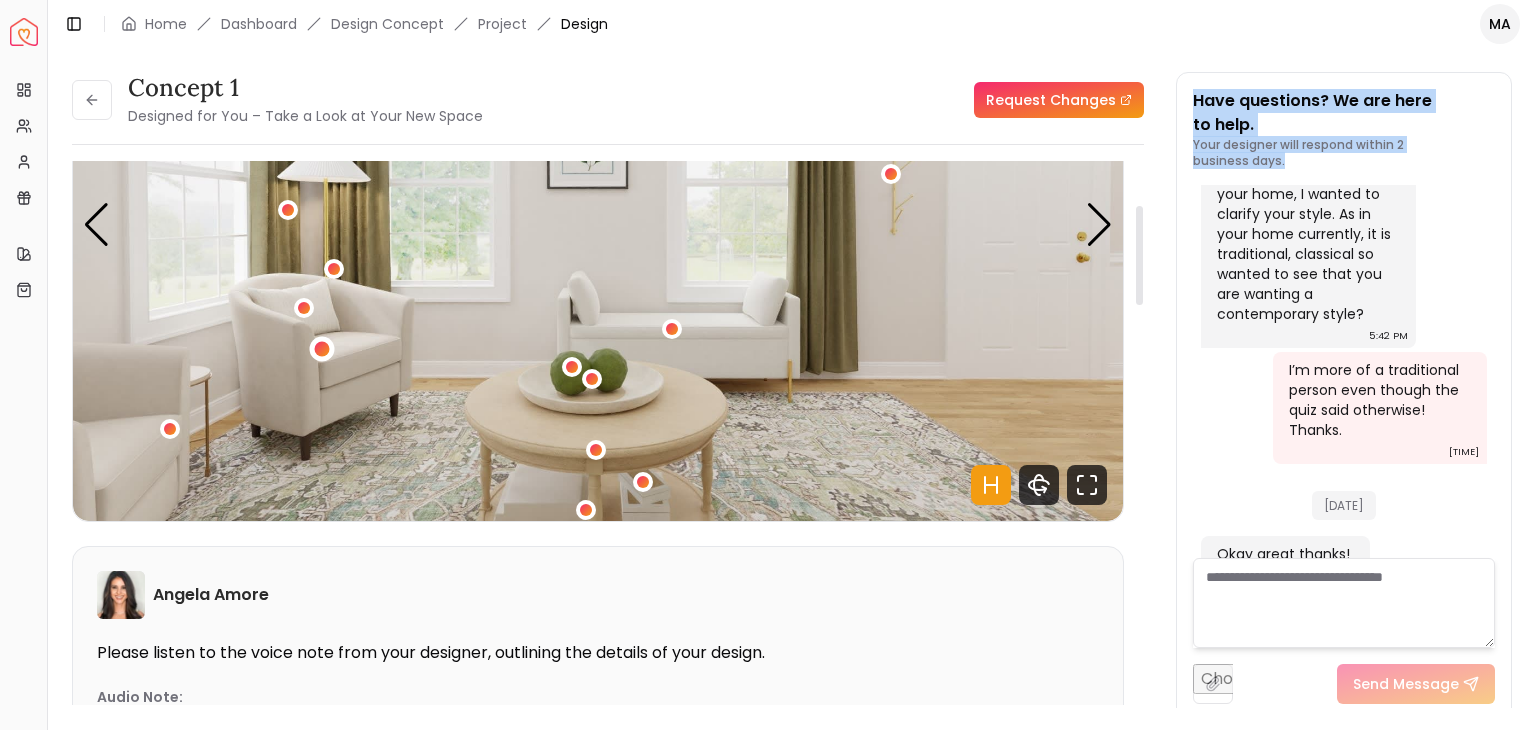 click at bounding box center [322, 348] 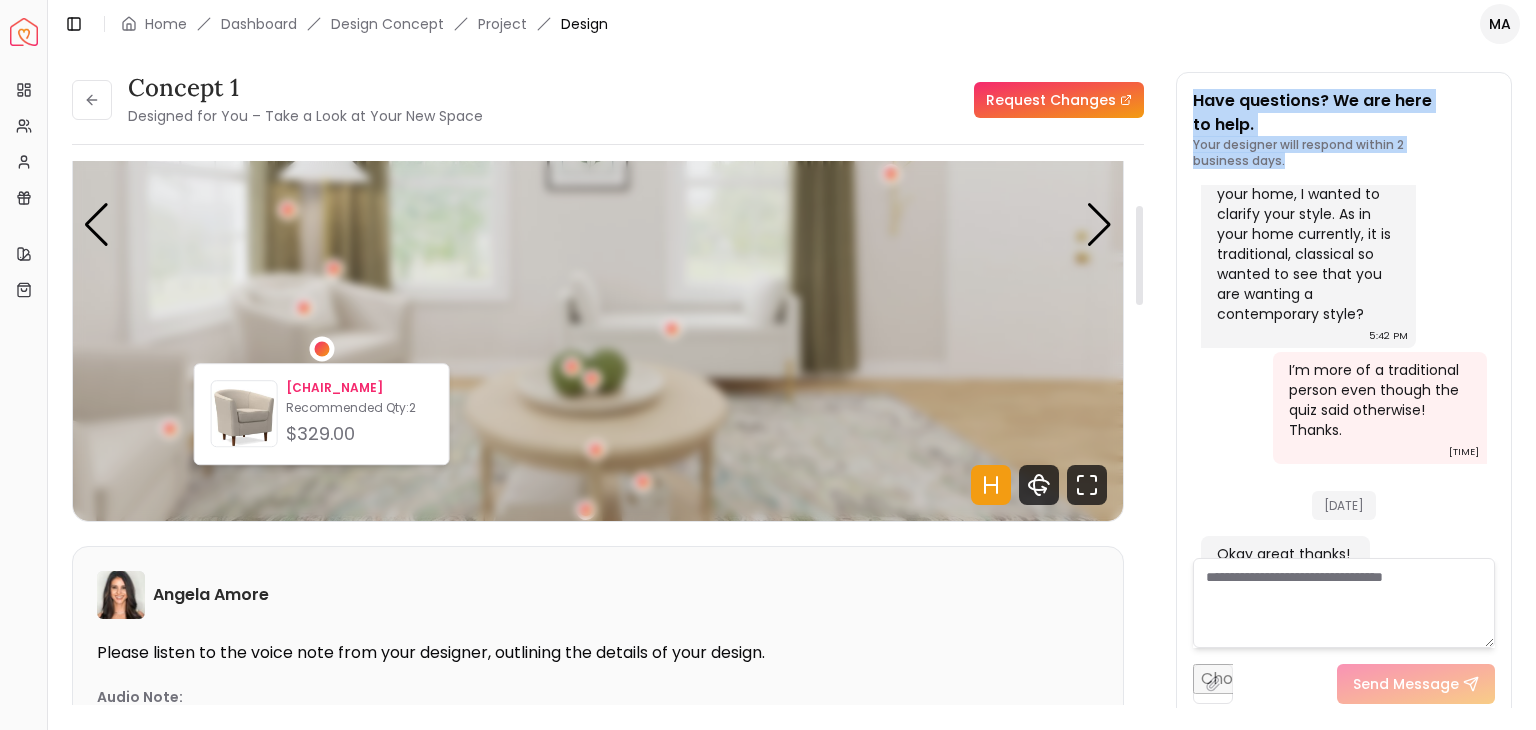click at bounding box center [244, 417] 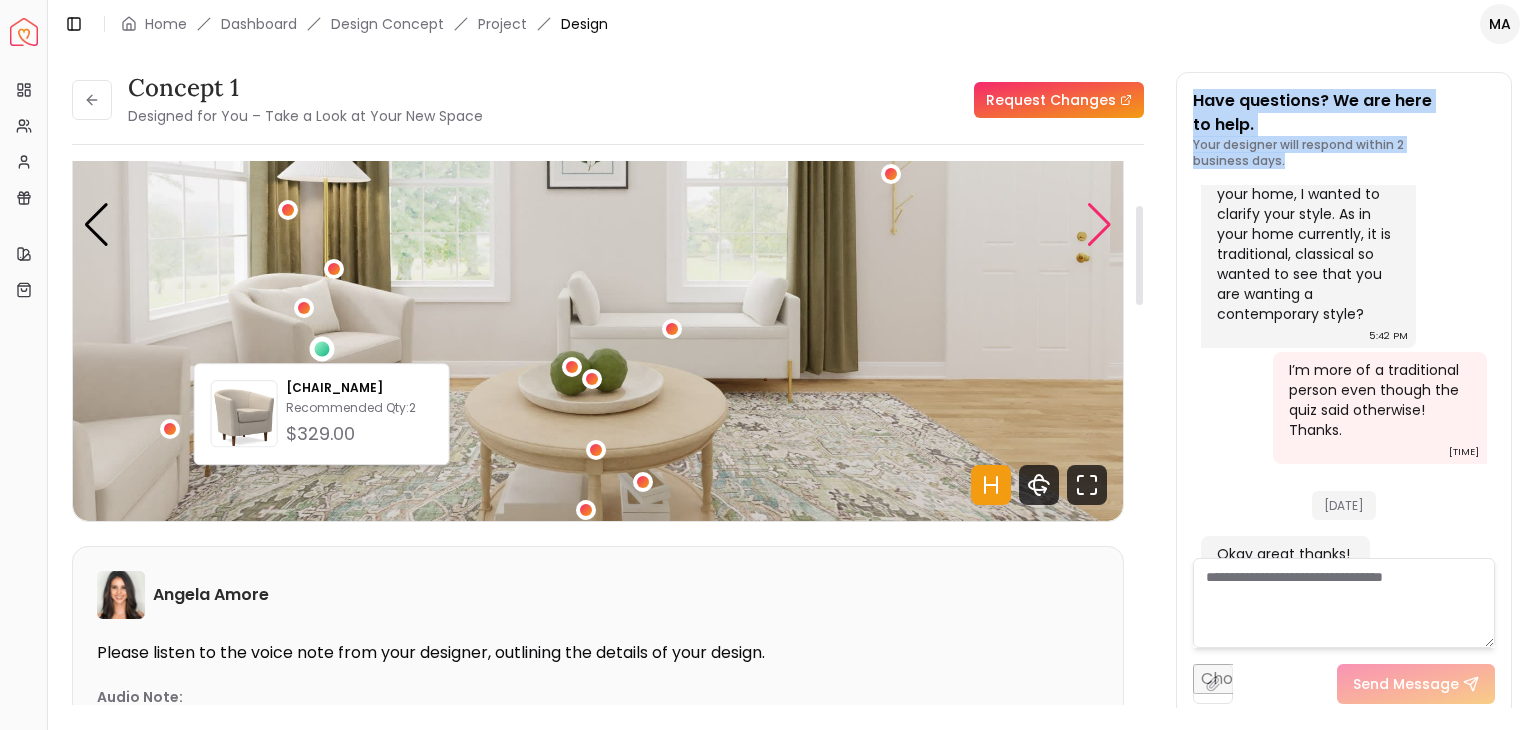 click at bounding box center [1099, 225] 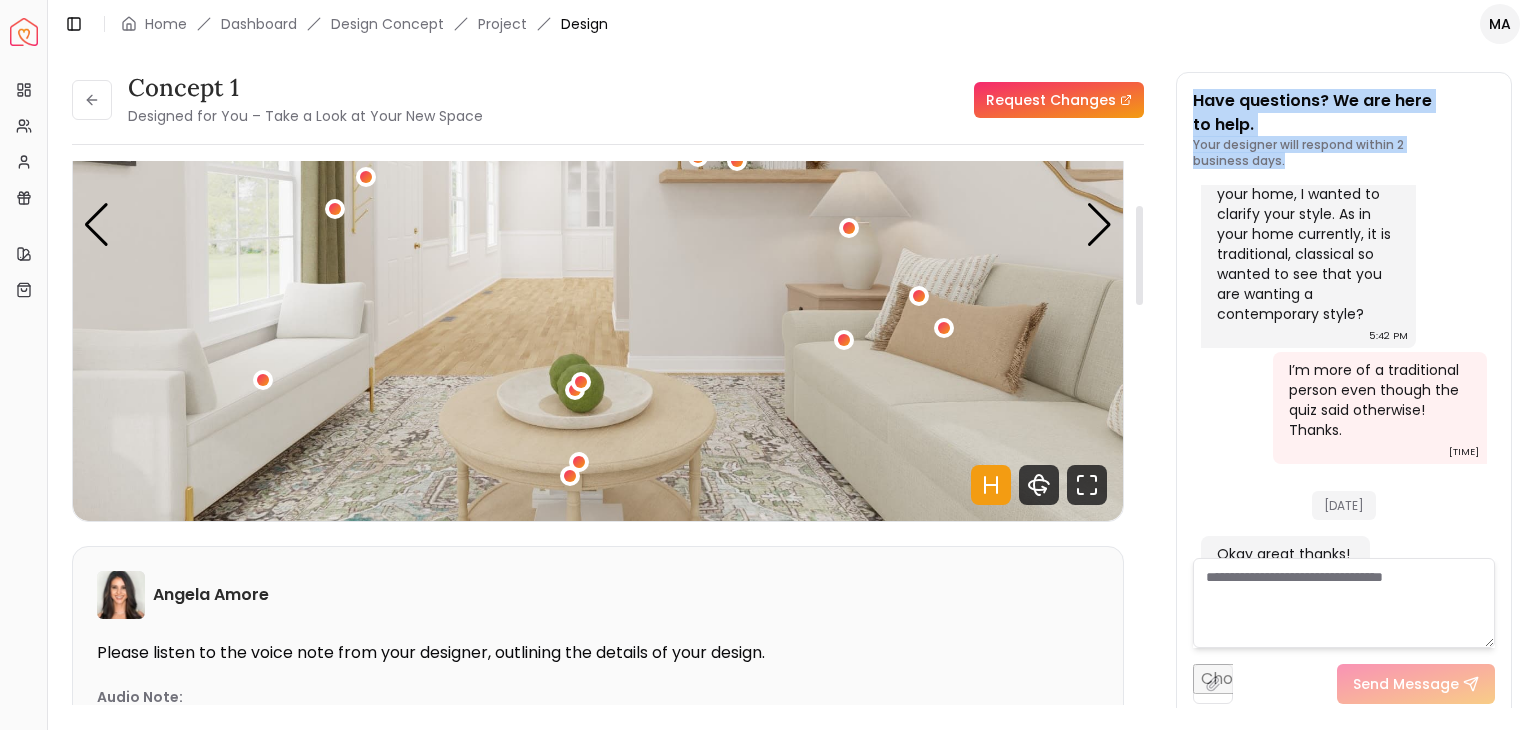 click at bounding box center [598, 225] 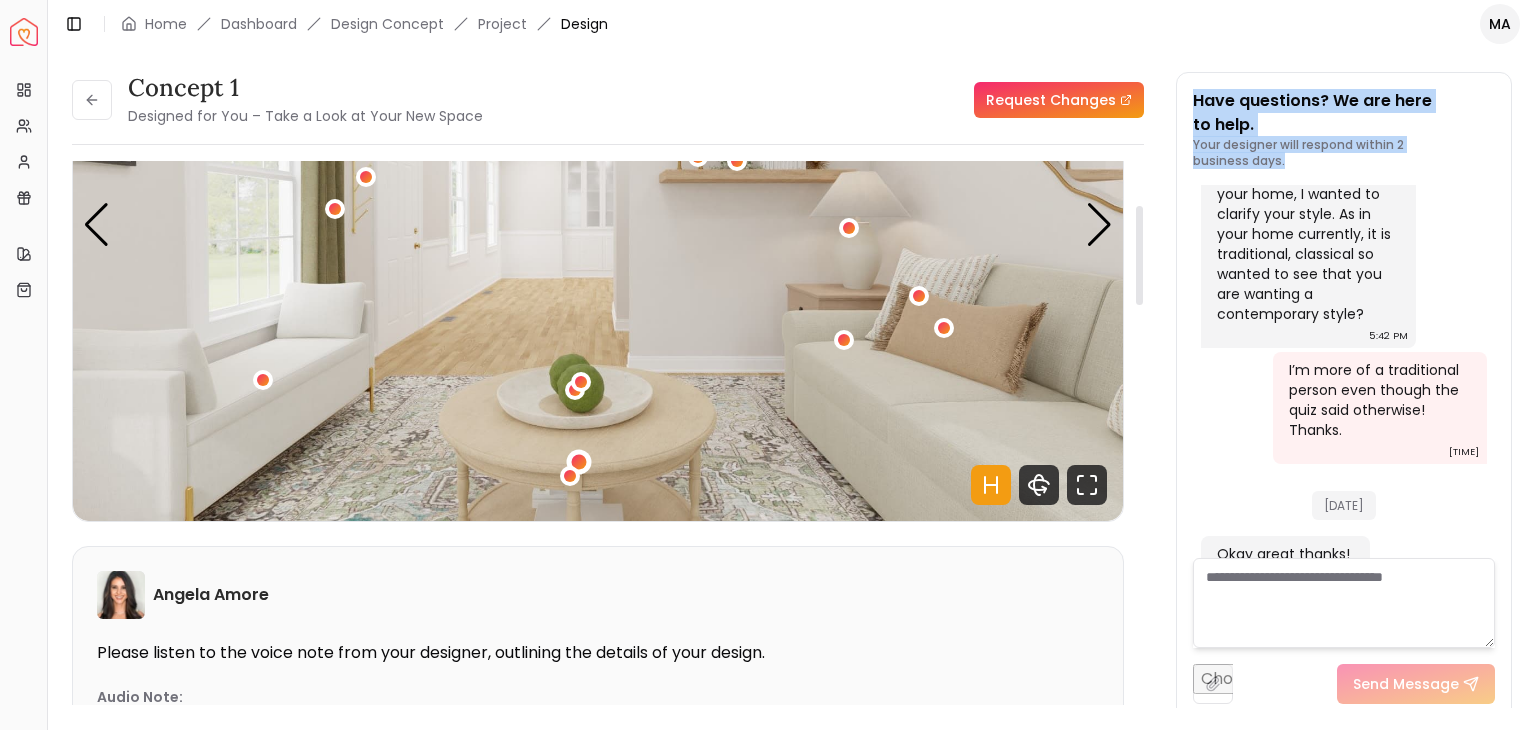 click at bounding box center [579, 461] 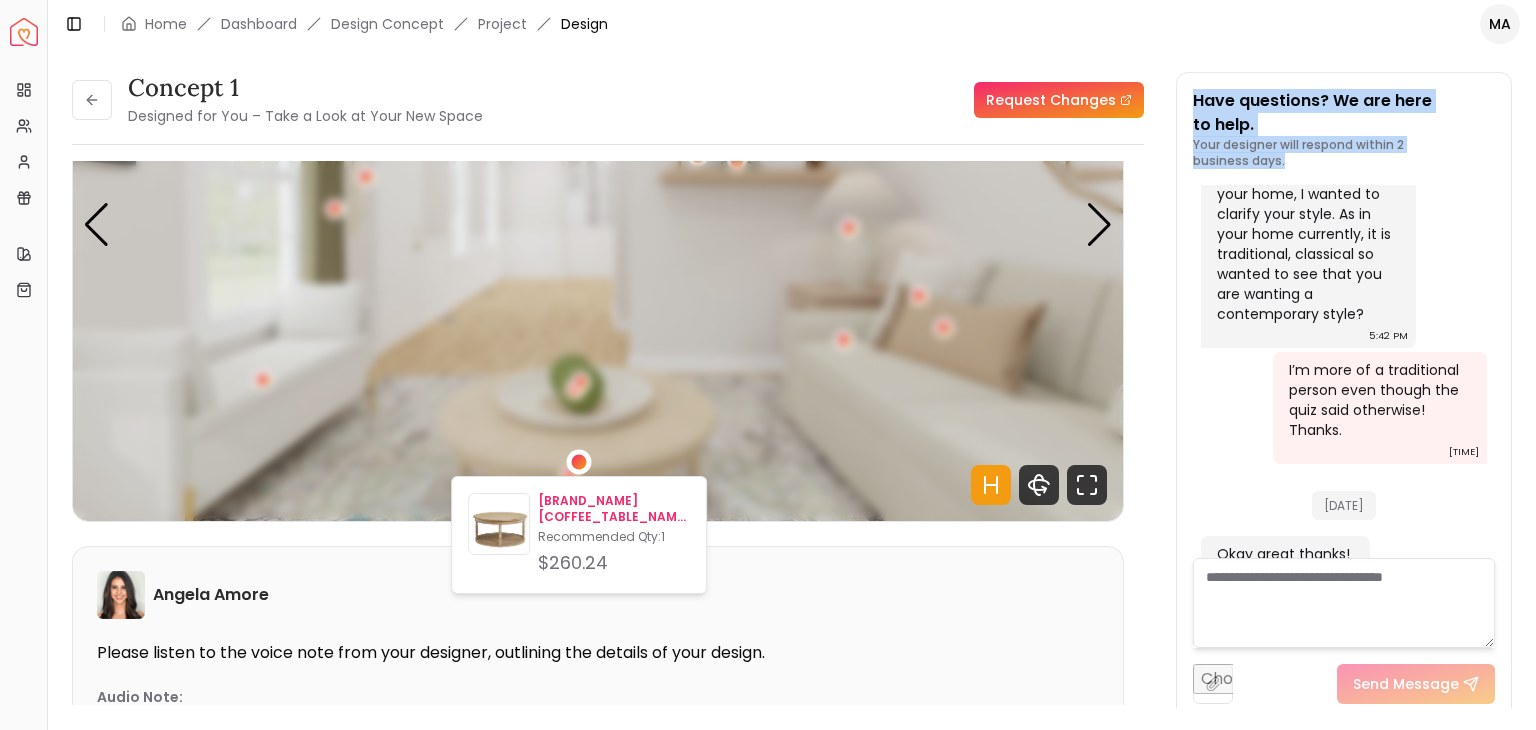 click on "[BRAND_NAME] [COFFEE_TABLE_NAME] on Hidden Casters" at bounding box center [614, 509] 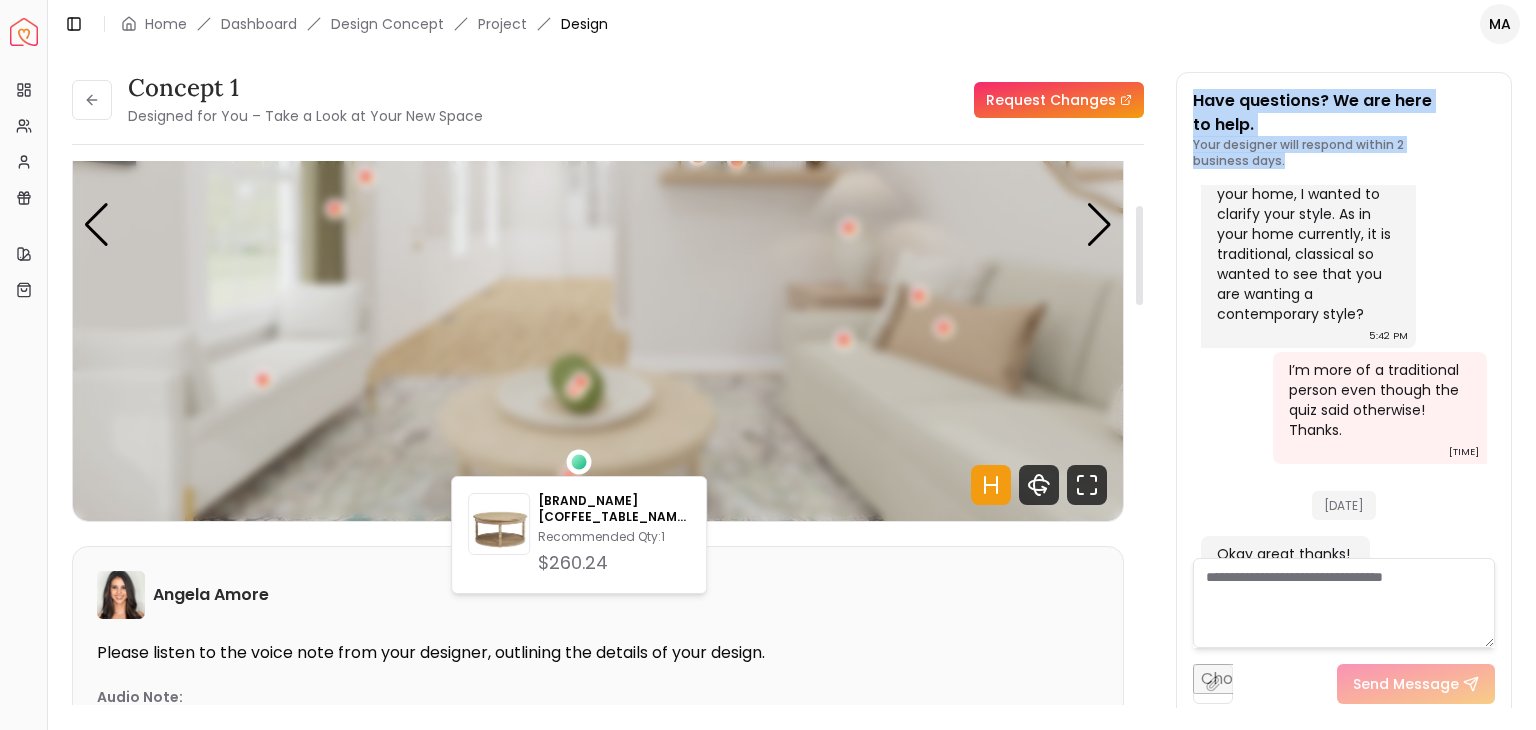 click at bounding box center (579, 461) 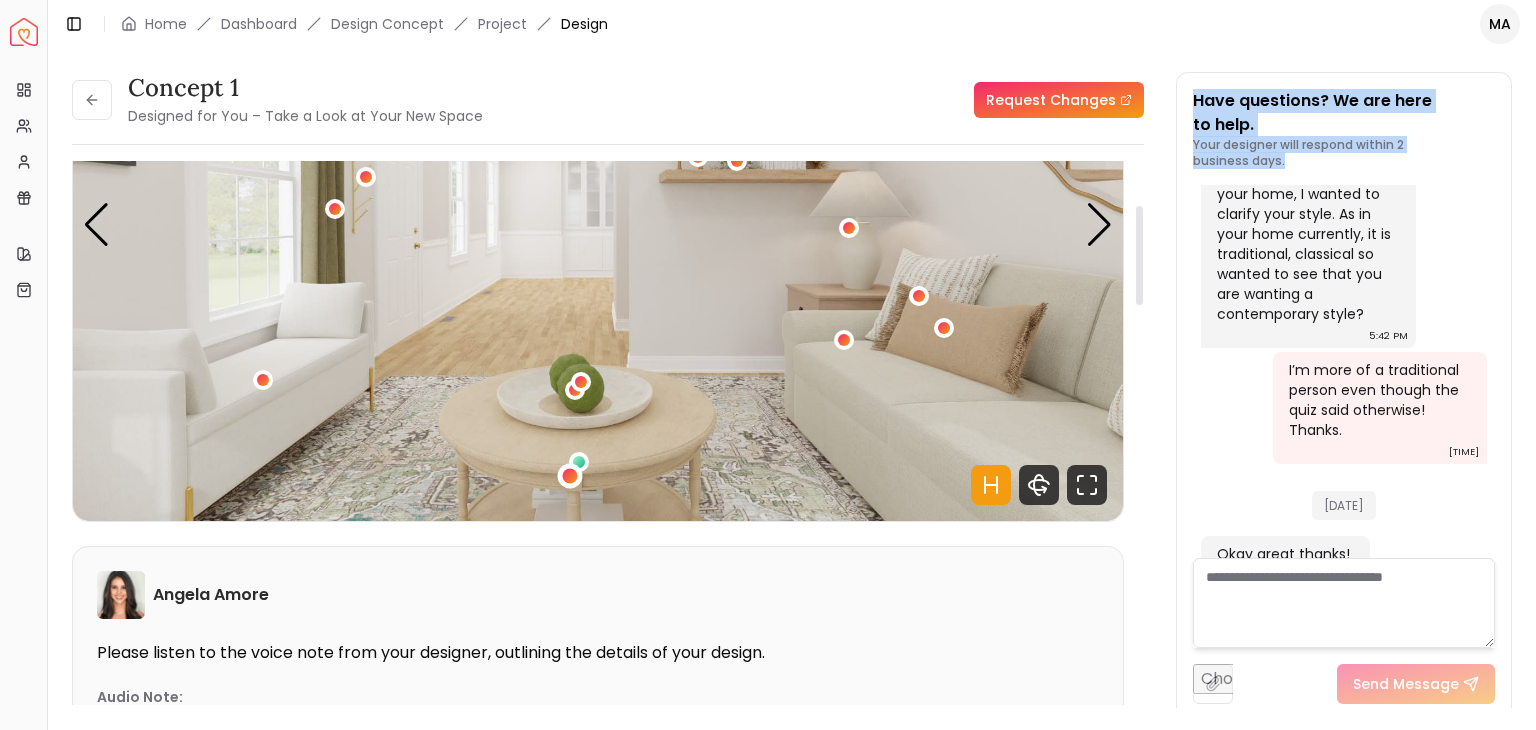 click at bounding box center (569, 475) 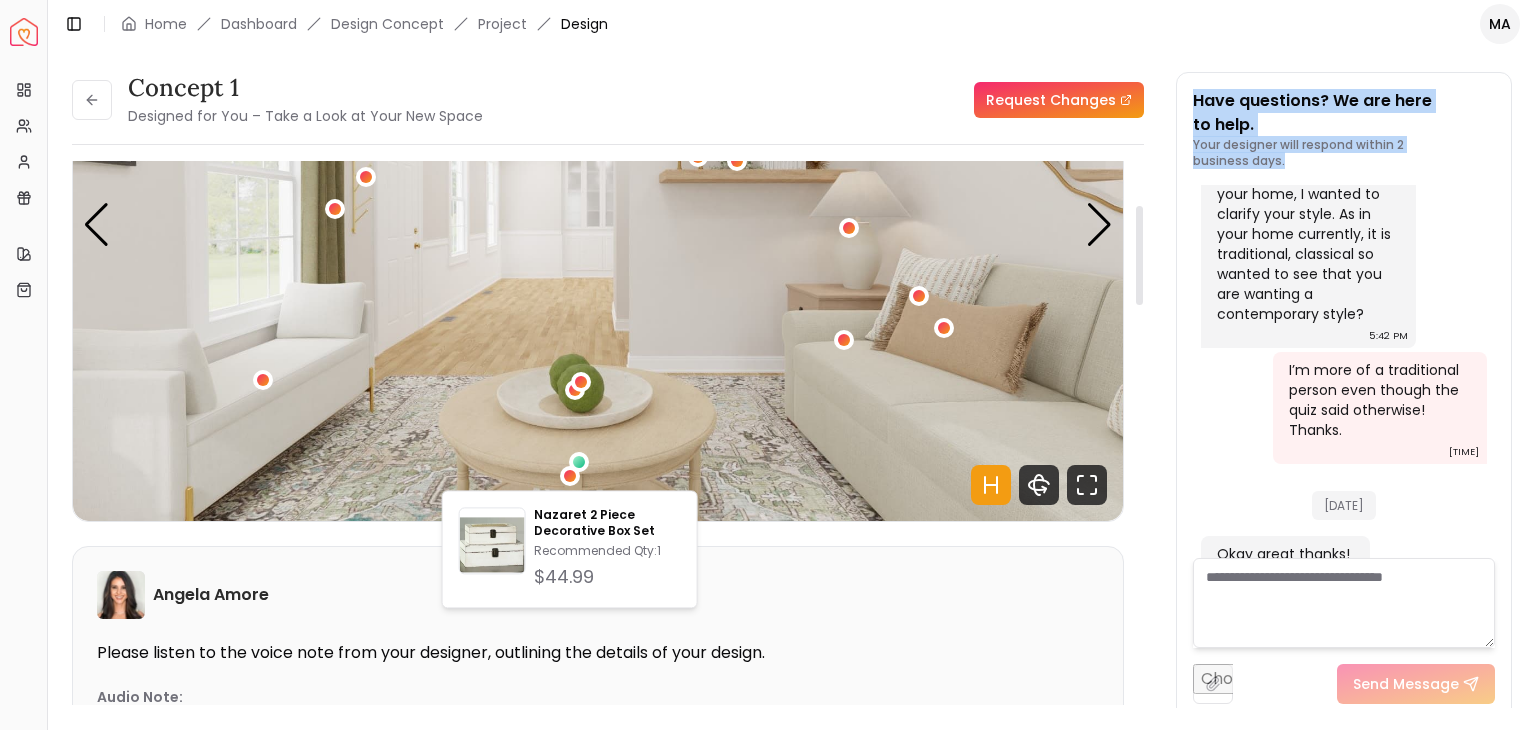 click at bounding box center [581, 382] 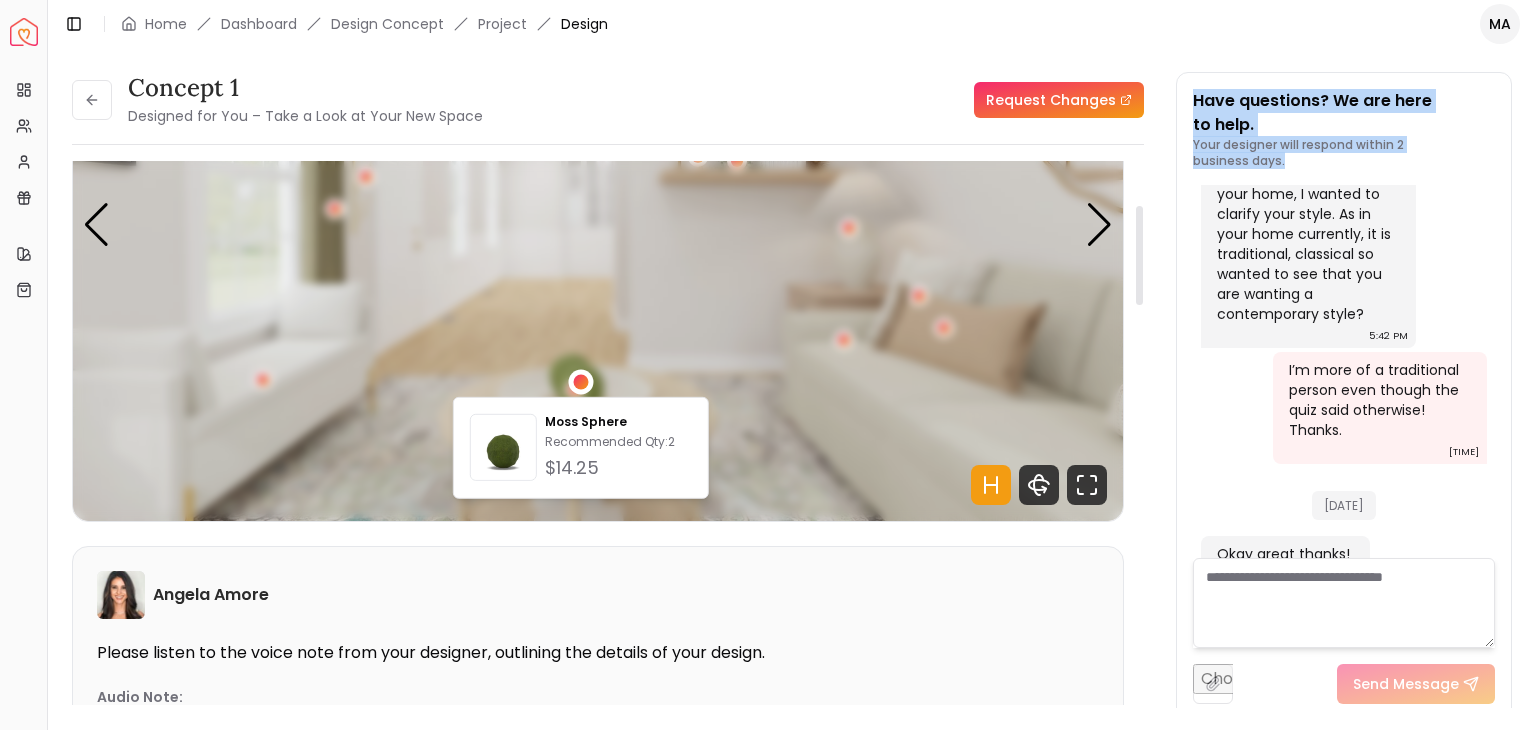 click at bounding box center (581, 382) 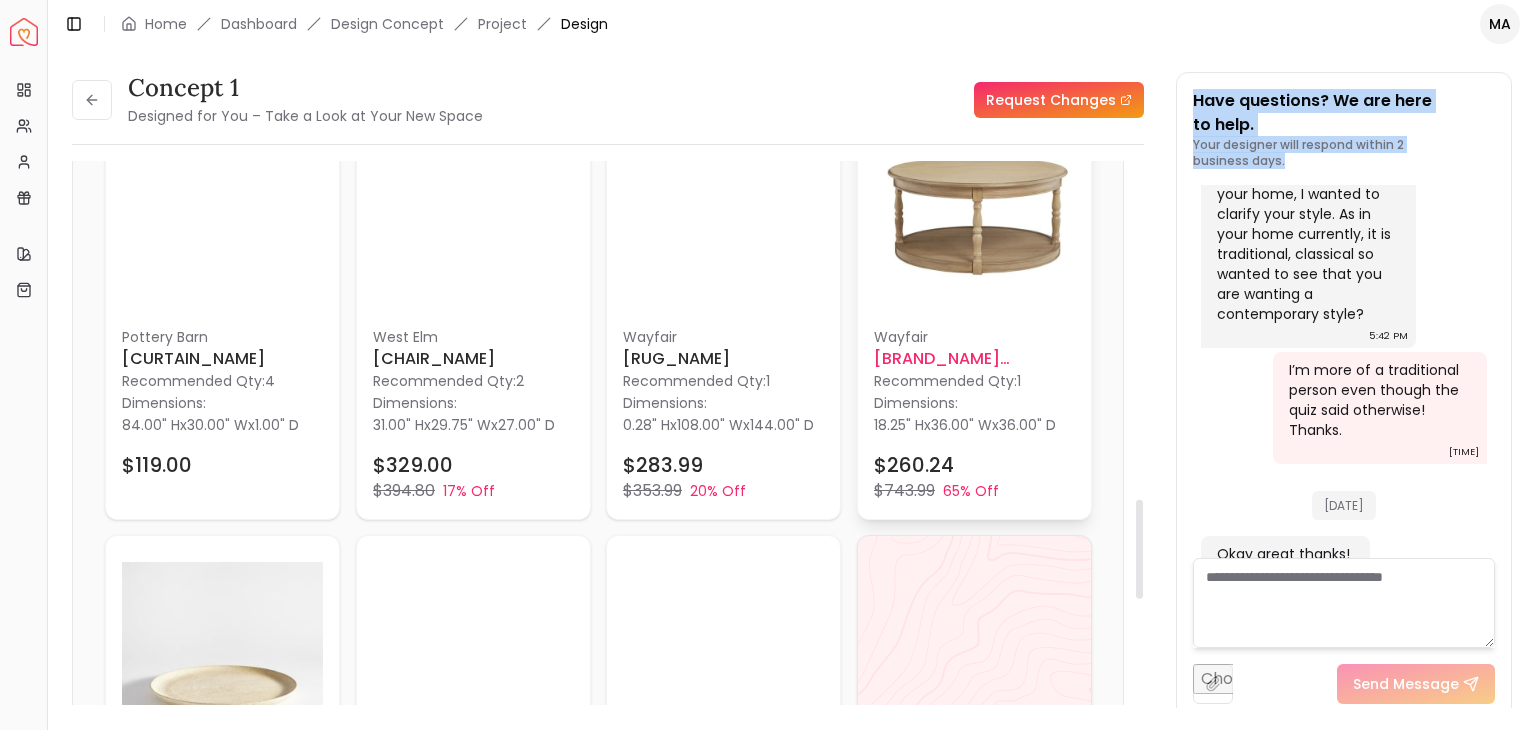 scroll, scrollTop: 1880, scrollLeft: 0, axis: vertical 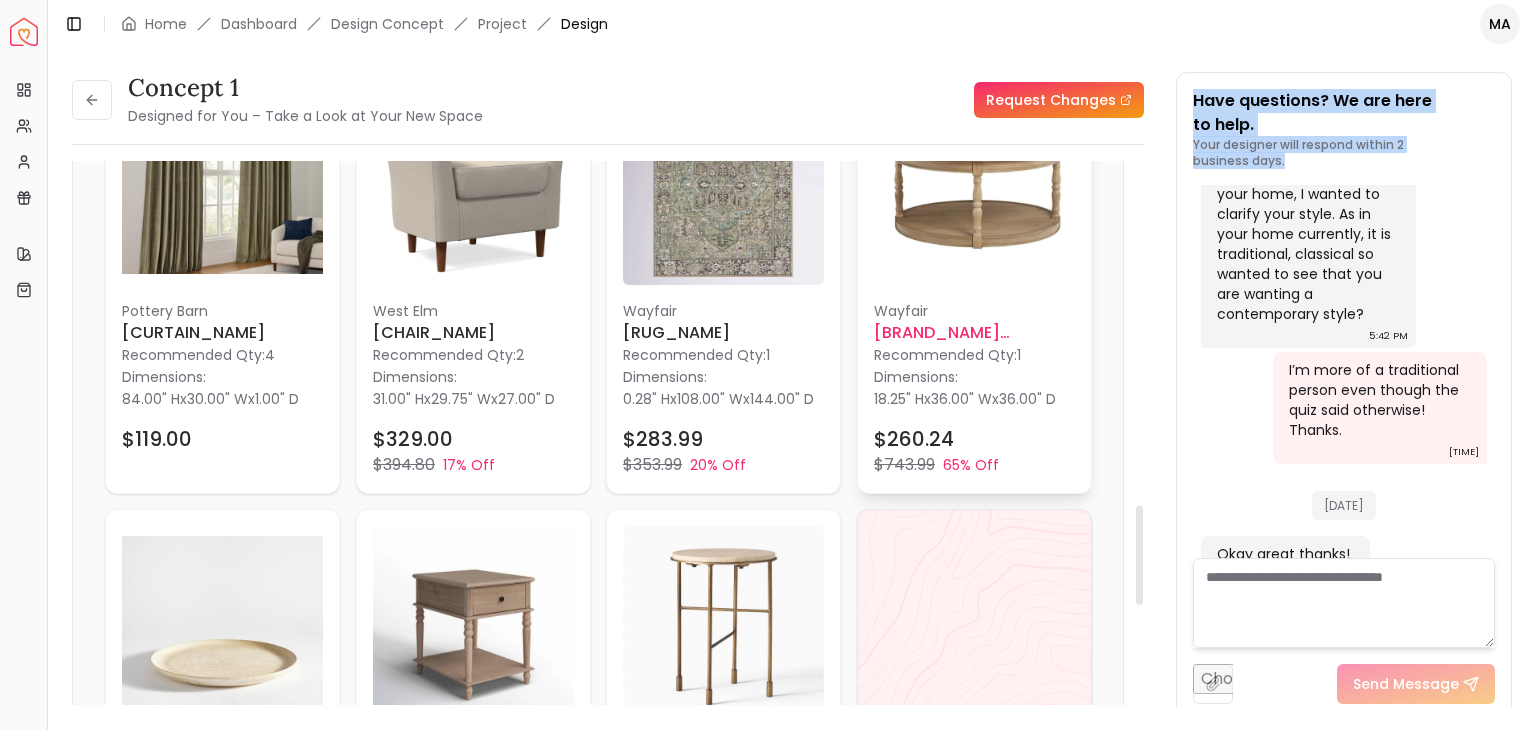 click on "36.00"   W" at bounding box center [961, 398] 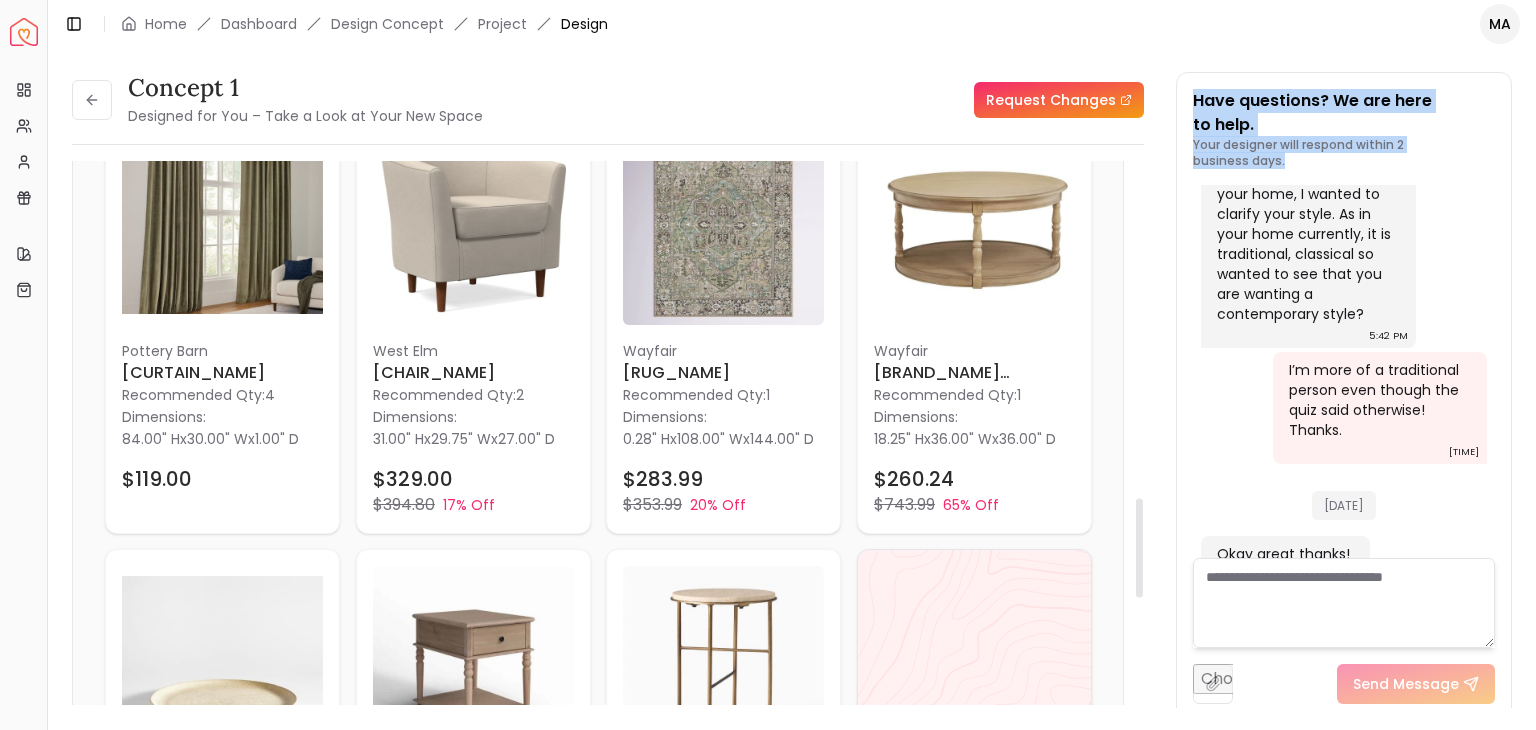 scroll, scrollTop: 1880, scrollLeft: 0, axis: vertical 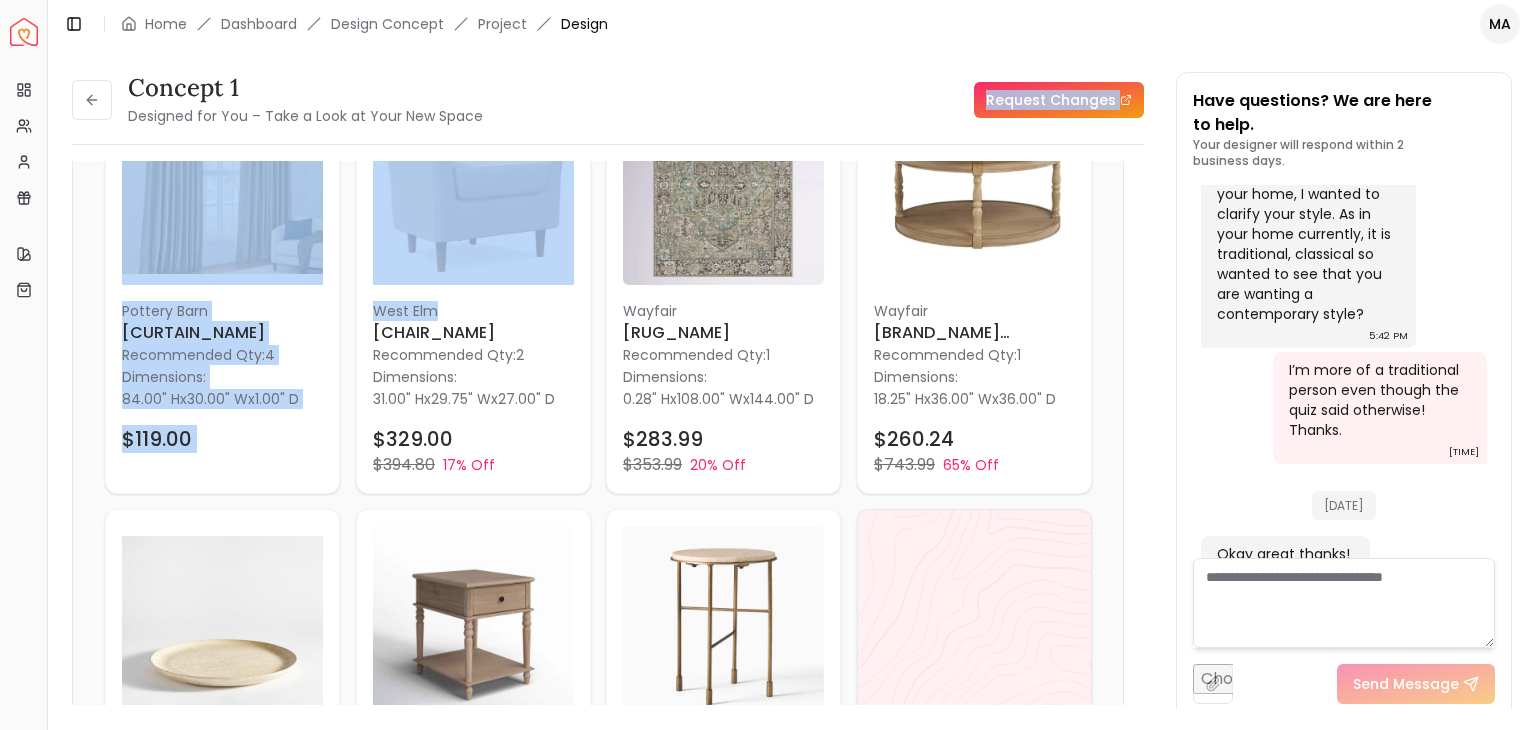 drag, startPoint x: 722, startPoint y: 92, endPoint x: 101, endPoint y: 596, distance: 799.7856 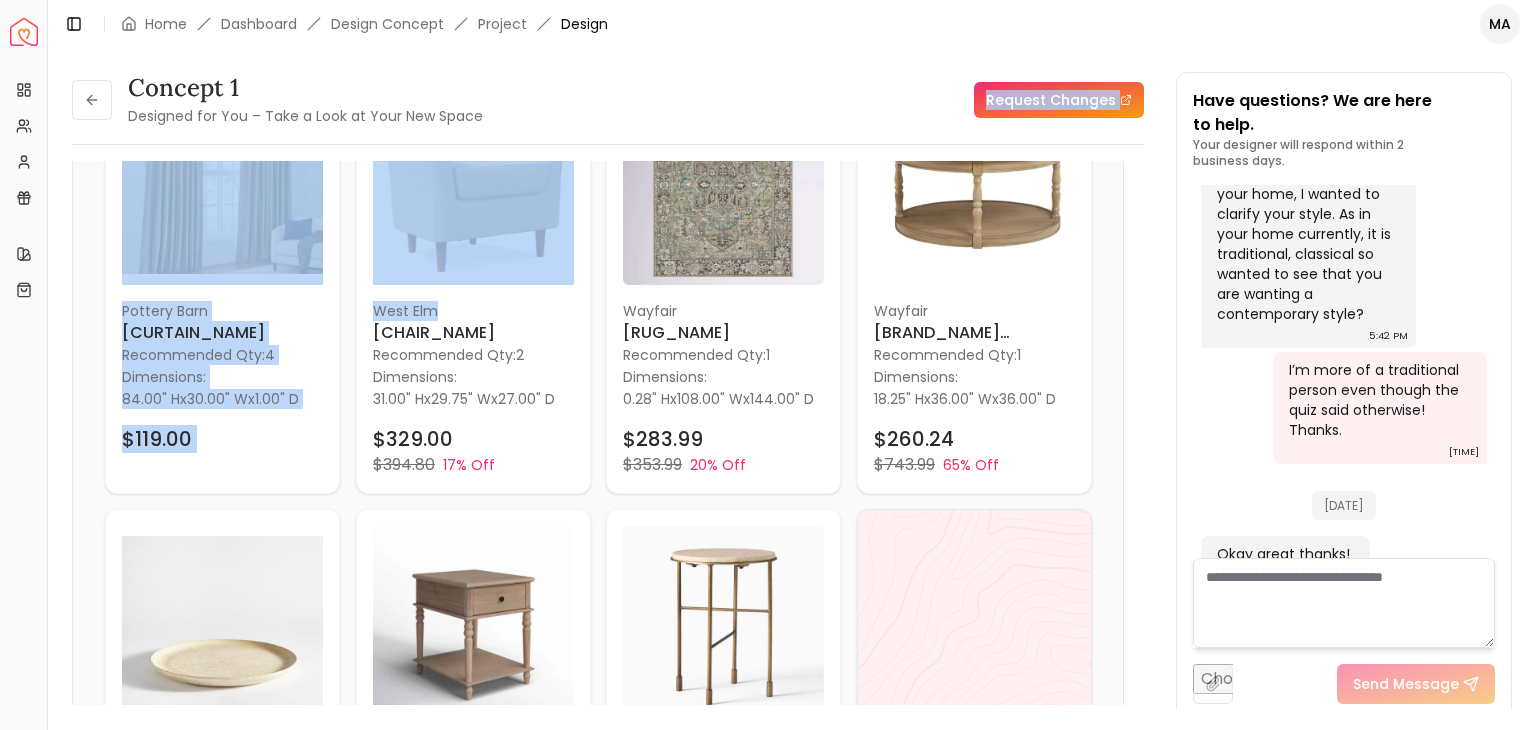 click on "Start [FIRST] [LAST] Please listen to the voice note from your designer, outlining the details of your design. Audio Note: Audio Note  1 0:00  /  0:42 Transcript:  For your living room design, you're going to see a serene and inviting spa... Read more Wall Paints Featured in Your Design Benjamin Moore Cloudy Gray Why Shop with Spacejoy? Shopping through Spacejoy isn’t just convenient — it’s smarter. Here’s why: One Cart, All Brands Our concierge places your orders across all retailers—no juggling multiple accounts. Track Everything, In One Place Monitor all your orders from different brands in your Spacejoy dashboard. Returns? Refunds? Relax. We manage returns and refunds with retailers so you don’t have to. Price Match Guarantee Deals Done Right Exclusive Discounts Out of Stock? We’ve Got You (" at bounding box center (608, 396) 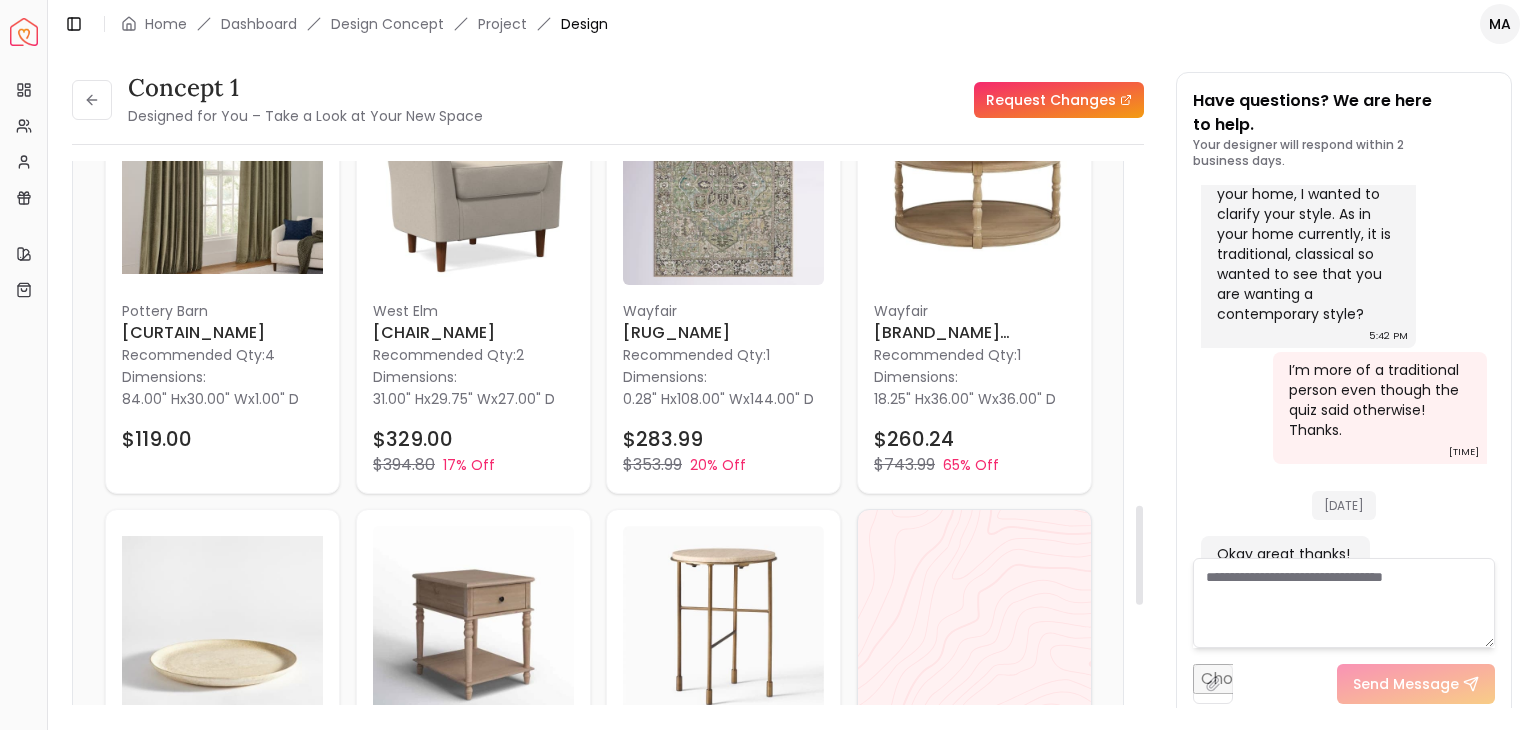 click on "Overview Projects My Referrals My Profile Gift Card Balance Quick Links My Style My Store" at bounding box center (23, 398) 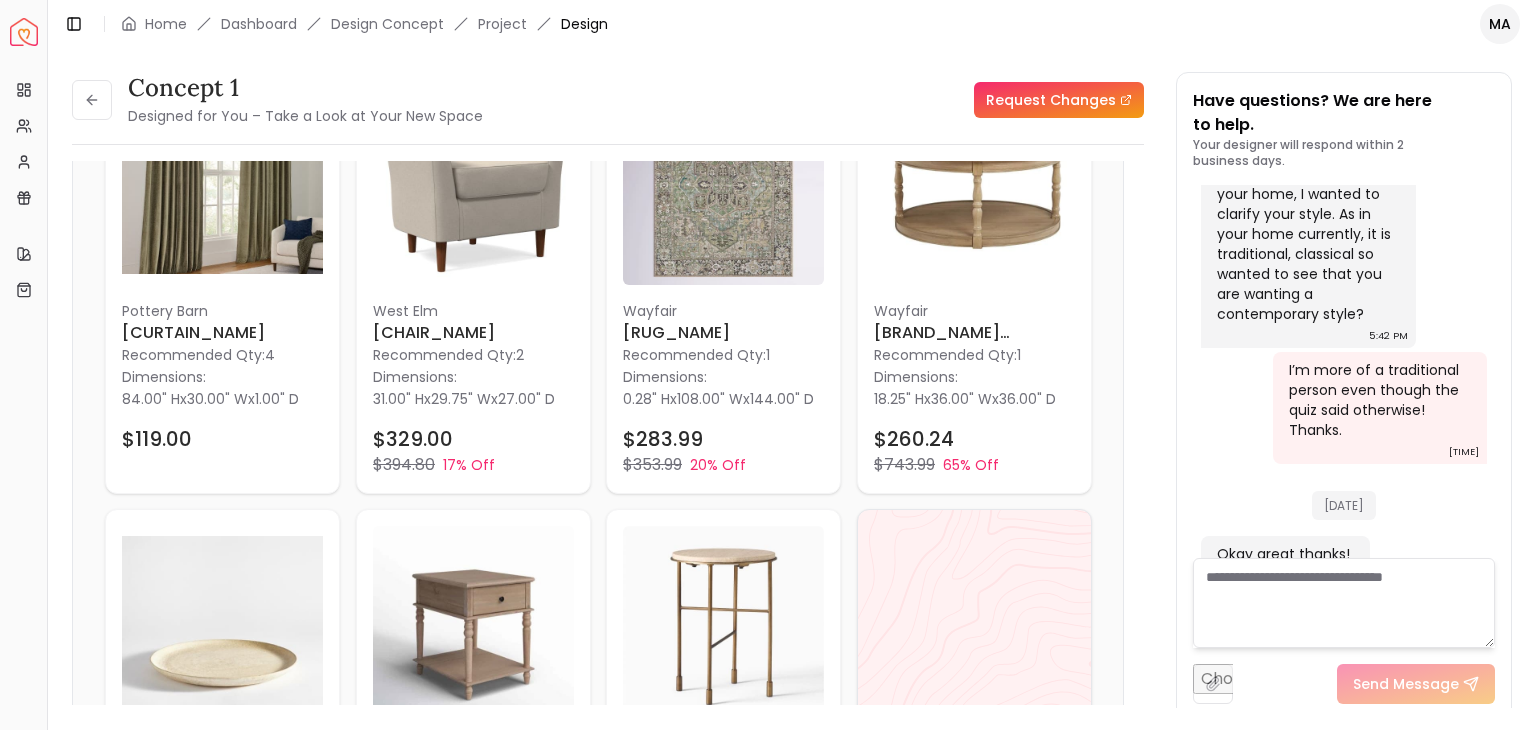 click on "Overview Projects My Referrals My Profile Gift Card Balance Quick Links My Style My Store" at bounding box center (23, 398) 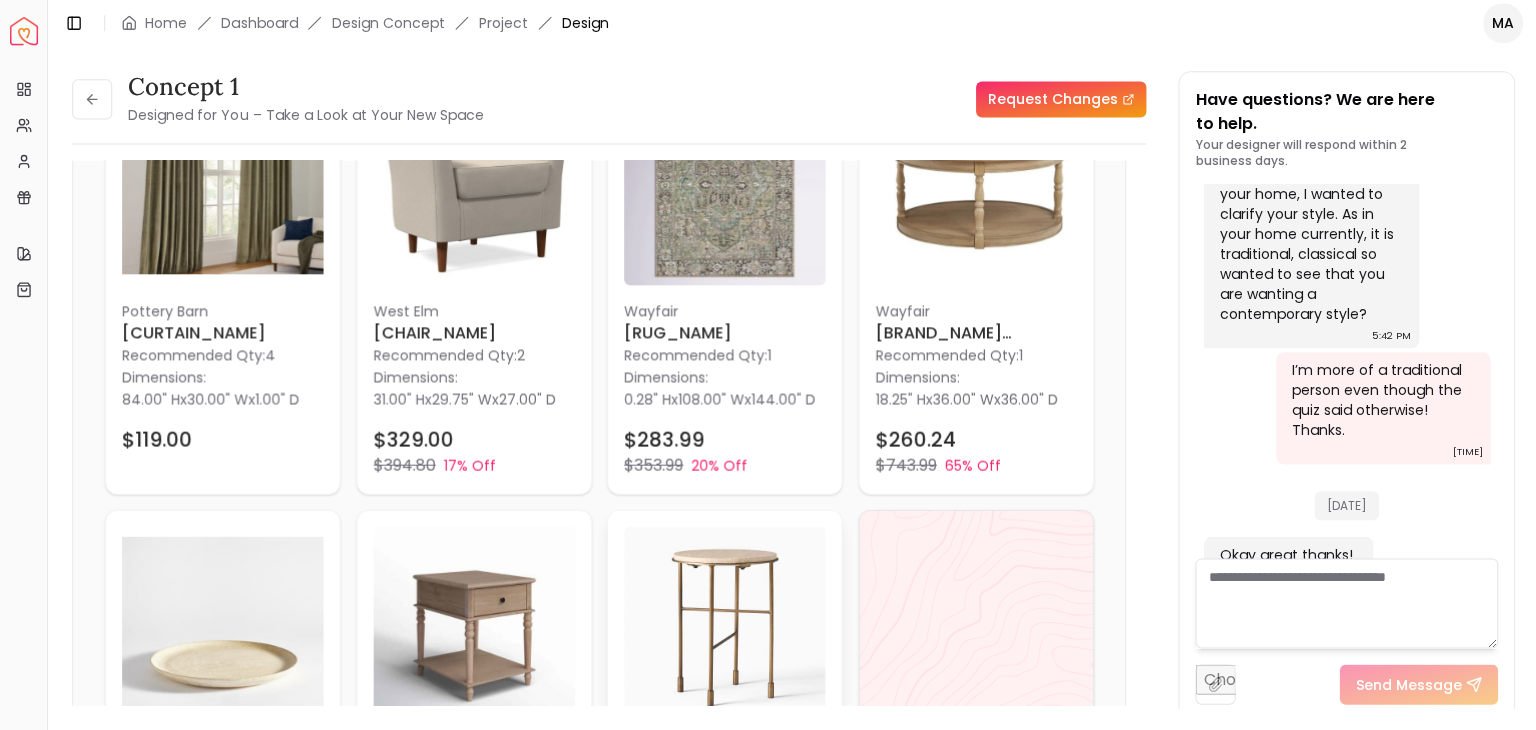 scroll, scrollTop: 0, scrollLeft: 0, axis: both 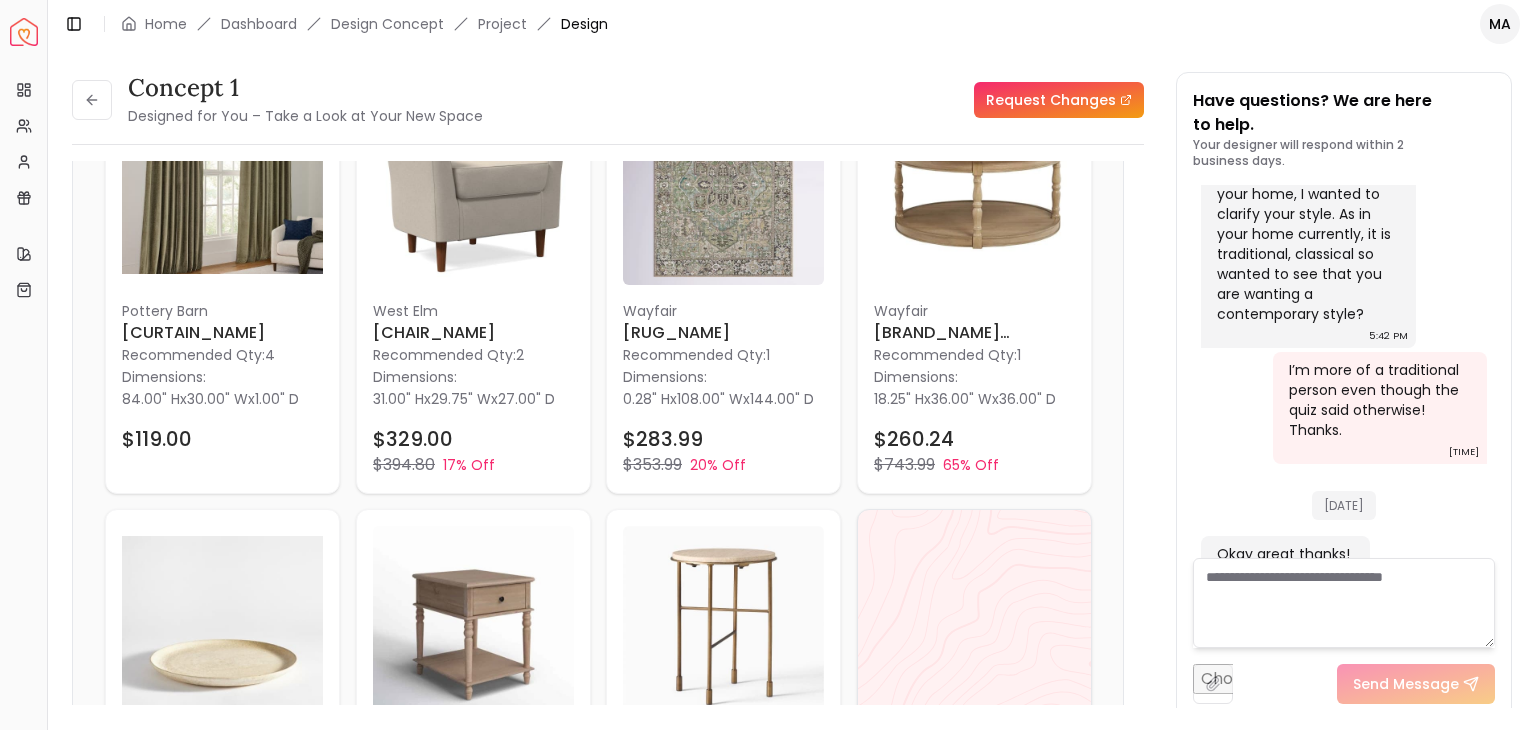click on "Start [FIRST] [LAST] Please listen to the voice note from your designer, outlining the details of your design. Audio Note: Audio Note  1 0:00  /  0:42 Transcript:  For your living room design, you're going to see a serene and inviting spa... Read more Wall Paints Featured in Your Design Benjamin Moore Cloudy Gray Why Shop with Spacejoy? Shopping through Spacejoy isn’t just convenient — it’s smarter. Here’s why: One Cart, All Brands Our concierge places your orders across all retailers—no juggling multiple accounts. Track Everything, In One Place Monitor all your orders from different brands in your Spacejoy dashboard. Returns? Refunds? Relax. We manage returns and refunds with retailers so you don’t have to. Price Match Guarantee Deals Done Right Exclusive Discounts Out of Stock? We’ve Got You (" at bounding box center (792, 378) 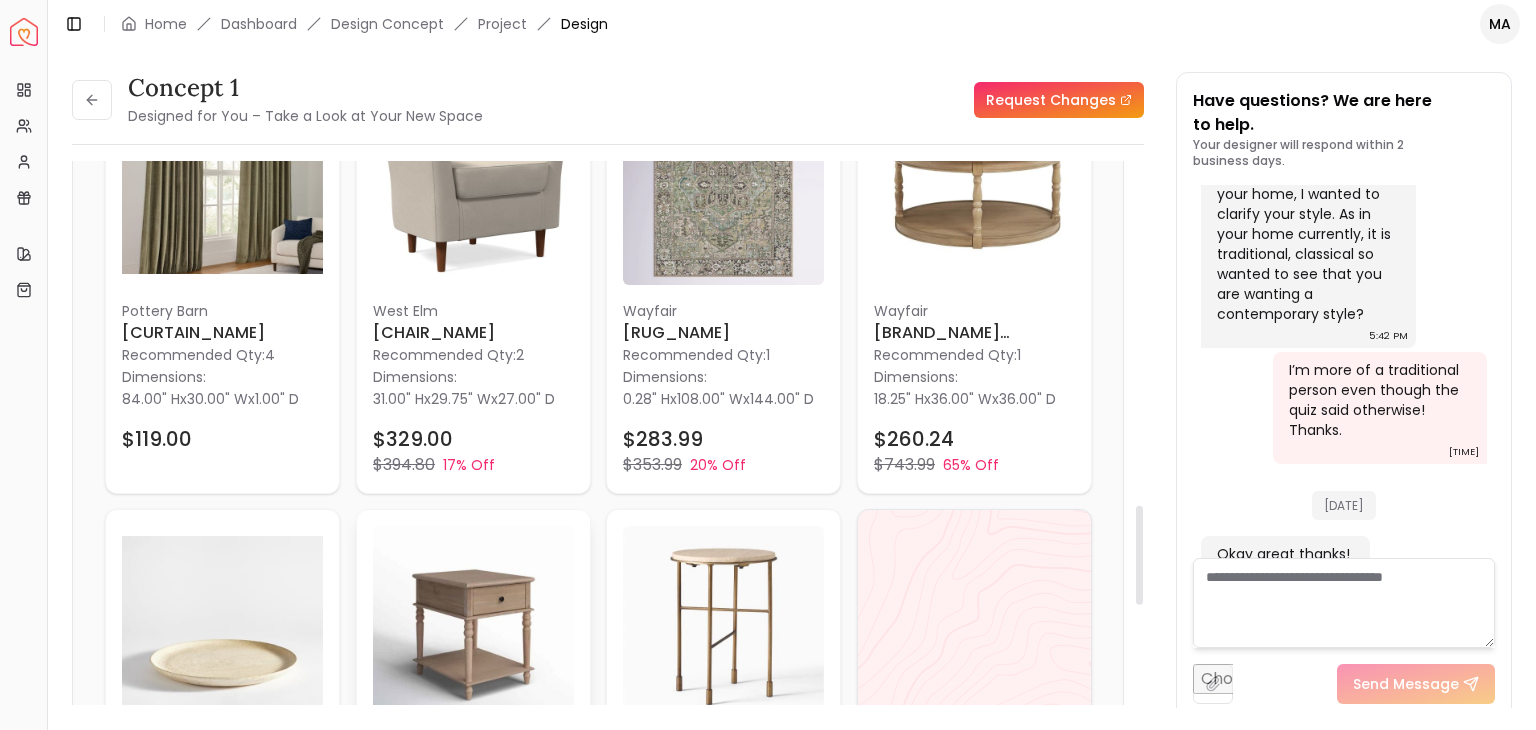 click at bounding box center (473, 626) 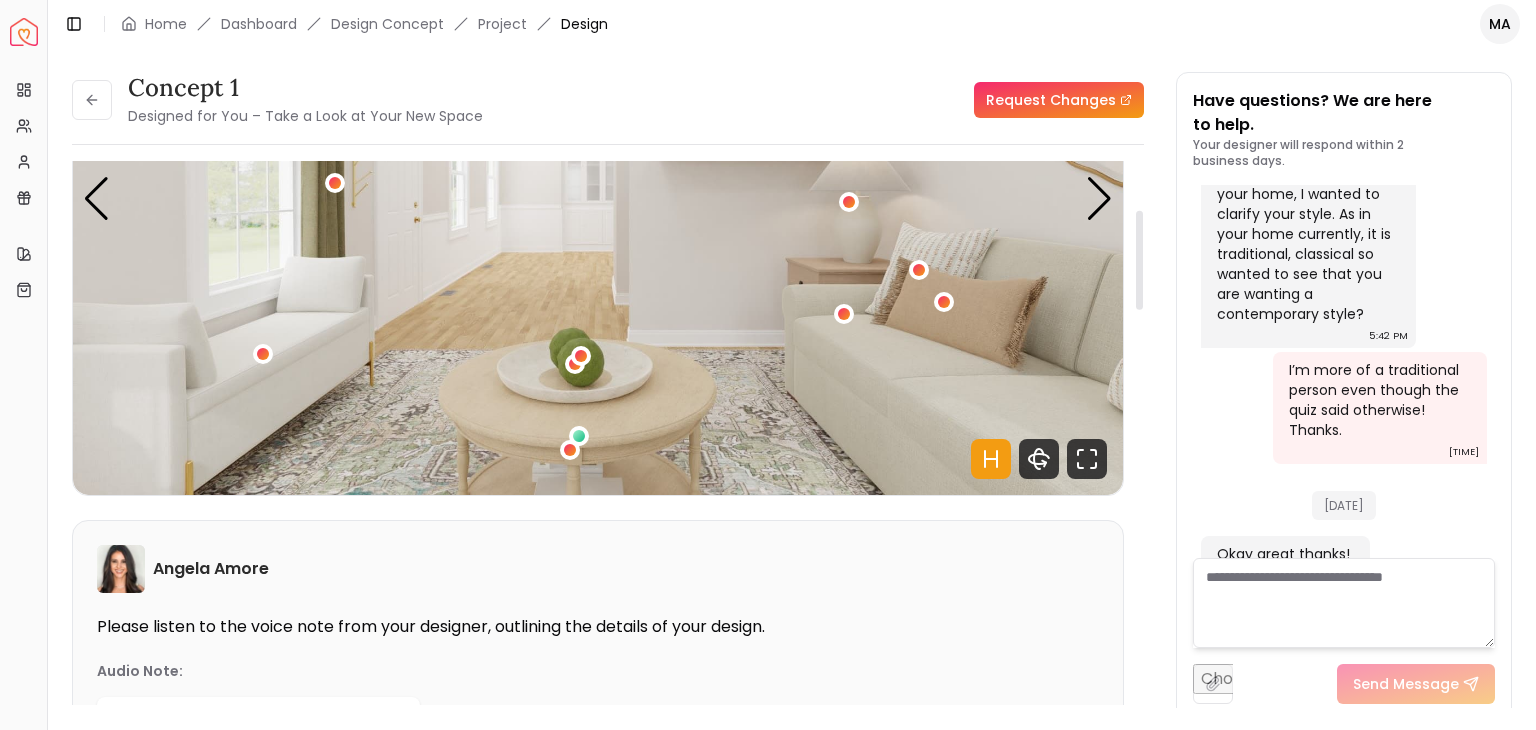 scroll, scrollTop: 280, scrollLeft: 0, axis: vertical 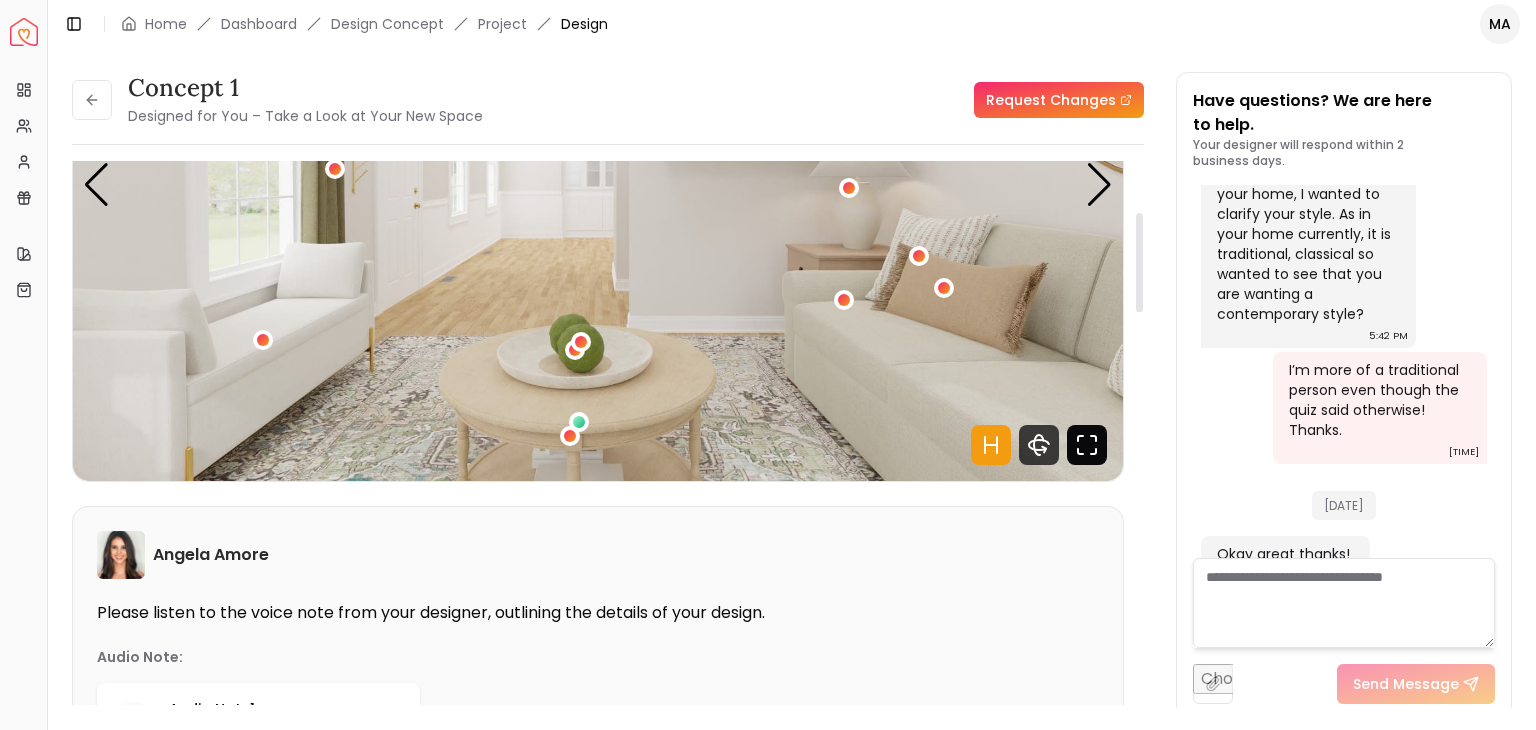 click 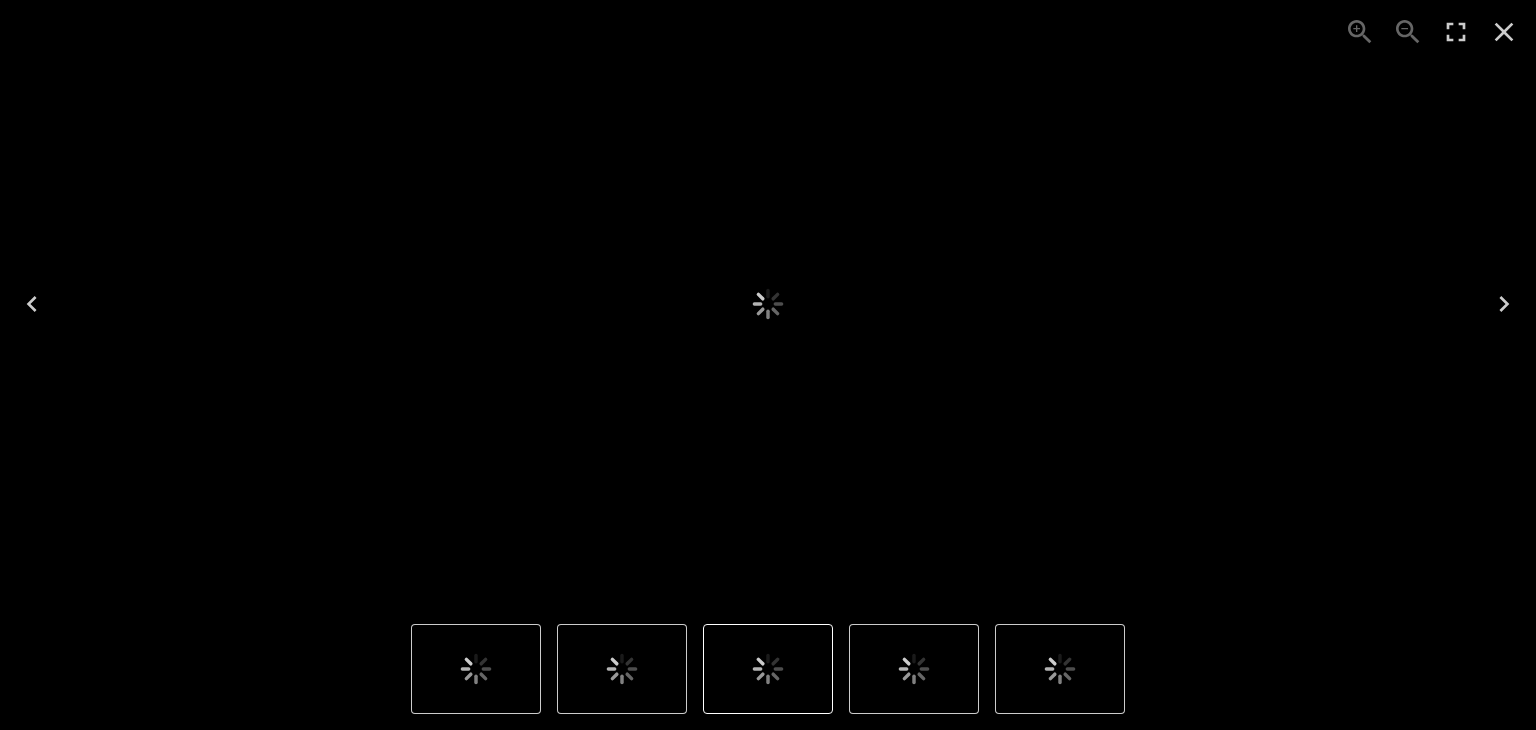 click at bounding box center (768, 304) 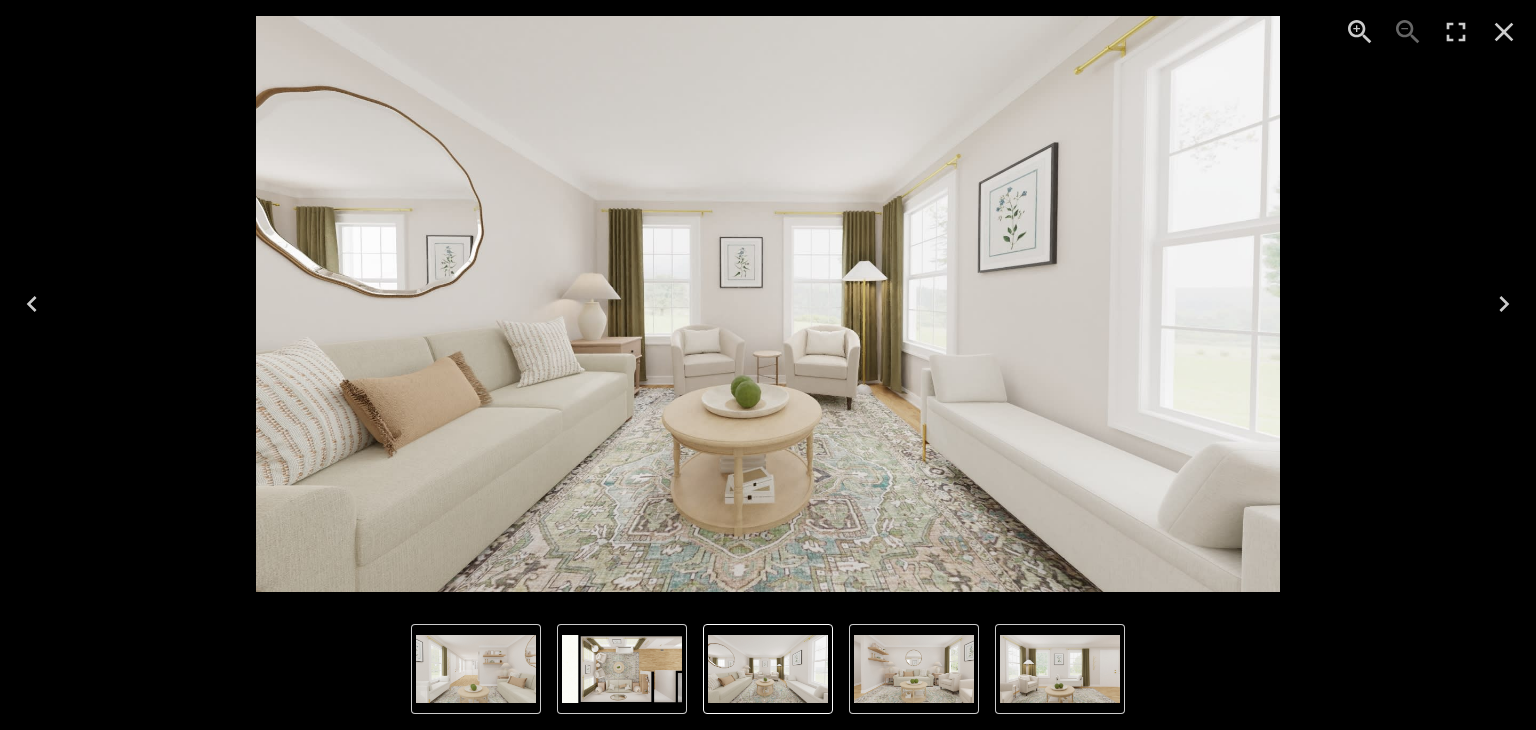 click at bounding box center [768, 304] 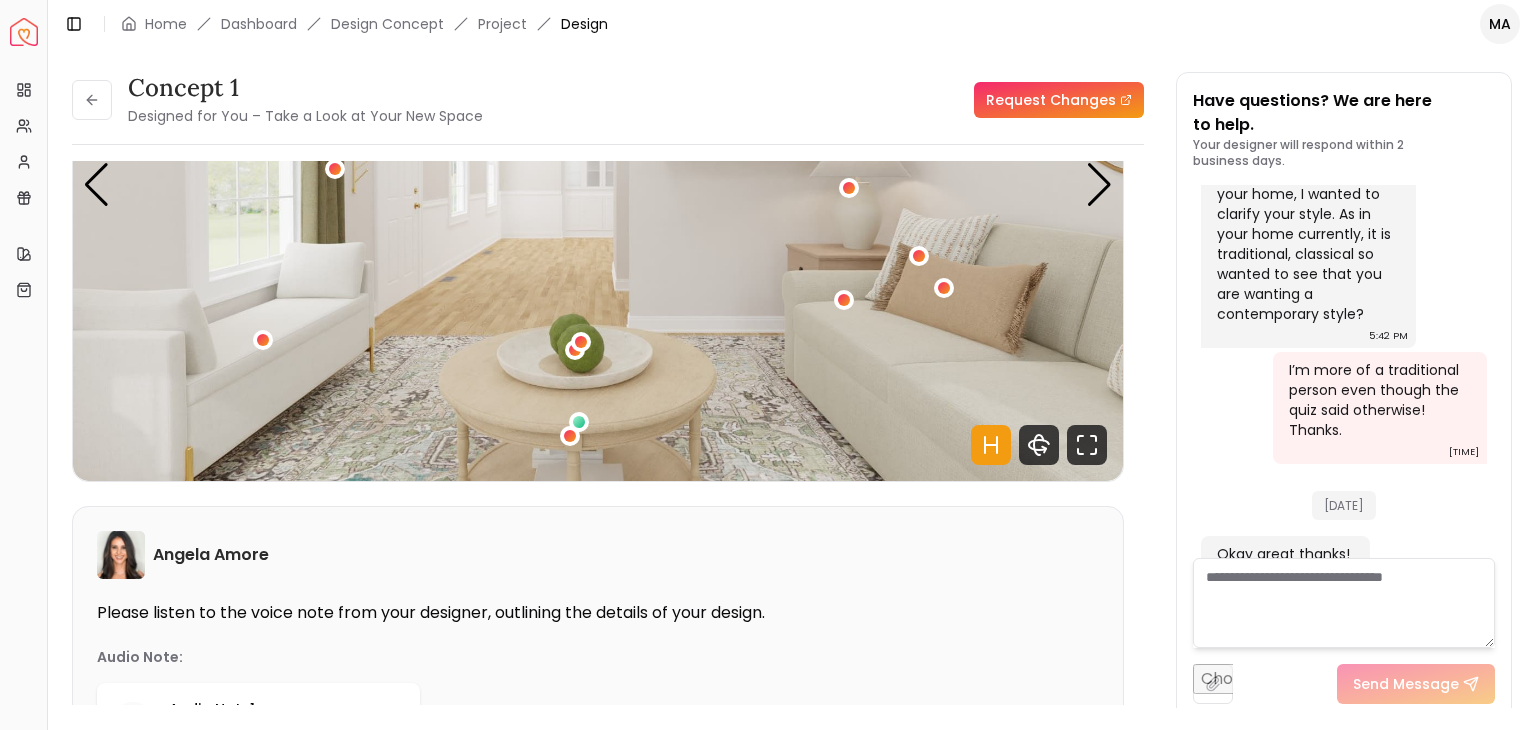 click on "Start [FIRST] [LAST] Please listen to the voice note from your designer, outlining the details of your design. Audio Note: Audio Note  1 0:00  /  0:42 Transcript:  For your living room design, you're going to see a serene and inviting spa... Read more Wall Paints Featured in Your Design Benjamin Moore Cloudy Gray Why Shop with Spacejoy? Shopping through Spacejoy isn’t just convenient — it’s smarter. Here’s why: One Cart, All Brands Our concierge places your orders across all retailers—no juggling multiple accounts. Track Everything, In One Place Monitor all your orders from different brands in your Spacejoy dashboard. Returns? Refunds? Relax. We manage returns and refunds with retailers so you don’t have to. Price Match Guarantee Deals Done Right Exclusive Discounts Out of Stock? We’ve Got You (" at bounding box center [792, 378] 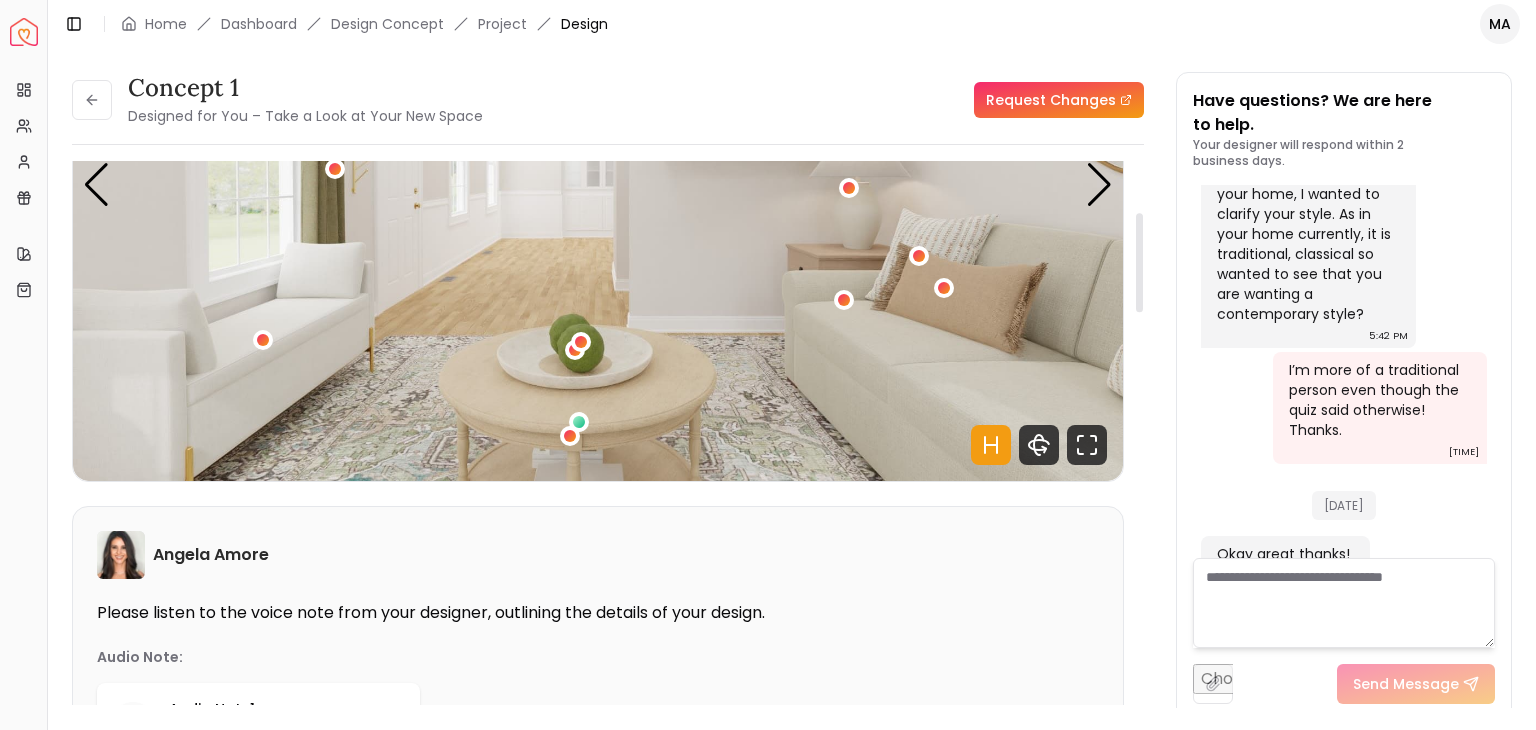 click on "Start [FIRST] [LAST] Please listen to the voice note from your designer, outlining the details of your design. Audio Note: Audio Note  1 0:00  /  0:42 Transcript:  For your living room design, you're going to see a serene and inviting spa... Read more Wall Paints Featured in Your Design Benjamin Moore Cloudy Gray Why Shop with Spacejoy? Shopping through Spacejoy isn’t just convenient — it’s smarter. Here’s why: One Cart, All Brands Our concierge places your orders across all retailers—no juggling multiple accounts. Track Everything, In One Place Monitor all your orders from different brands in your Spacejoy dashboard. Returns? Refunds? Relax. We manage returns and refunds with retailers so you don’t have to. Price Match Guarantee Deals Done Right Exclusive Discounts Out of Stock? We’ve Got You (" at bounding box center (792, 378) 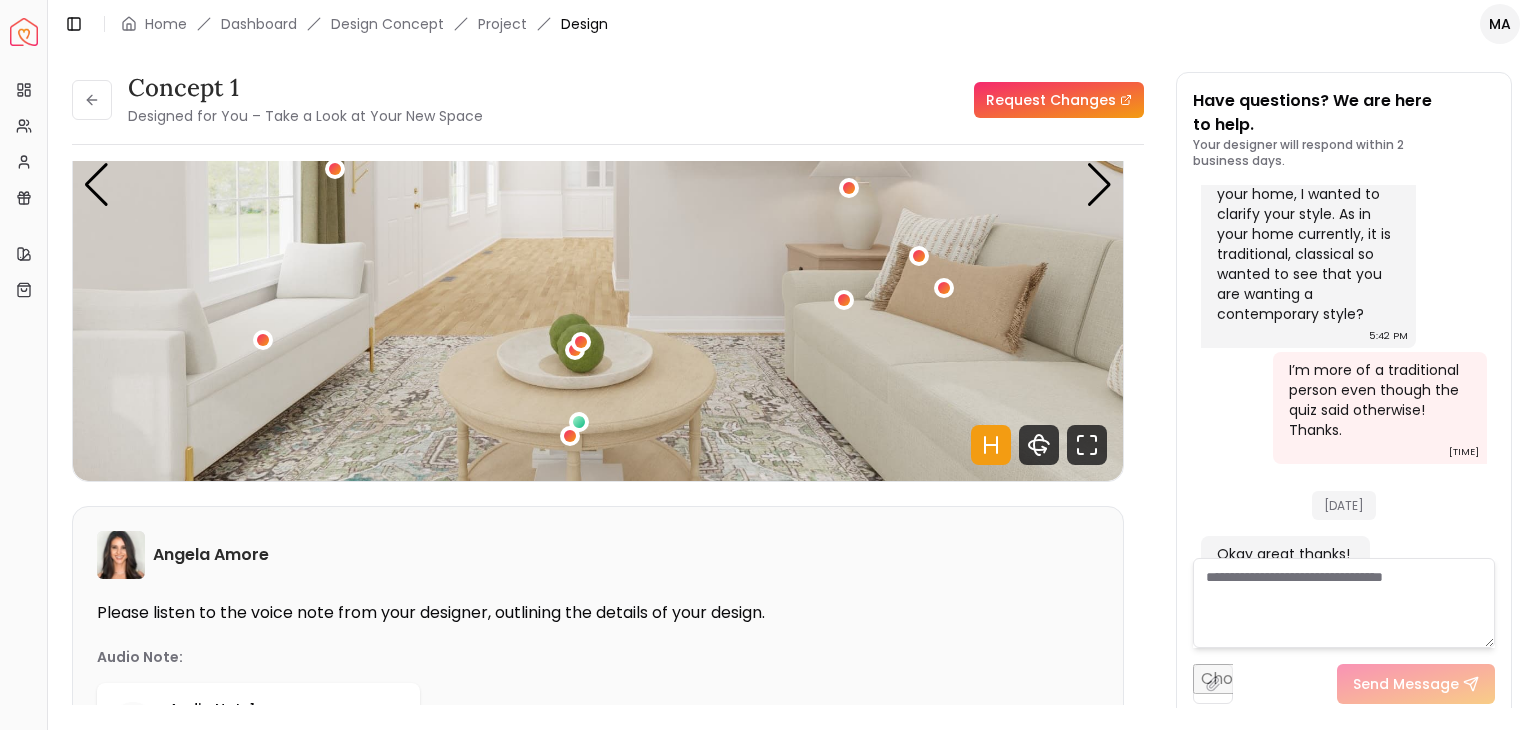 click on "Start [FIRST] [LAST] Please listen to the voice note from your designer, outlining the details of your design. Audio Note: Audio Note  1 0:00  /  0:42 Transcript:  For your living room design, you're going to see a serene and inviting spa... Read more Wall Paints Featured in Your Design Benjamin Moore Cloudy Gray Why Shop with Spacejoy? Shopping through Spacejoy isn’t just convenient — it’s smarter. Here’s why: One Cart, All Brands Our concierge places your orders across all retailers—no juggling multiple accounts. Track Everything, In One Place Monitor all your orders from different brands in your Spacejoy dashboard. Returns? Refunds? Relax. We manage returns and refunds with retailers so you don’t have to. Price Match Guarantee Deals Done Right Exclusive Discounts Out of Stock? We’ve Got You (" at bounding box center [792, 378] 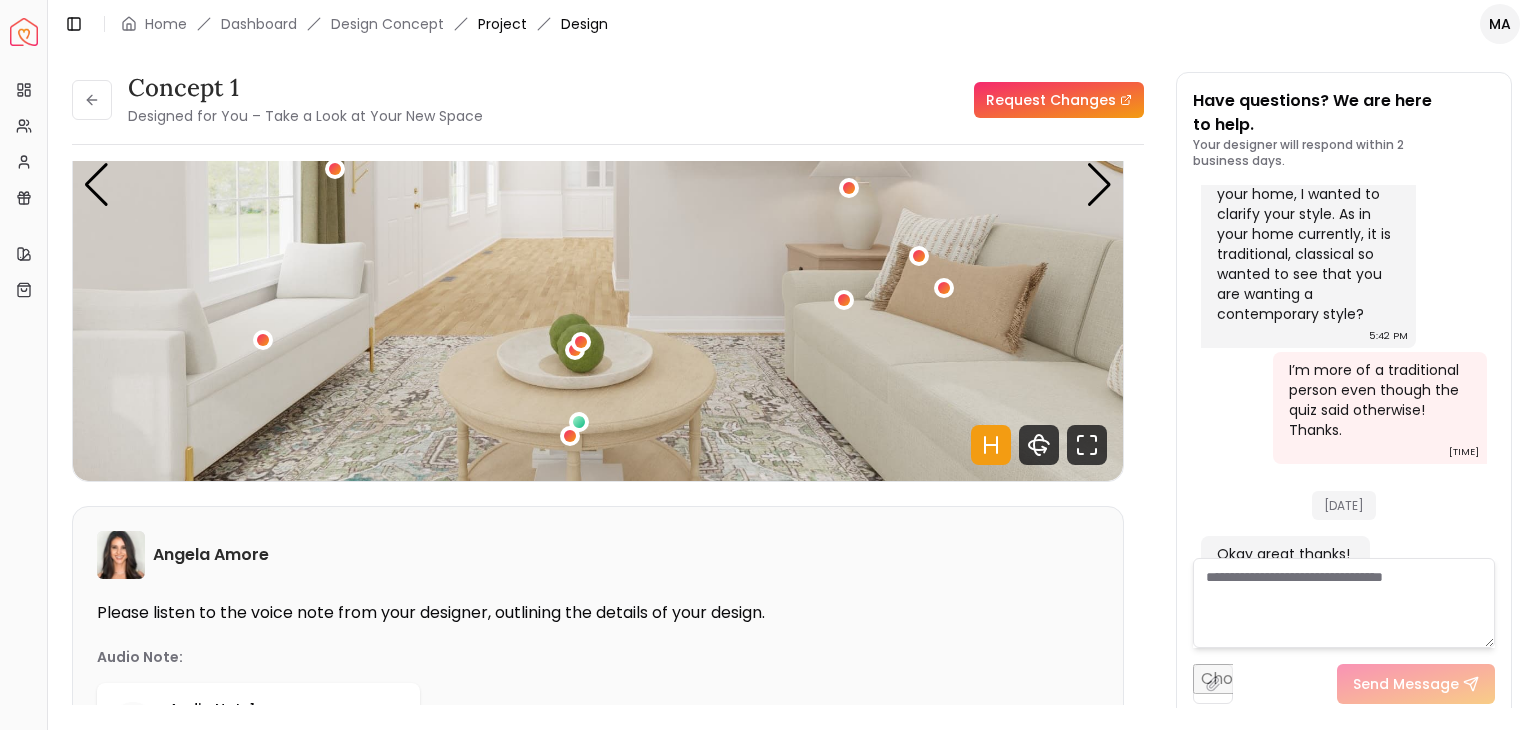 click on "Project" at bounding box center [502, 24] 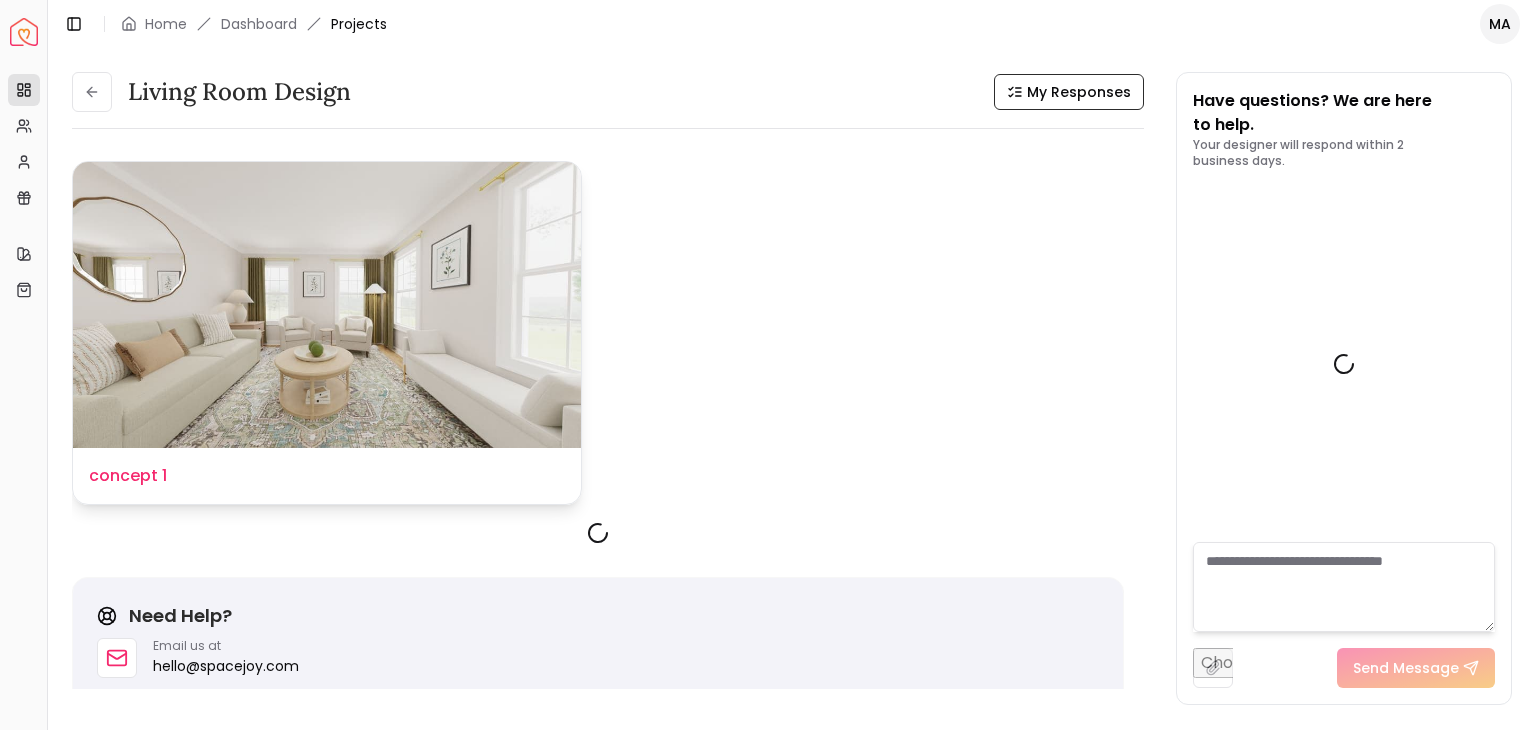 scroll, scrollTop: 1347, scrollLeft: 0, axis: vertical 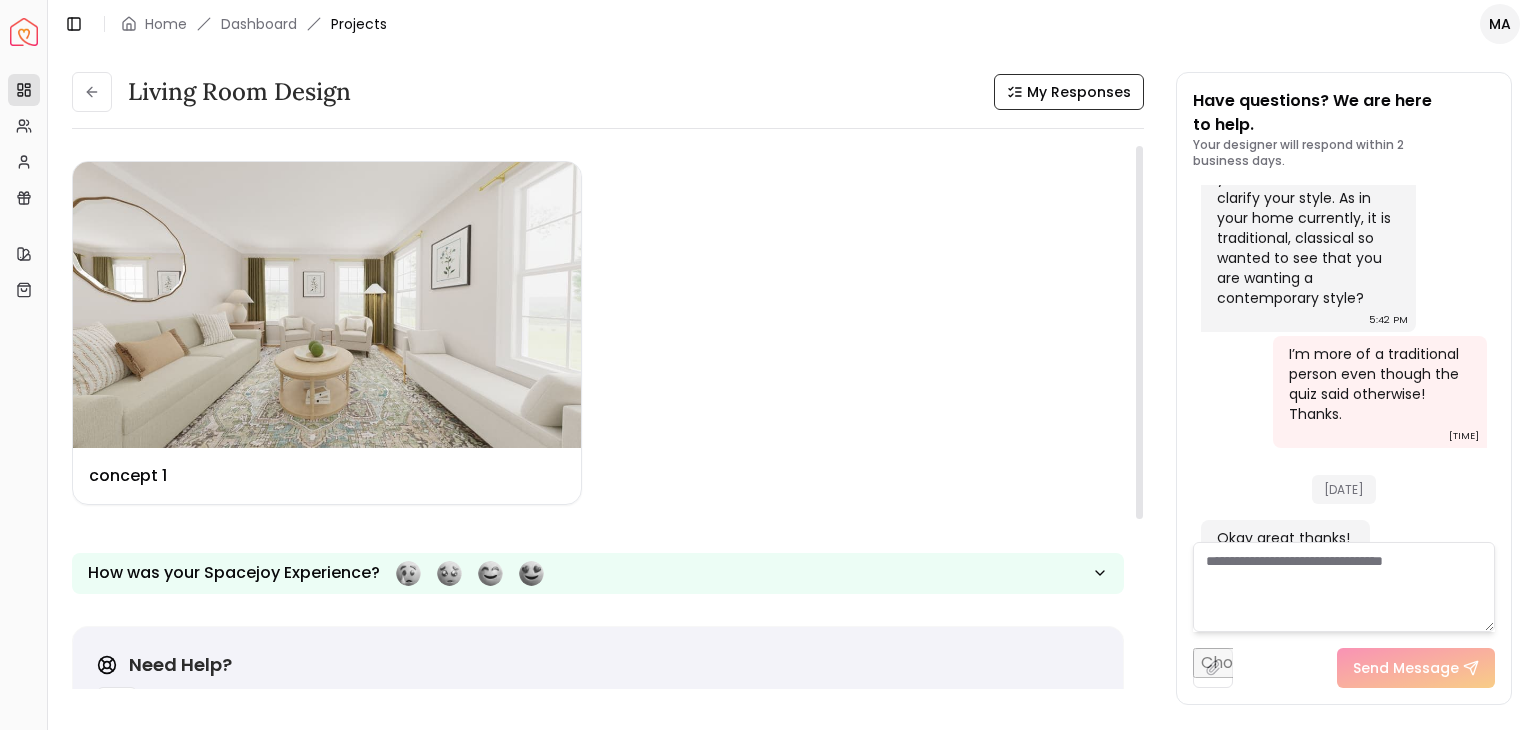 click on "Design Name concept 1" at bounding box center [598, 333] 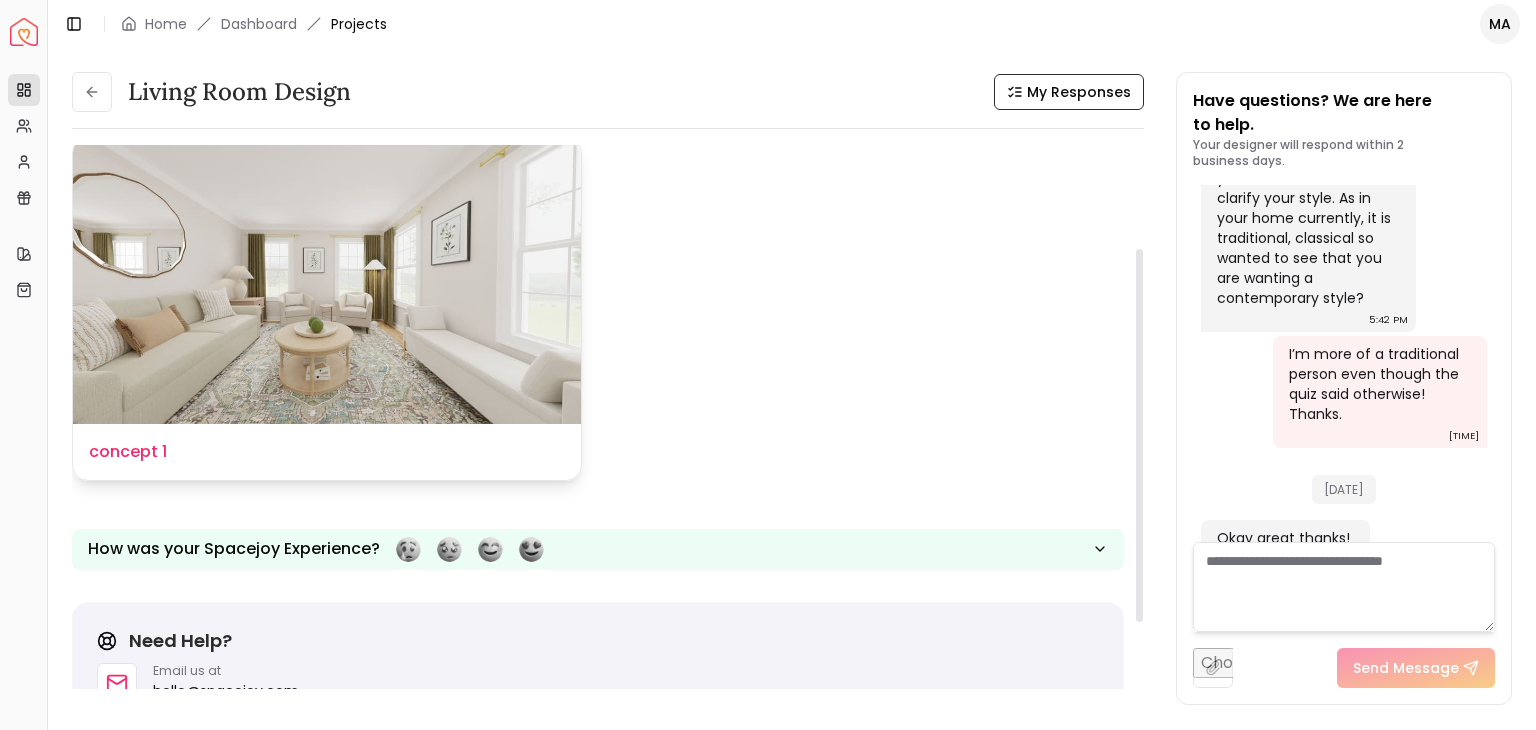 scroll, scrollTop: 0, scrollLeft: 0, axis: both 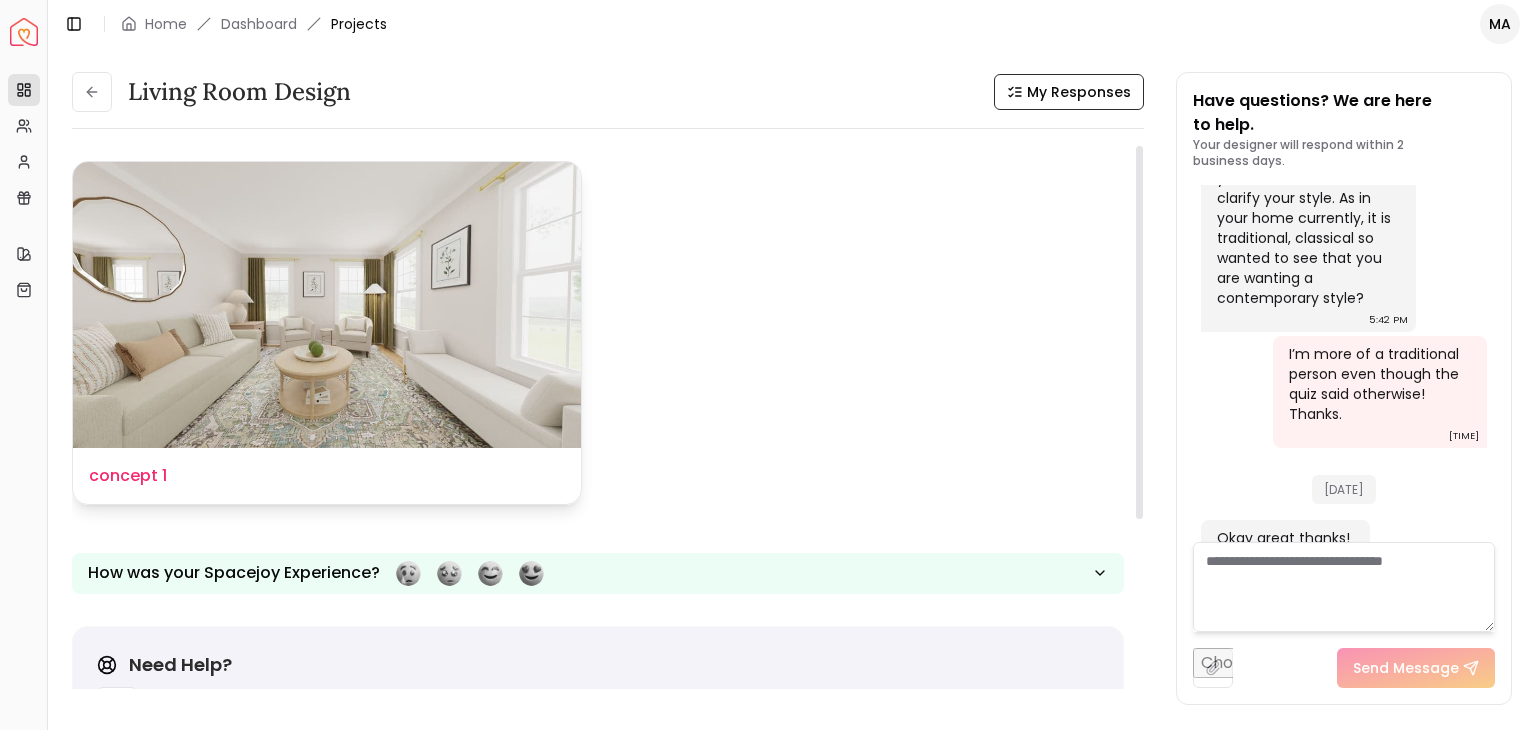 click at bounding box center [327, 305] 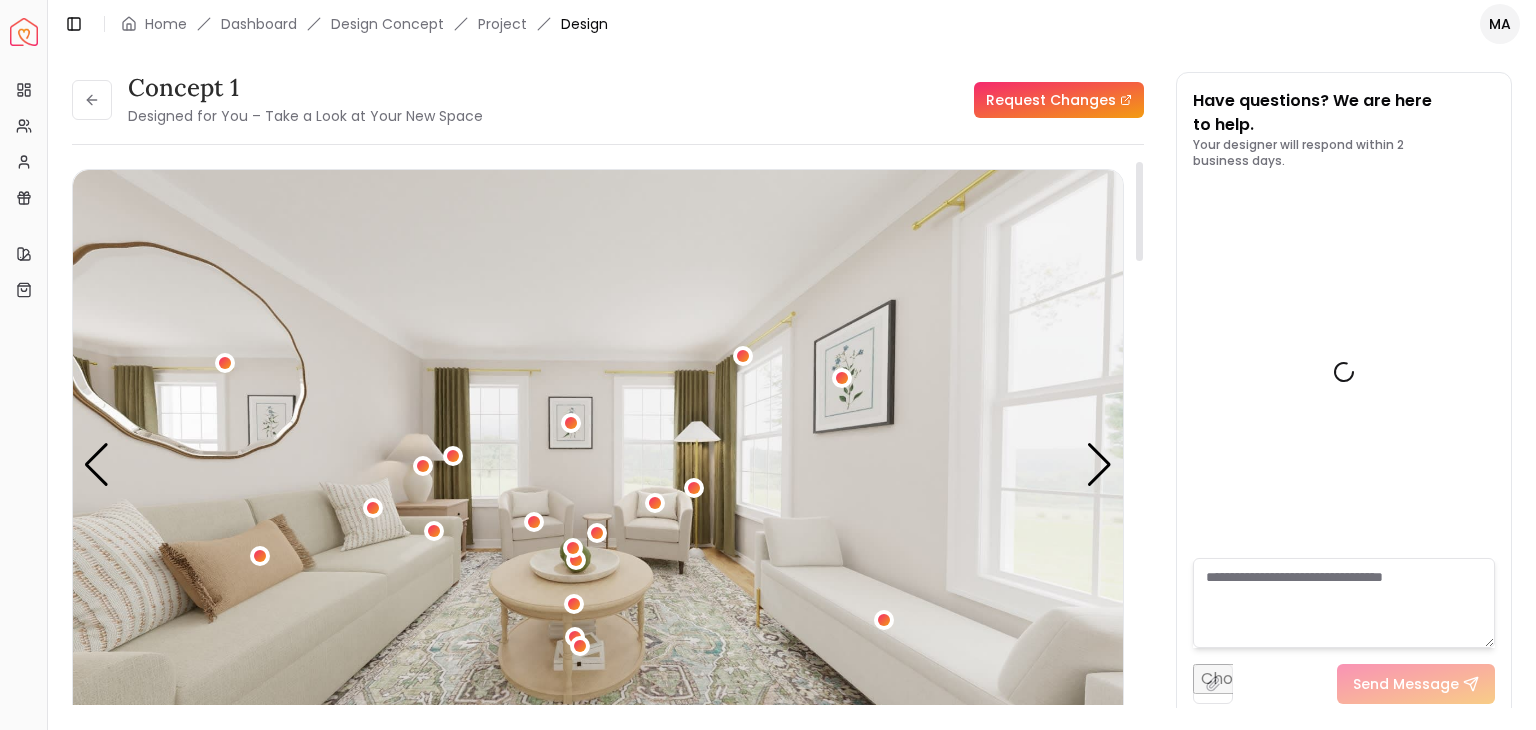 scroll, scrollTop: 1331, scrollLeft: 0, axis: vertical 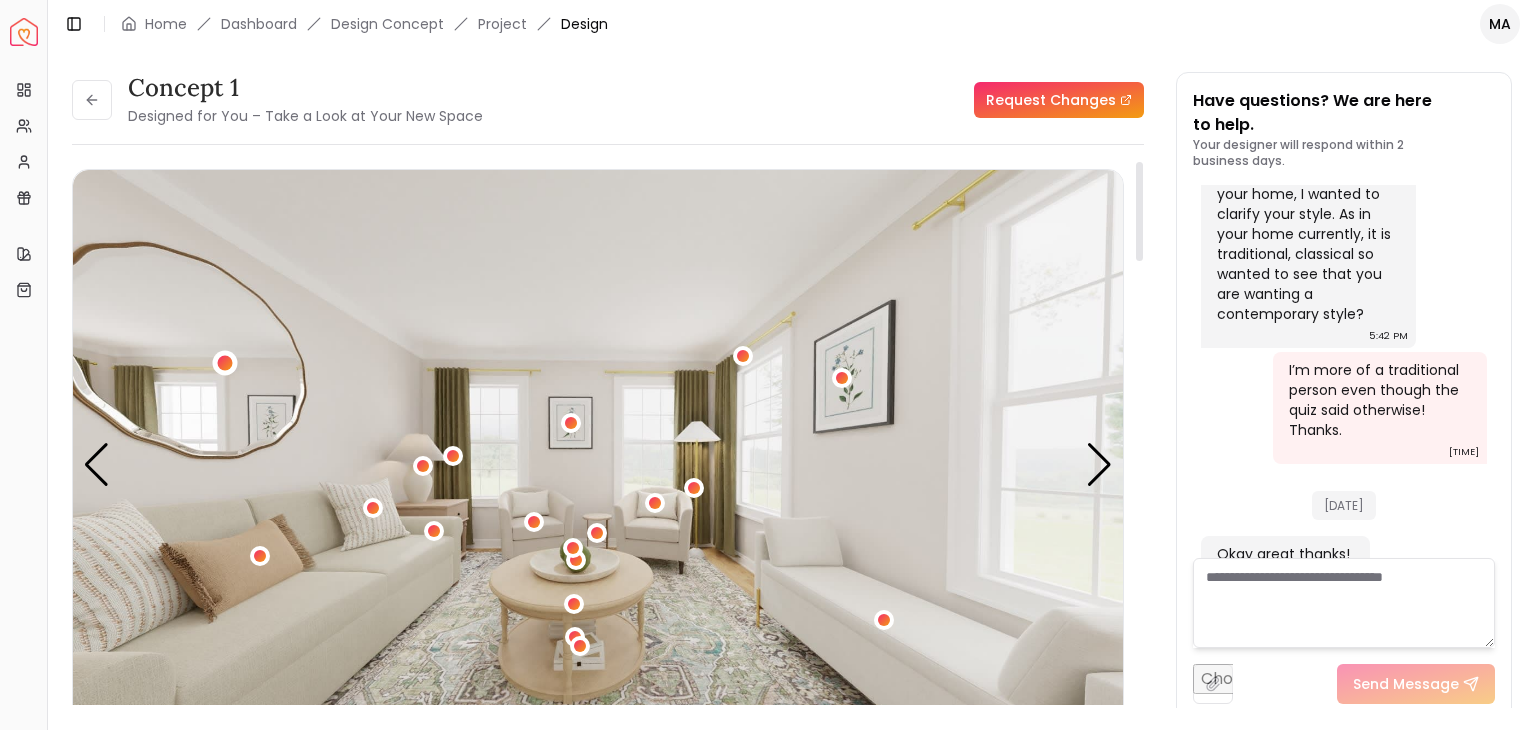 click at bounding box center (224, 363) 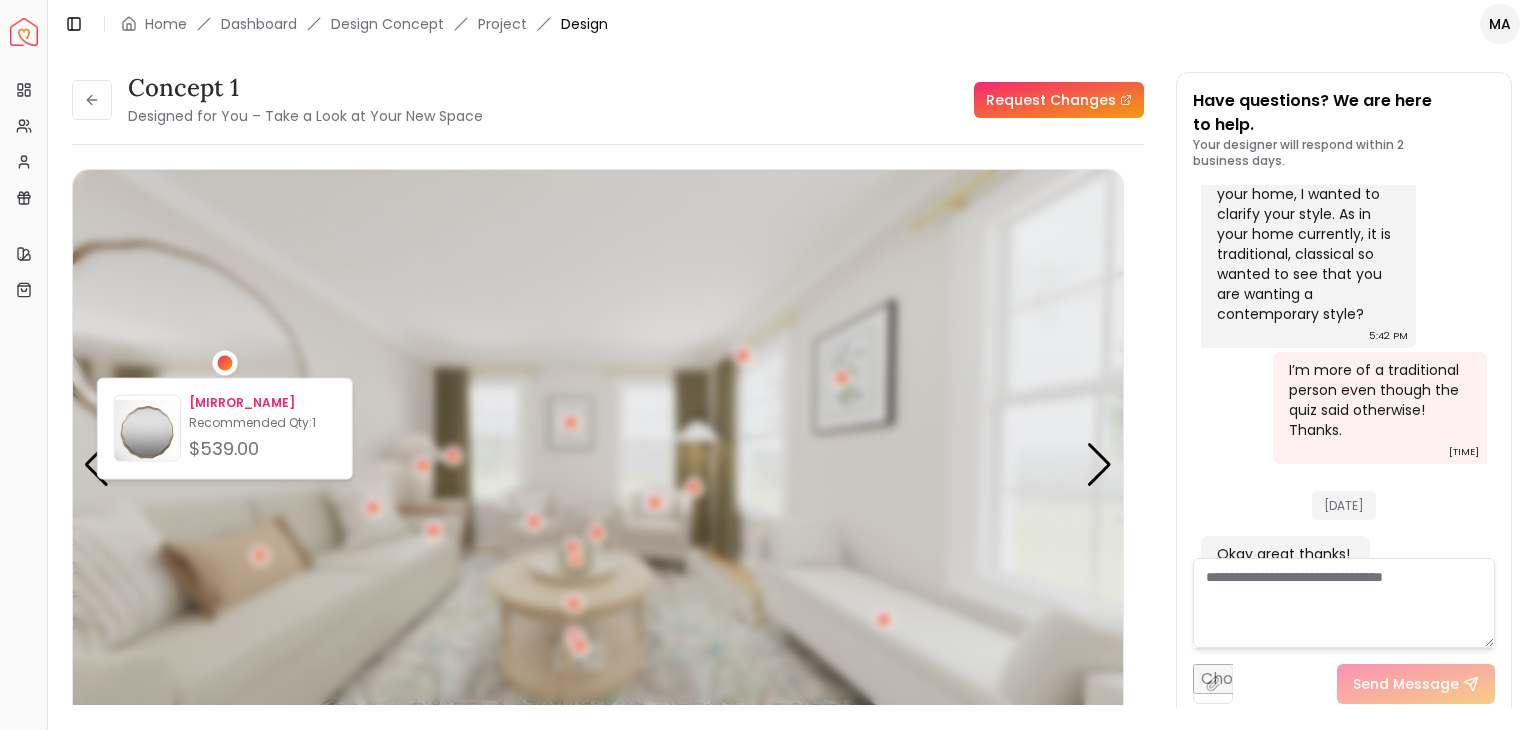 click on "[MIRROR_NAME]" at bounding box center (262, 403) 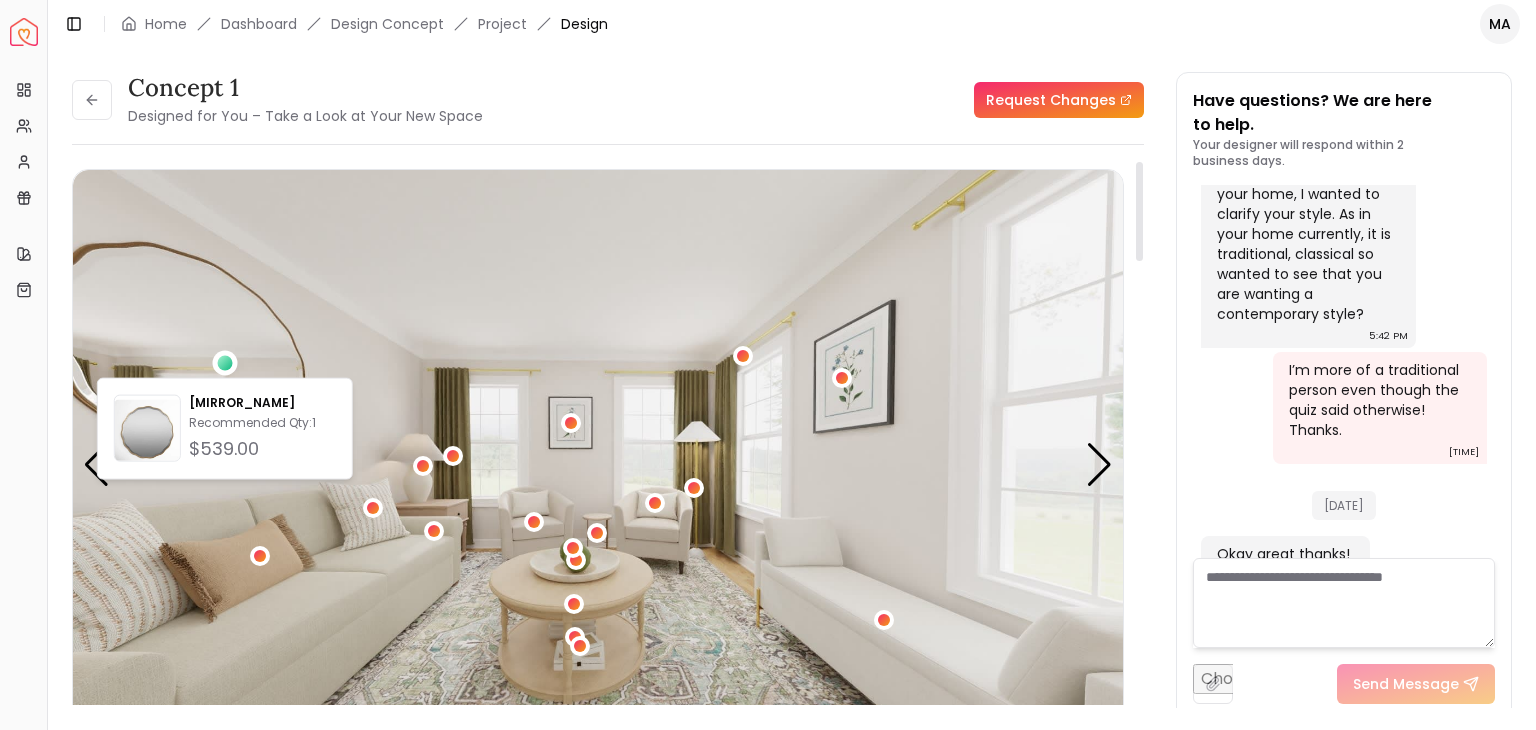 click at bounding box center (598, 465) 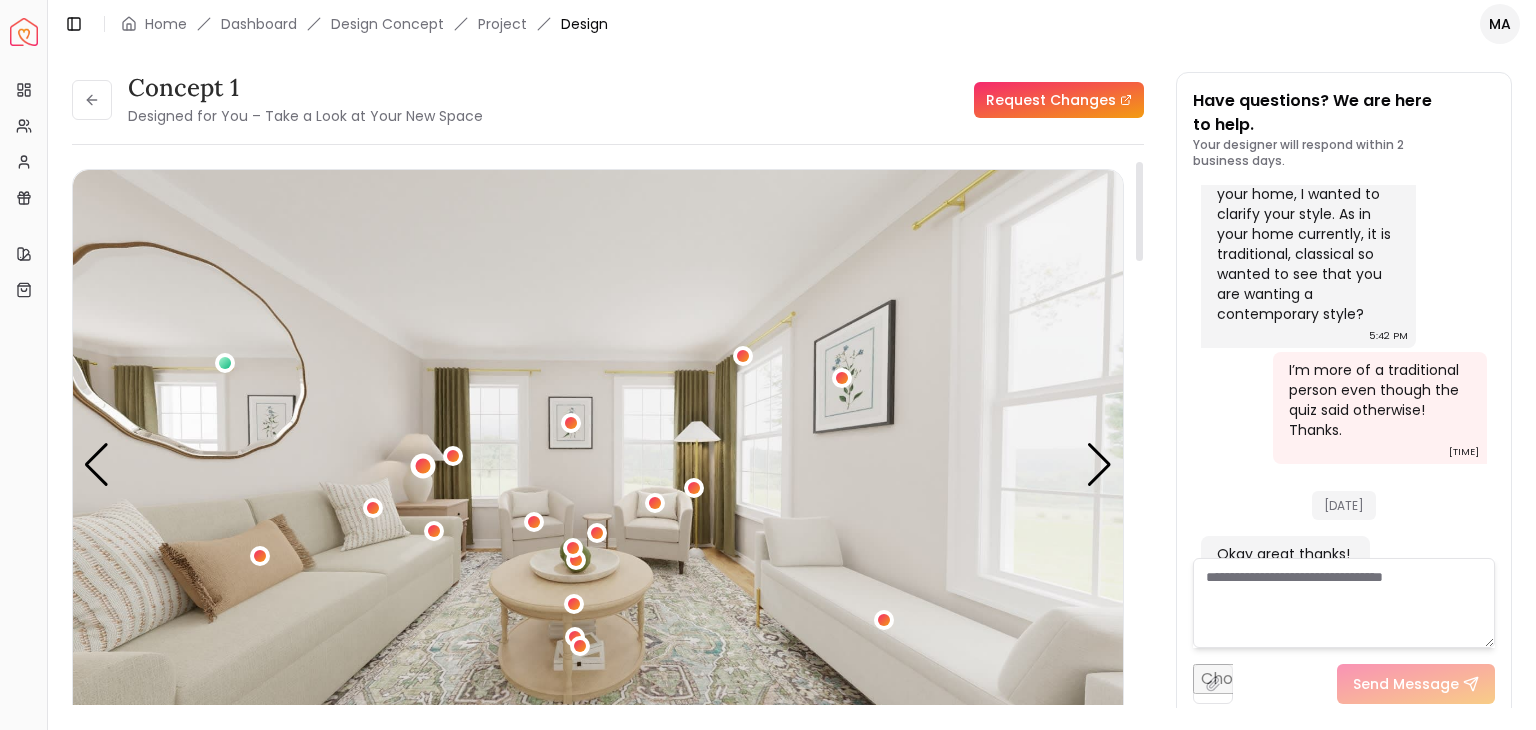 click at bounding box center (422, 466) 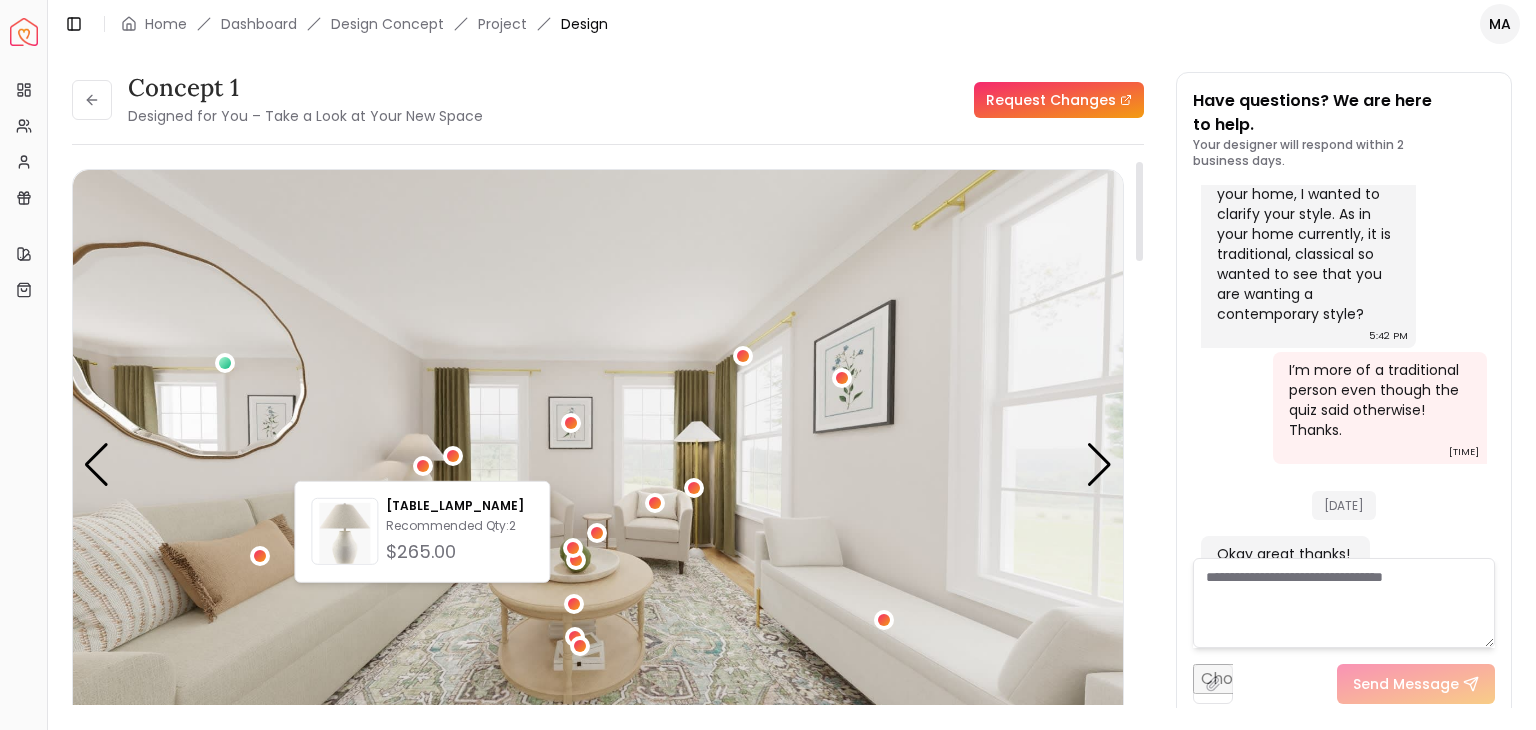 click at bounding box center [598, 465] 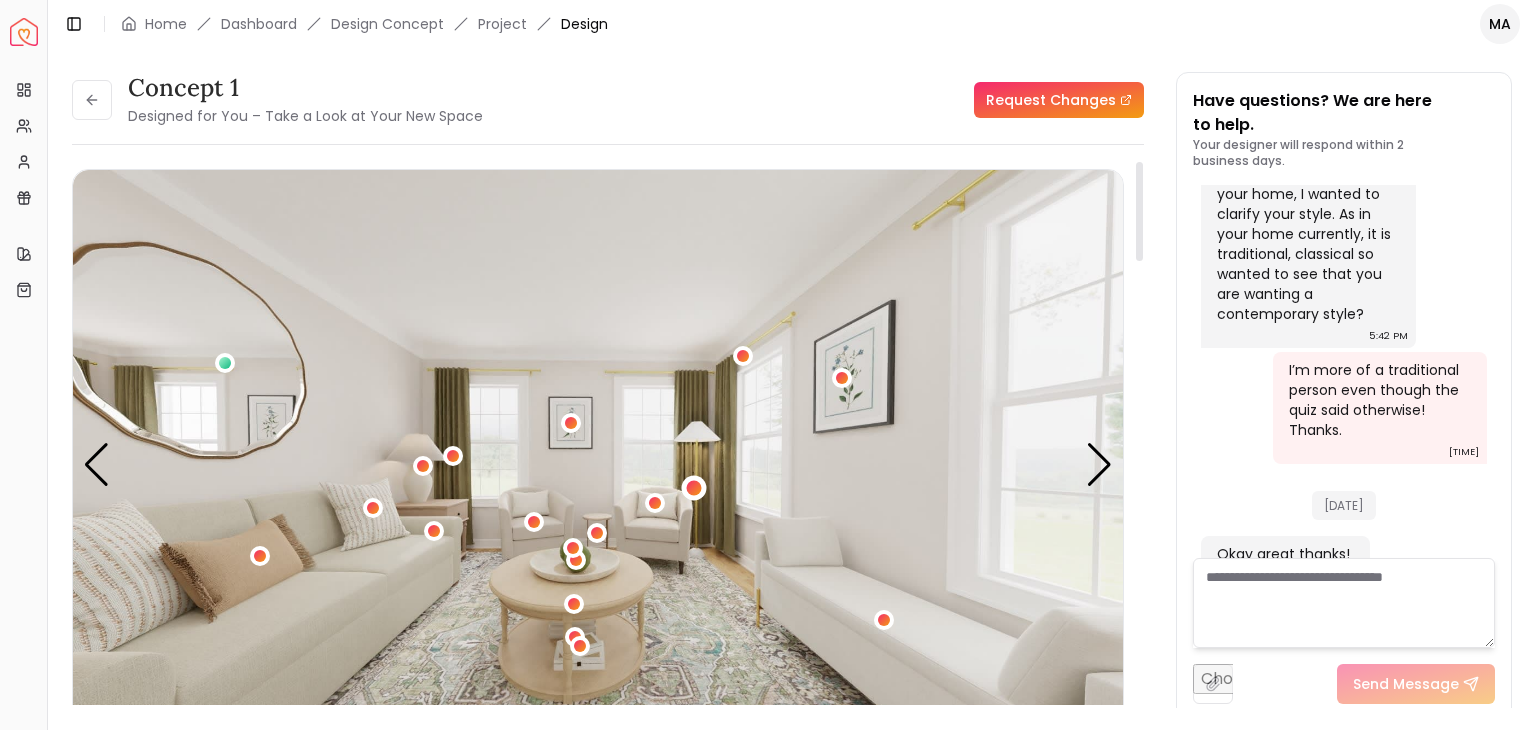 click at bounding box center (693, 487) 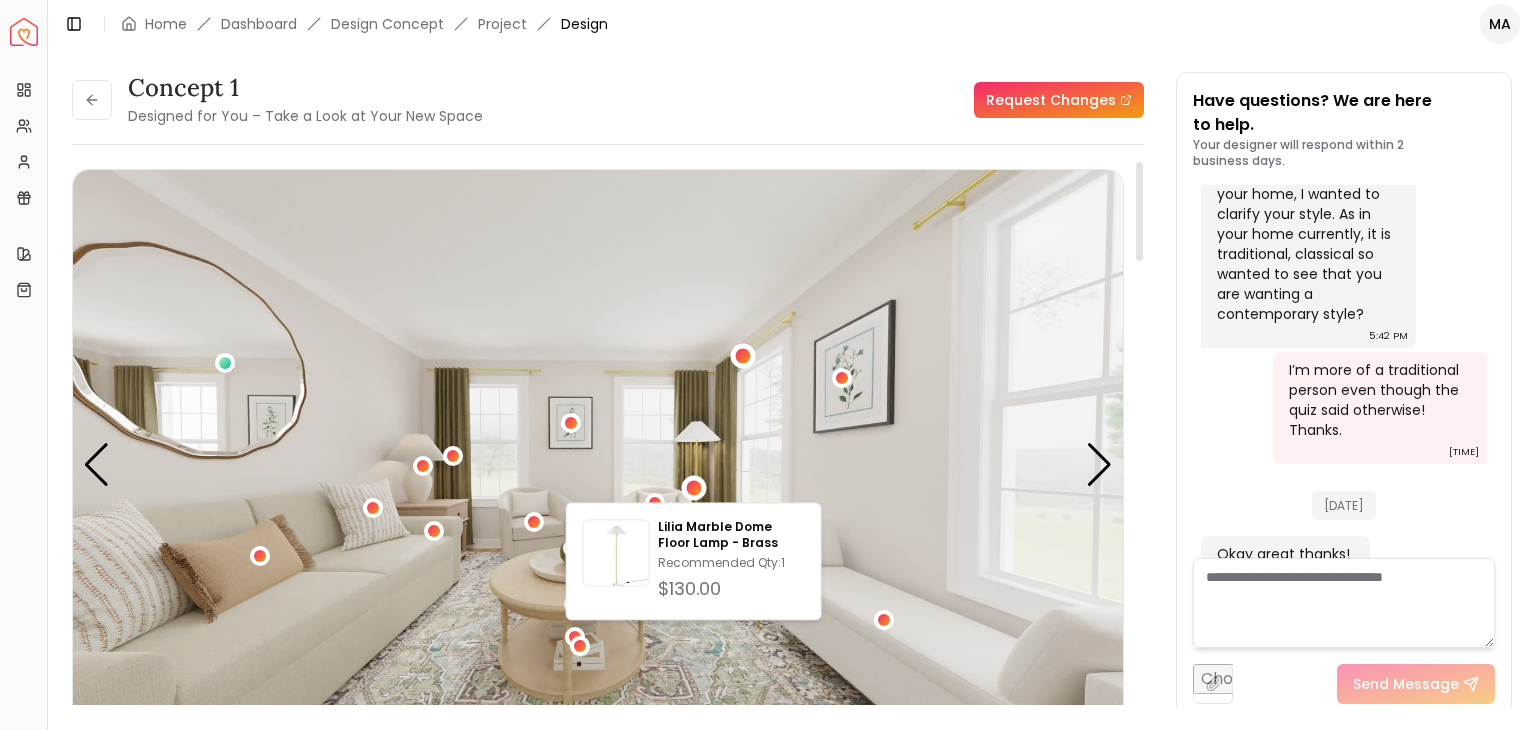 click at bounding box center (743, 356) 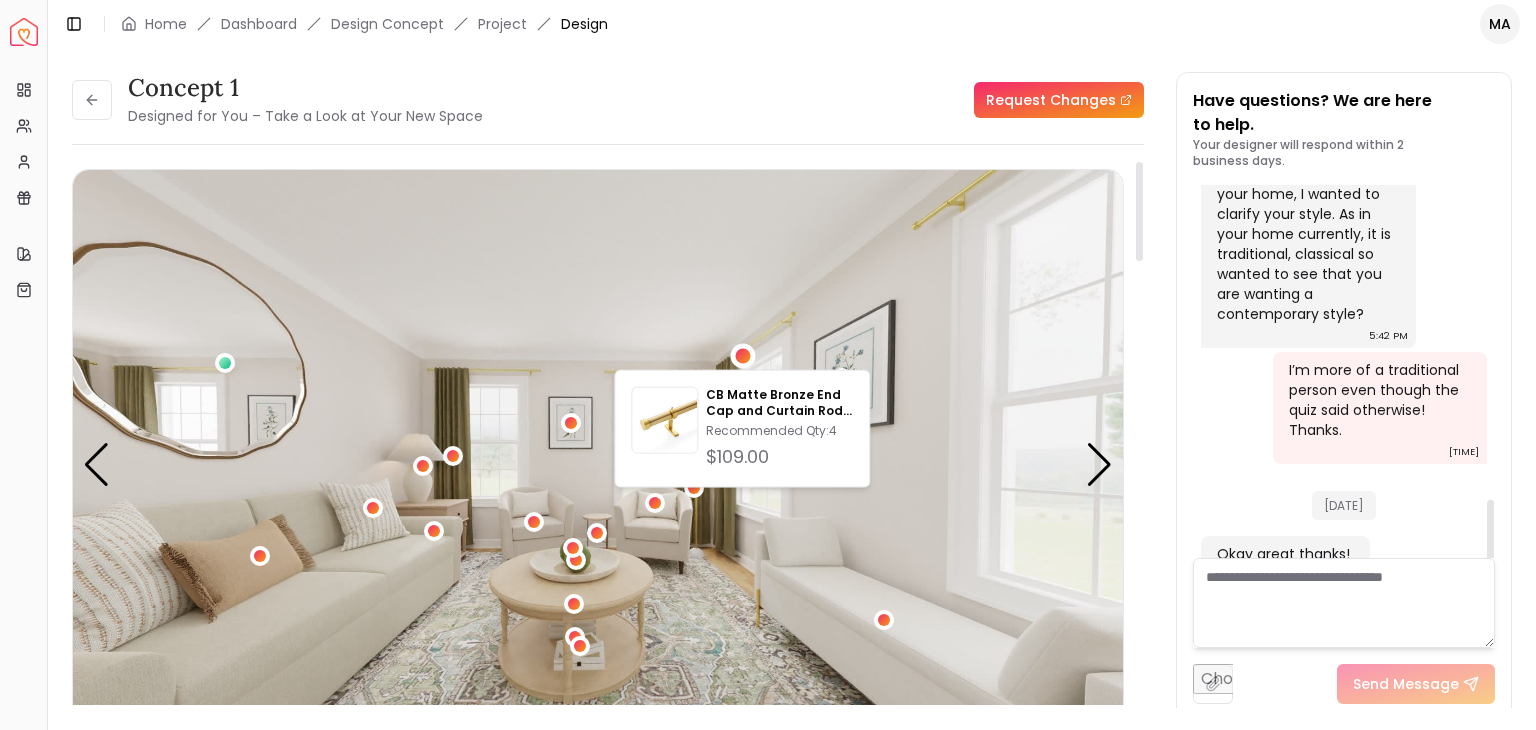click on "Start [FIRST] [LAST] Please listen to the voice note from your designer, outlining the details of your design. Audio Note: Audio Note  1 0:00  /  0:42 Transcript:  For your living room design, you're going to see a serene and inviting spa... Read more Wall Paints Featured in Your Design Benjamin Moore Cloudy Gray Why Shop with Spacejoy? Shopping through Spacejoy isn’t just convenient — it’s smarter. Here’s why: One Cart, All Brands Our concierge places your orders across all retailers—no juggling multiple accounts. Track Everything, In One Place Monitor all your orders from different brands in your Spacejoy dashboard. Returns? Refunds? Relax. We manage returns and refunds with retailers so you don’t have to. Price Match Guarantee Deals Done Right Exclusive Discounts Out of Stock? We’ve Got You (" at bounding box center (792, 378) 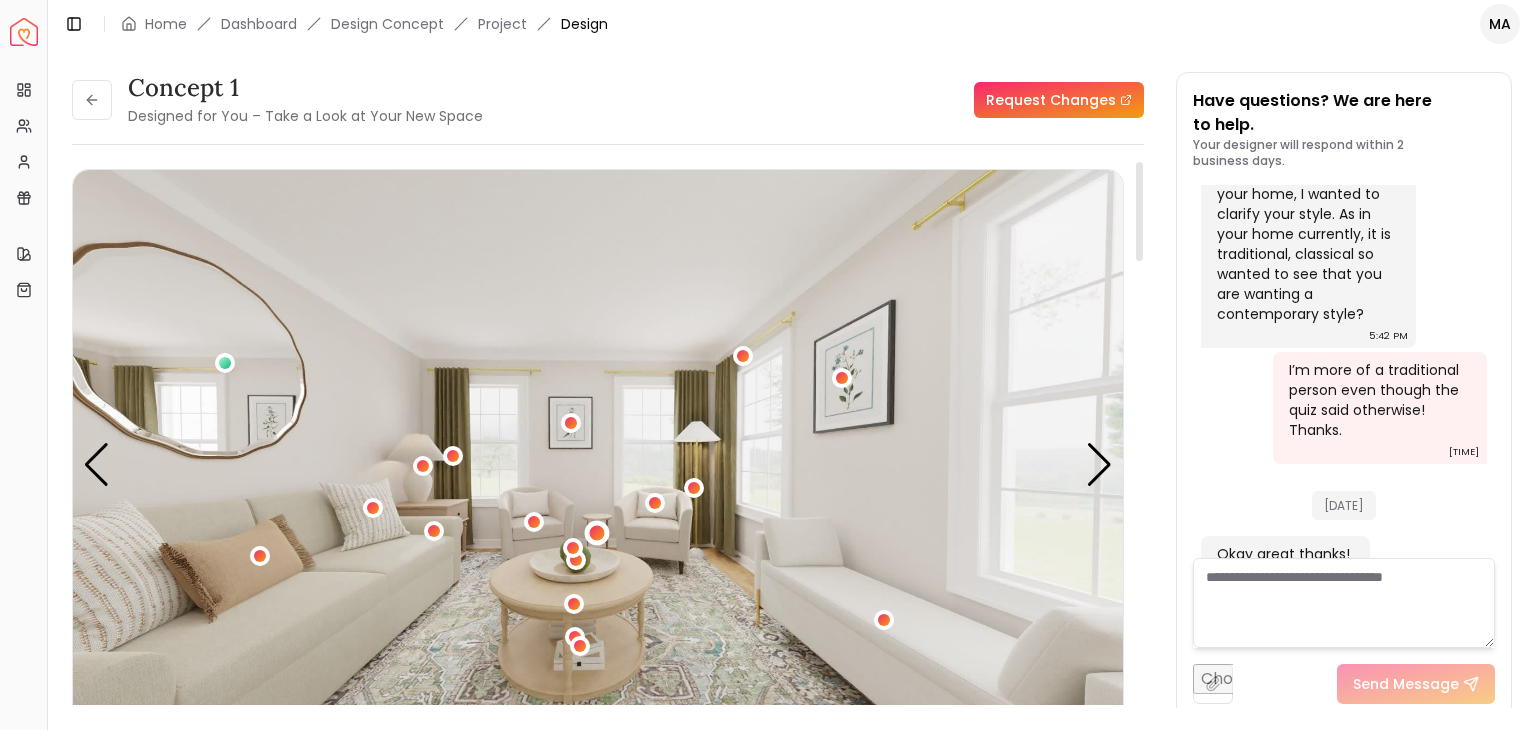 click at bounding box center (597, 532) 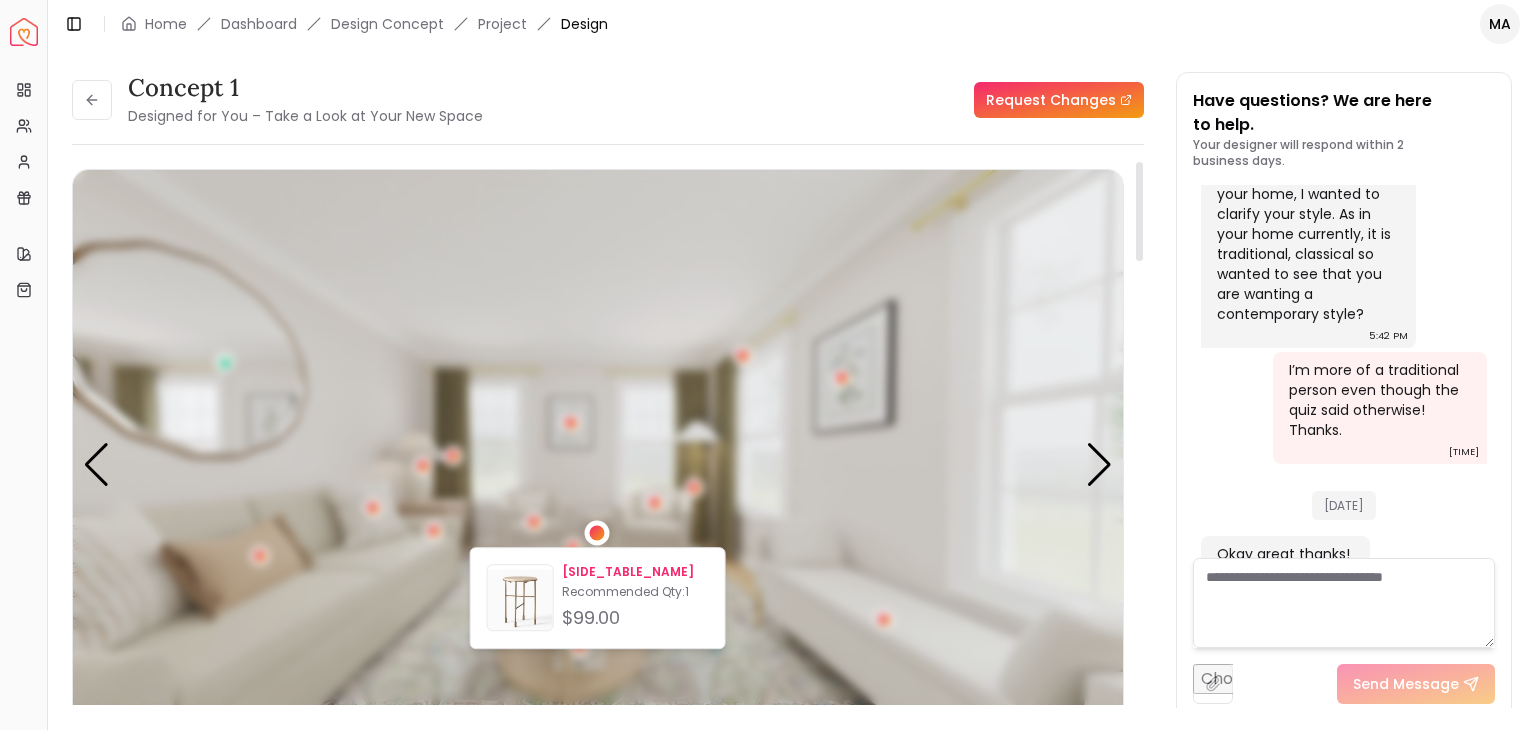 click at bounding box center [520, 601] 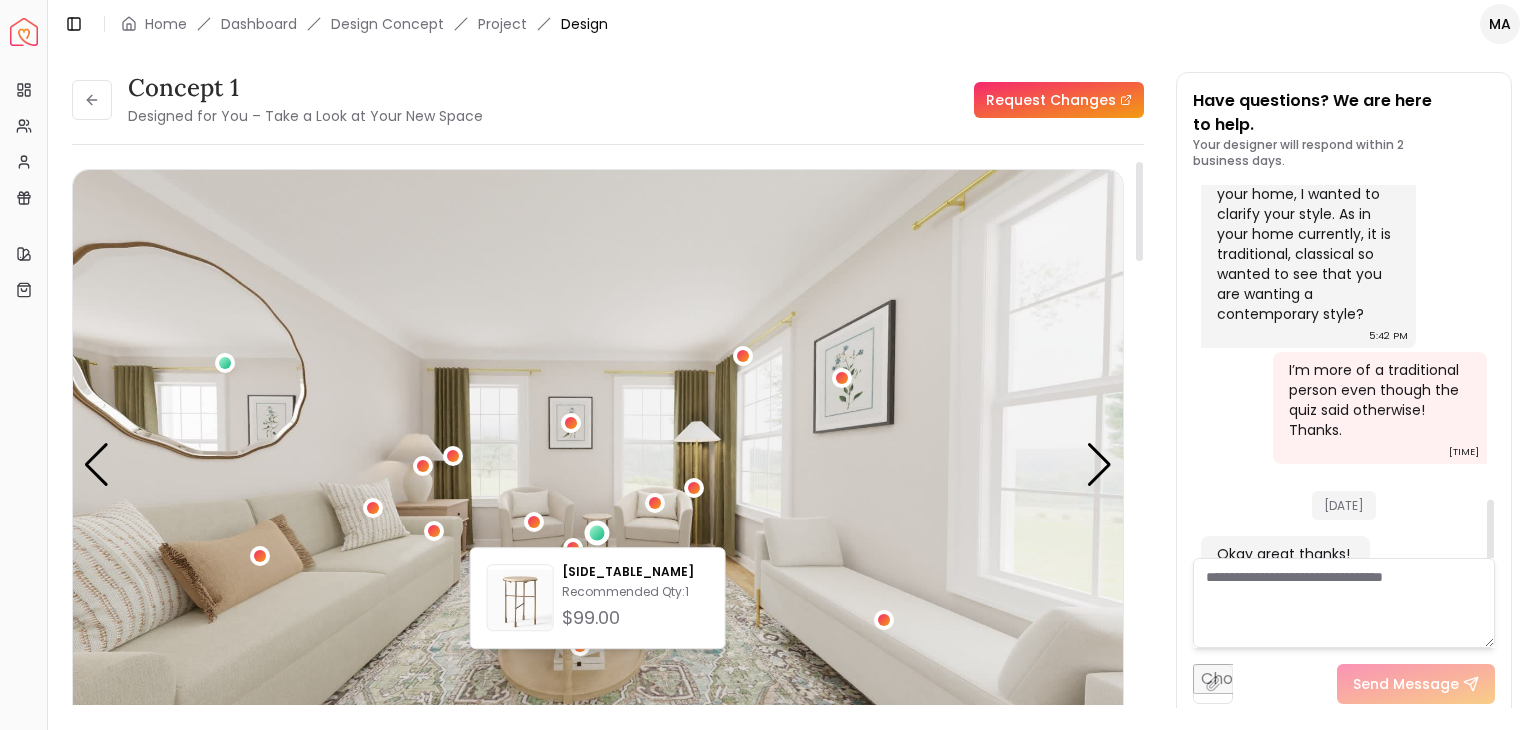 click on "Start [FIRST] [LAST] Please listen to the voice note from your designer, outlining the details of your design. Audio Note: Audio Note  1 0:00  /  0:42 Transcript:  For your living room design, you're going to see a serene and inviting spa... Read more Wall Paints Featured in Your Design Benjamin Moore Cloudy Gray Why Shop with Spacejoy? Shopping through Spacejoy isn’t just convenient — it’s smarter. Here’s why: One Cart, All Brands Our concierge places your orders across all retailers—no juggling multiple accounts. Track Everything, In One Place Monitor all your orders from different brands in your Spacejoy dashboard. Returns? Refunds? Relax. We manage returns and refunds with retailers so you don’t have to. Price Match Guarantee We match the best prices and notify you of drops before placing orders. Deals Done Right Exclusive Discounts Out of Stock? We’ve Got You ( 27" at bounding box center (608, 441) 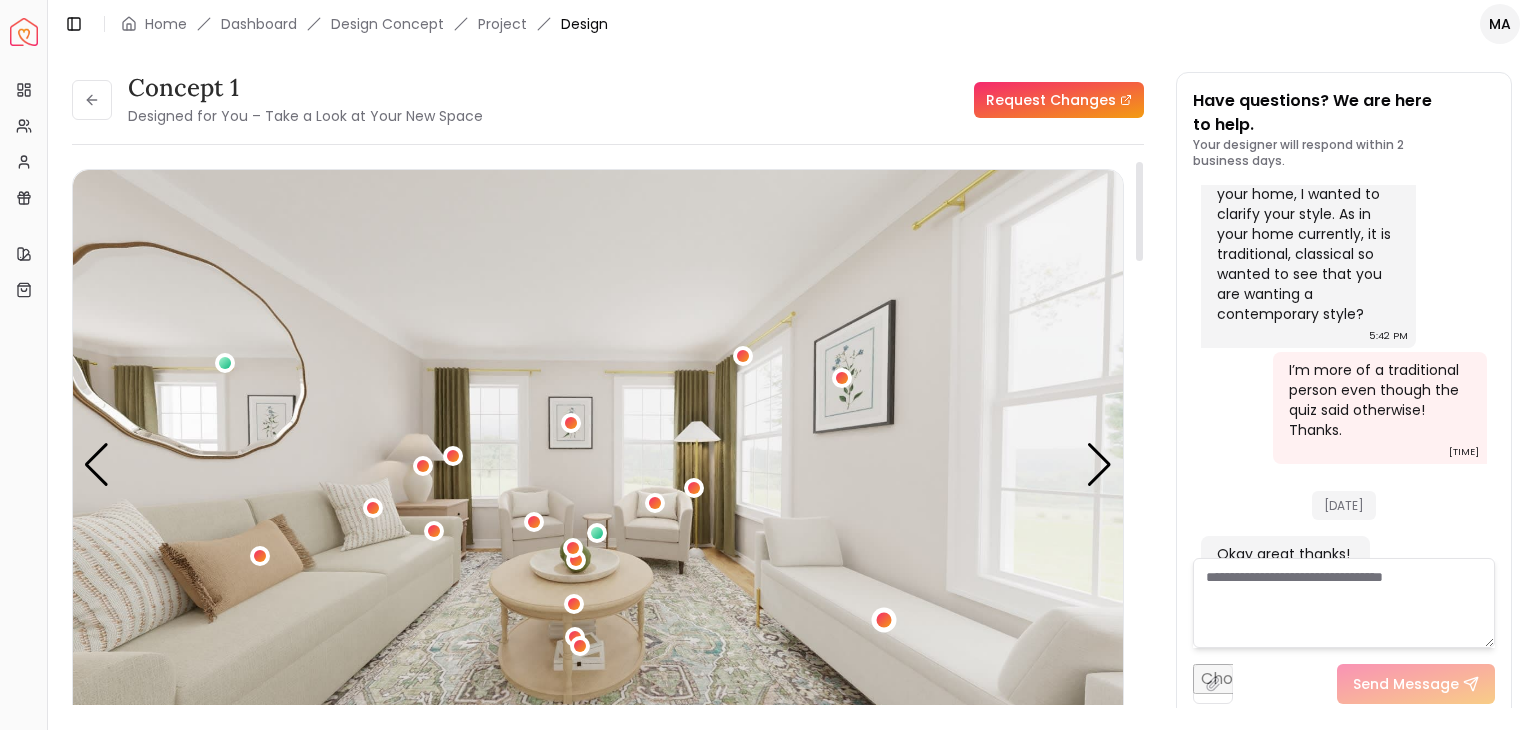 click at bounding box center (883, 620) 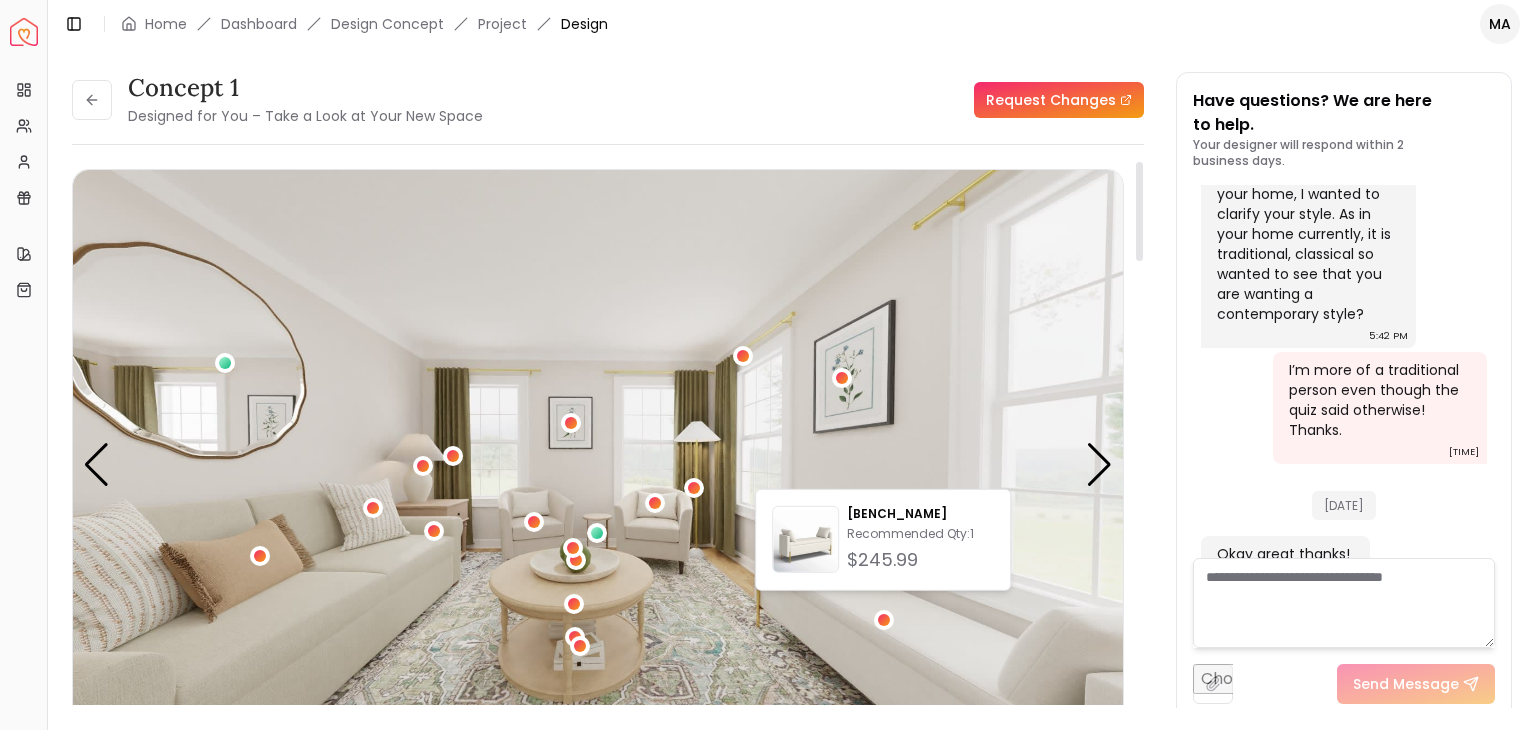 click at bounding box center (598, 465) 